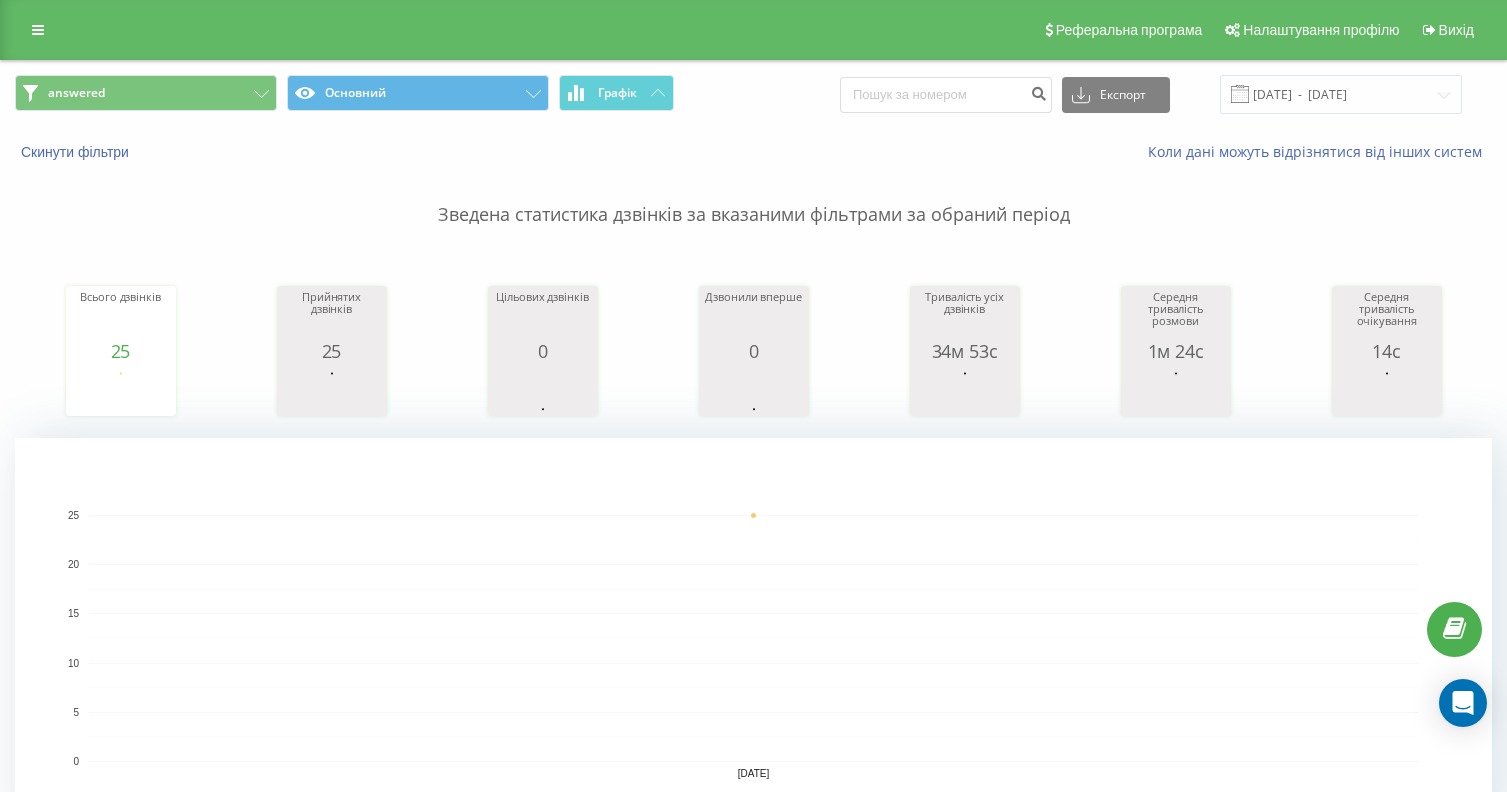 scroll, scrollTop: 0, scrollLeft: 0, axis: both 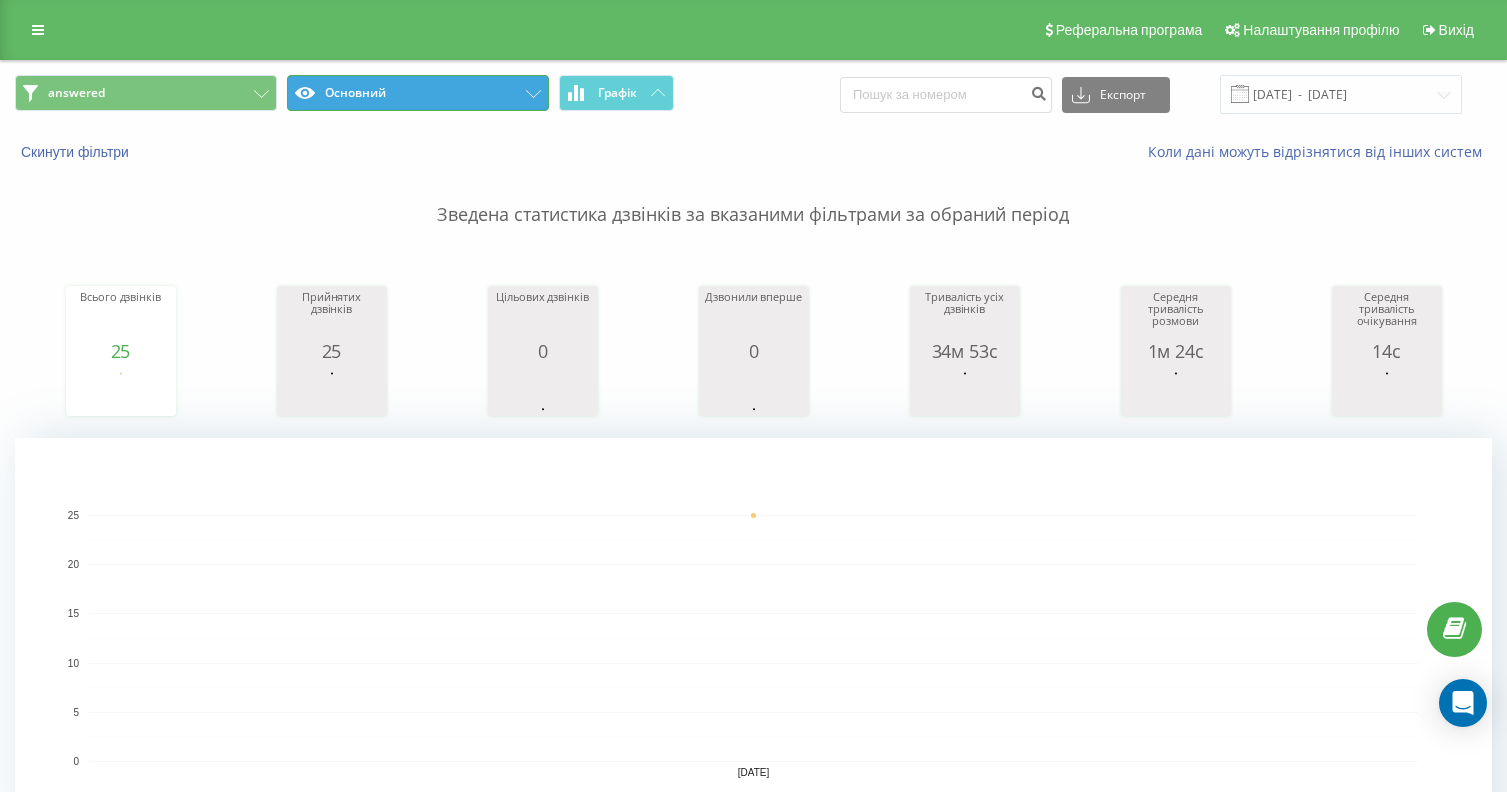 click on "Основний" at bounding box center (418, 93) 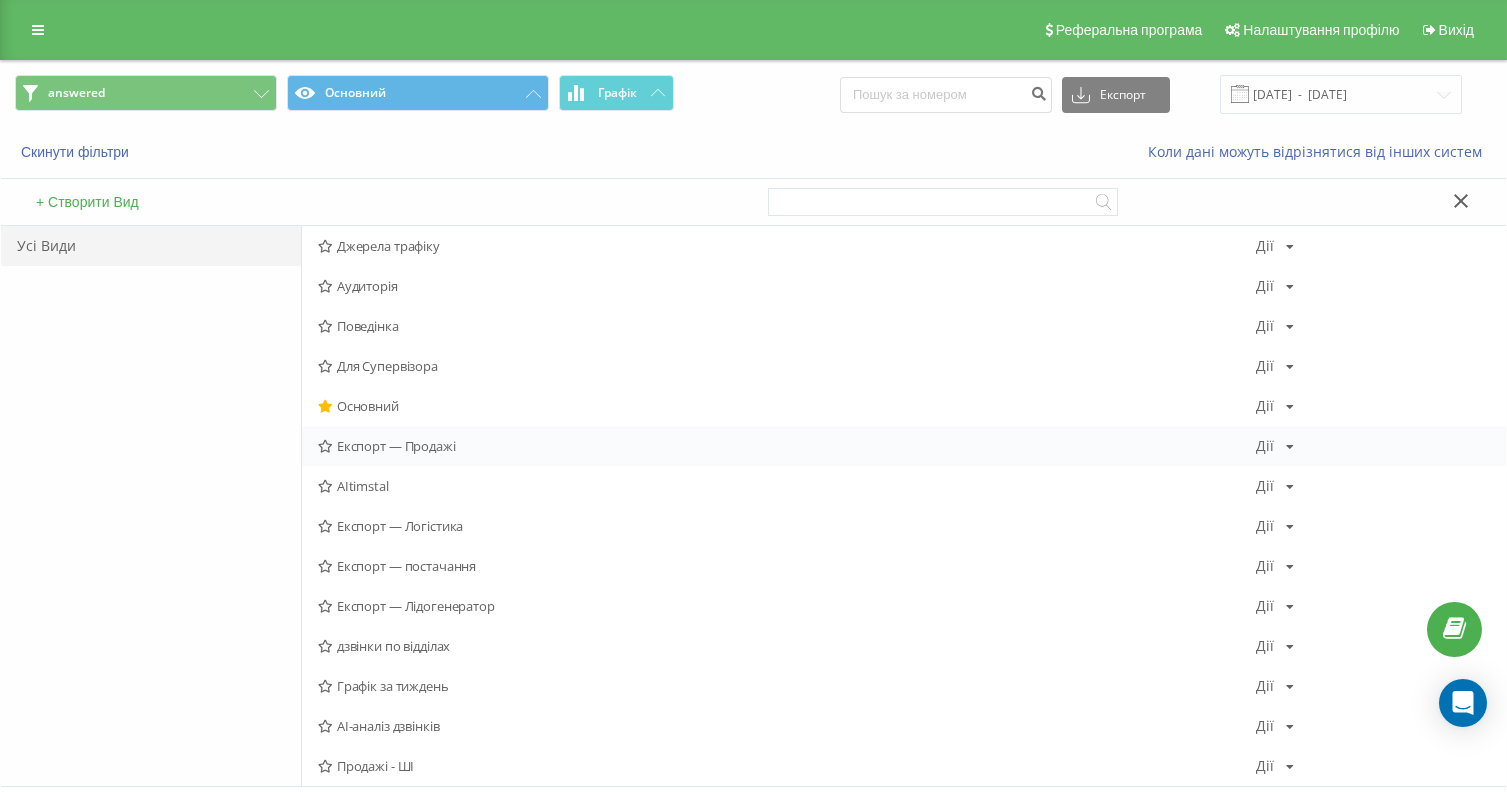 click on "Експорт — Продажі" at bounding box center [787, 446] 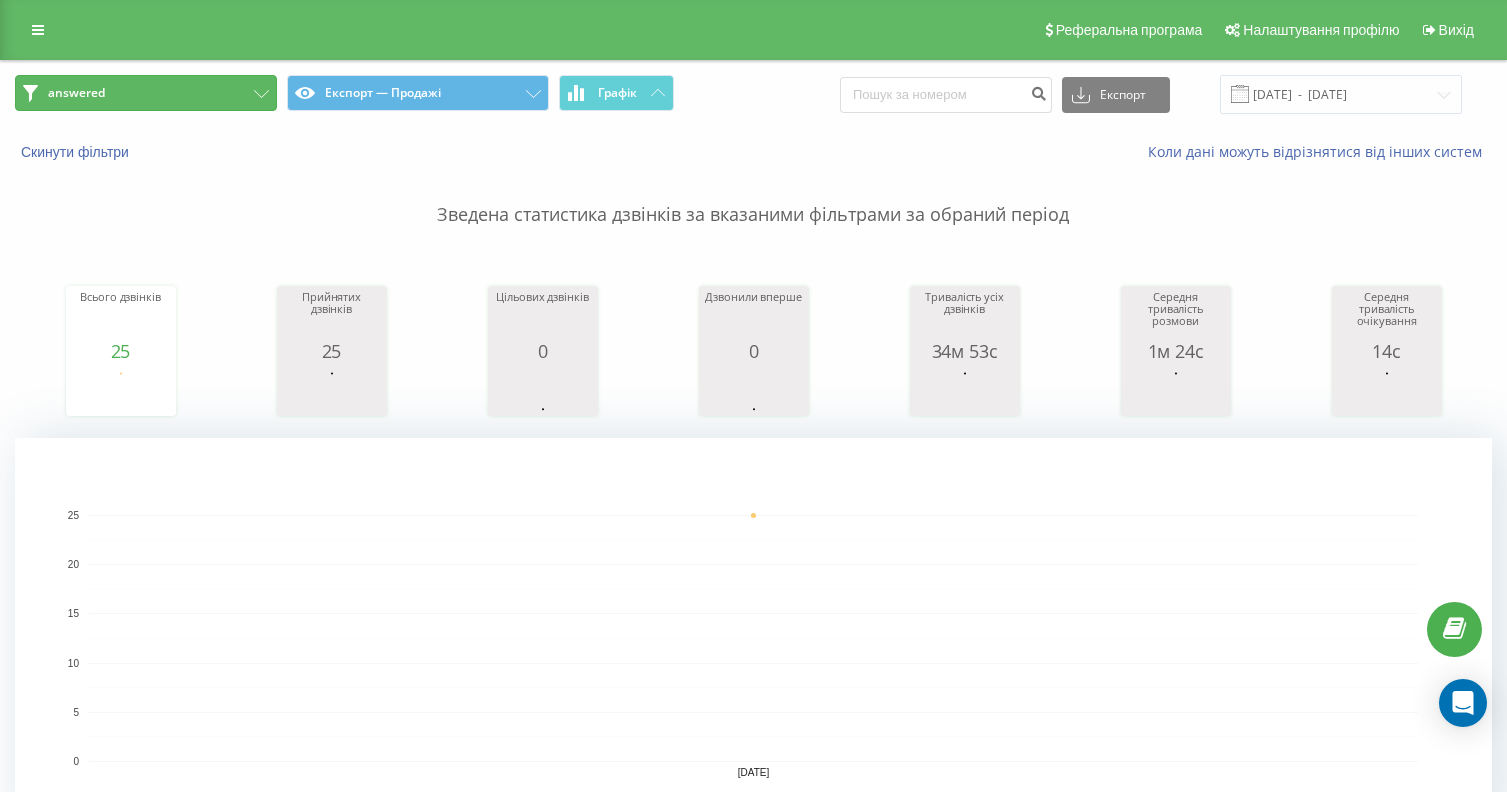 click on "answered" at bounding box center (146, 93) 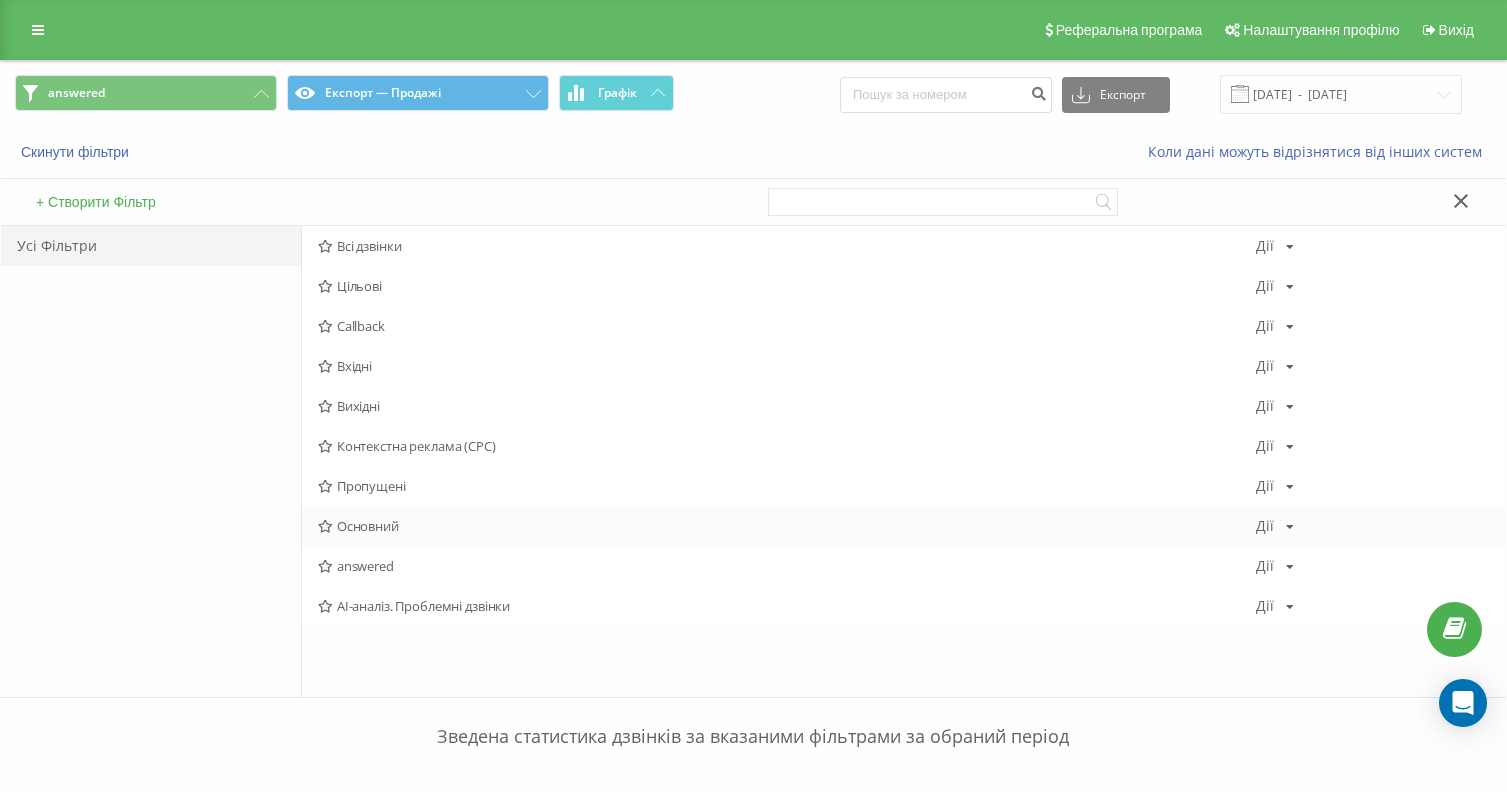 click on "Основний" at bounding box center (787, 526) 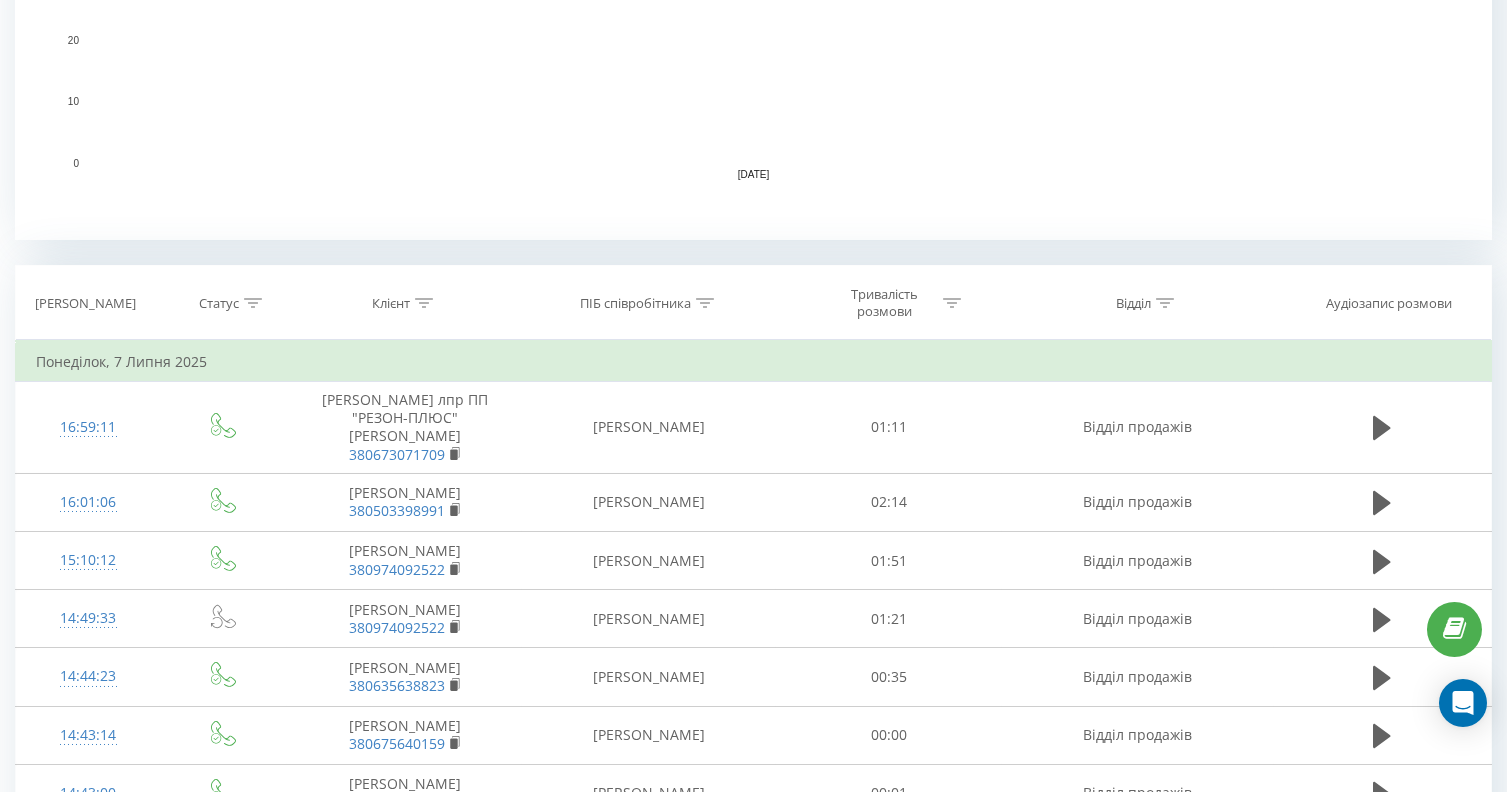 scroll, scrollTop: 600, scrollLeft: 0, axis: vertical 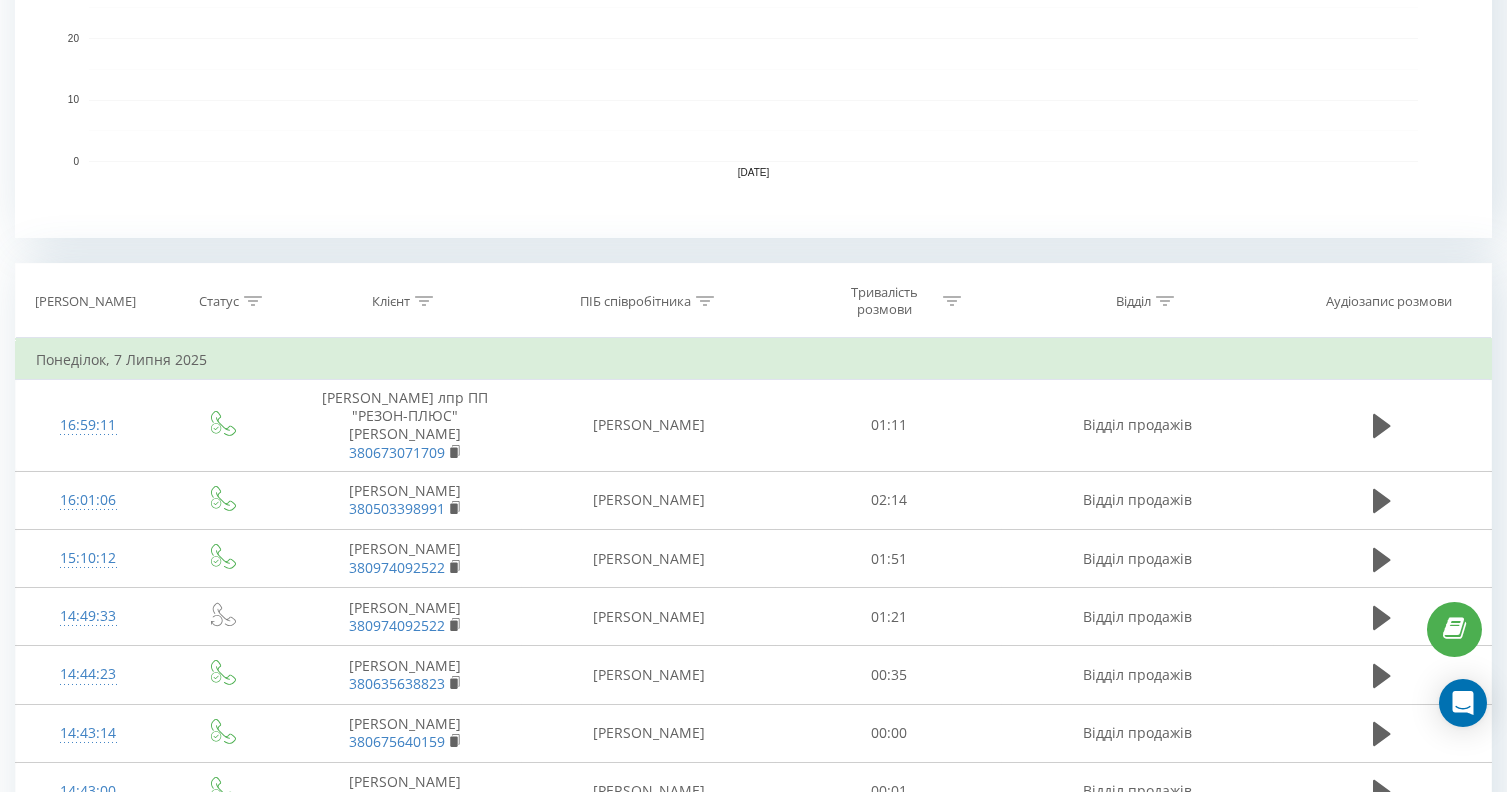 click 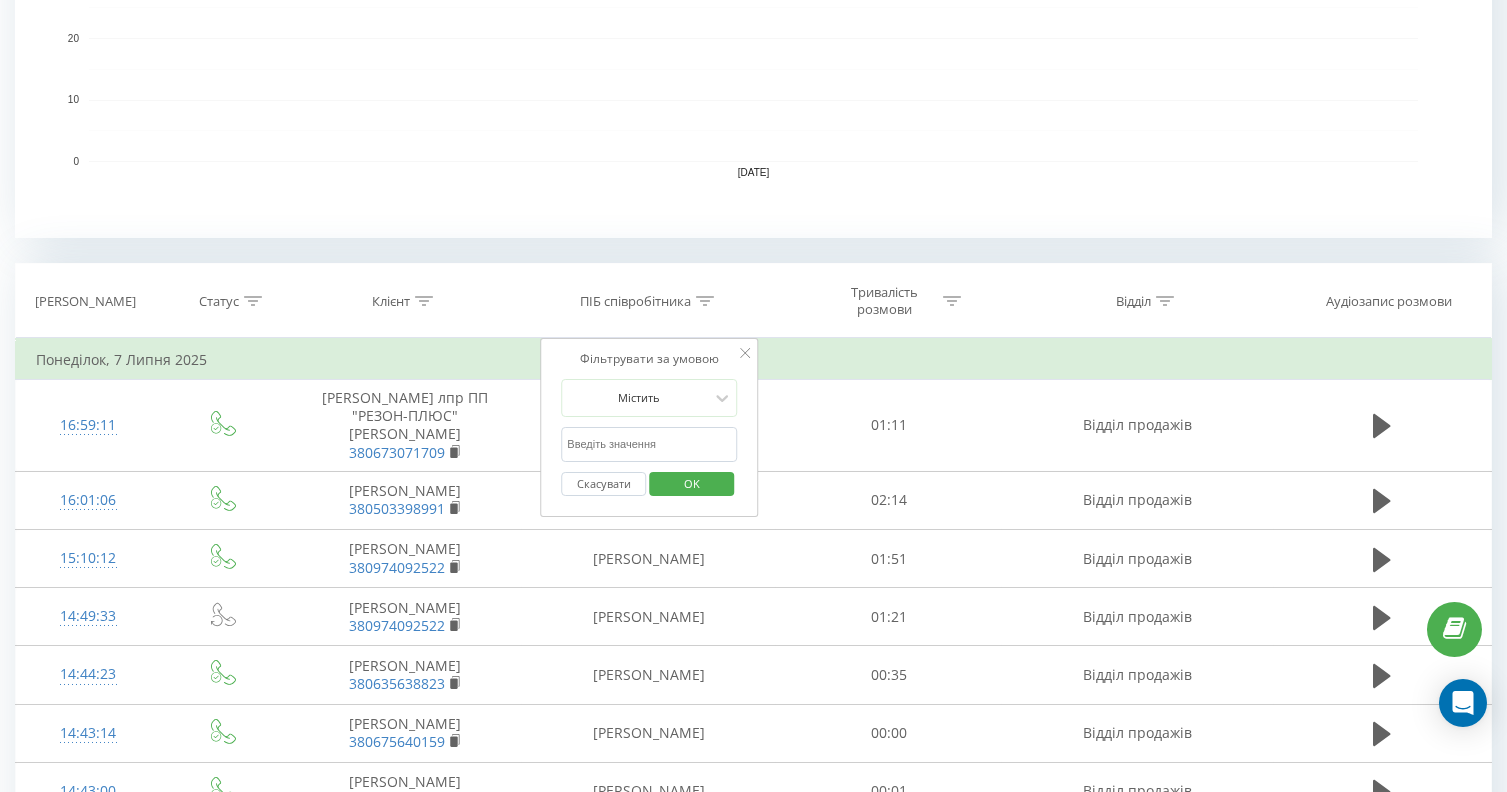 click 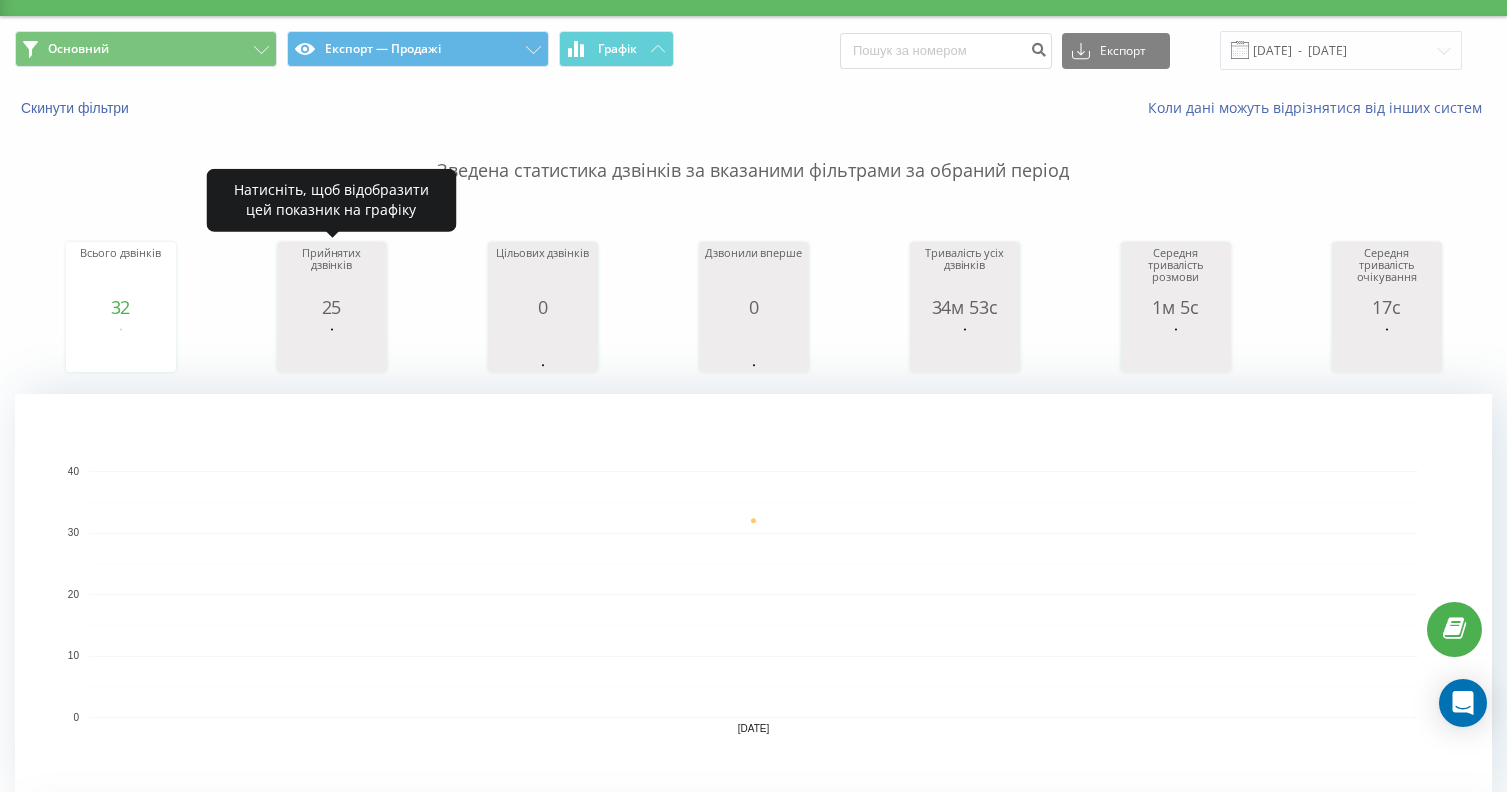scroll, scrollTop: 0, scrollLeft: 0, axis: both 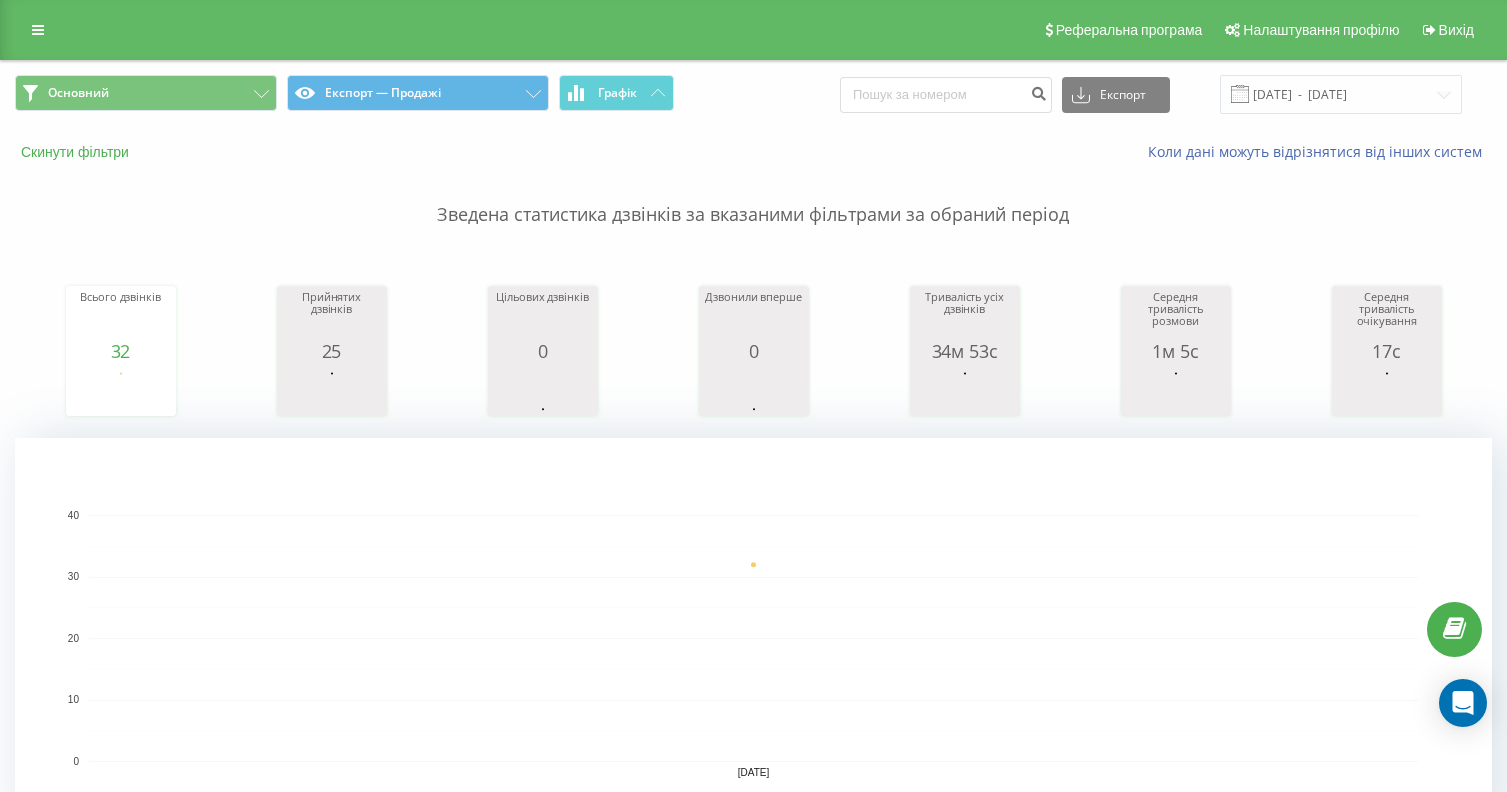 click on "Скинути фільтри" at bounding box center [77, 152] 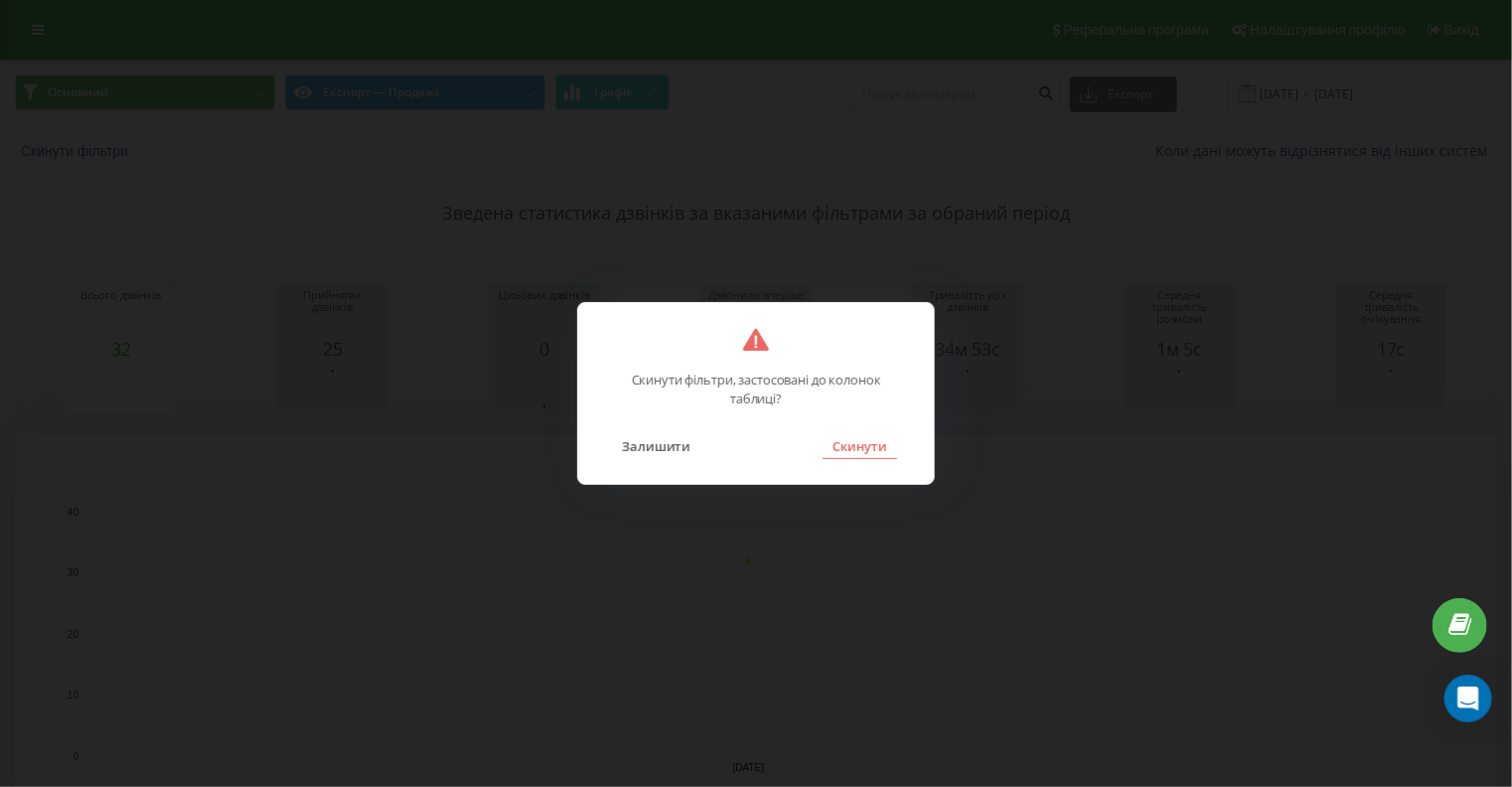 click on "Скинути" at bounding box center (859, 446) 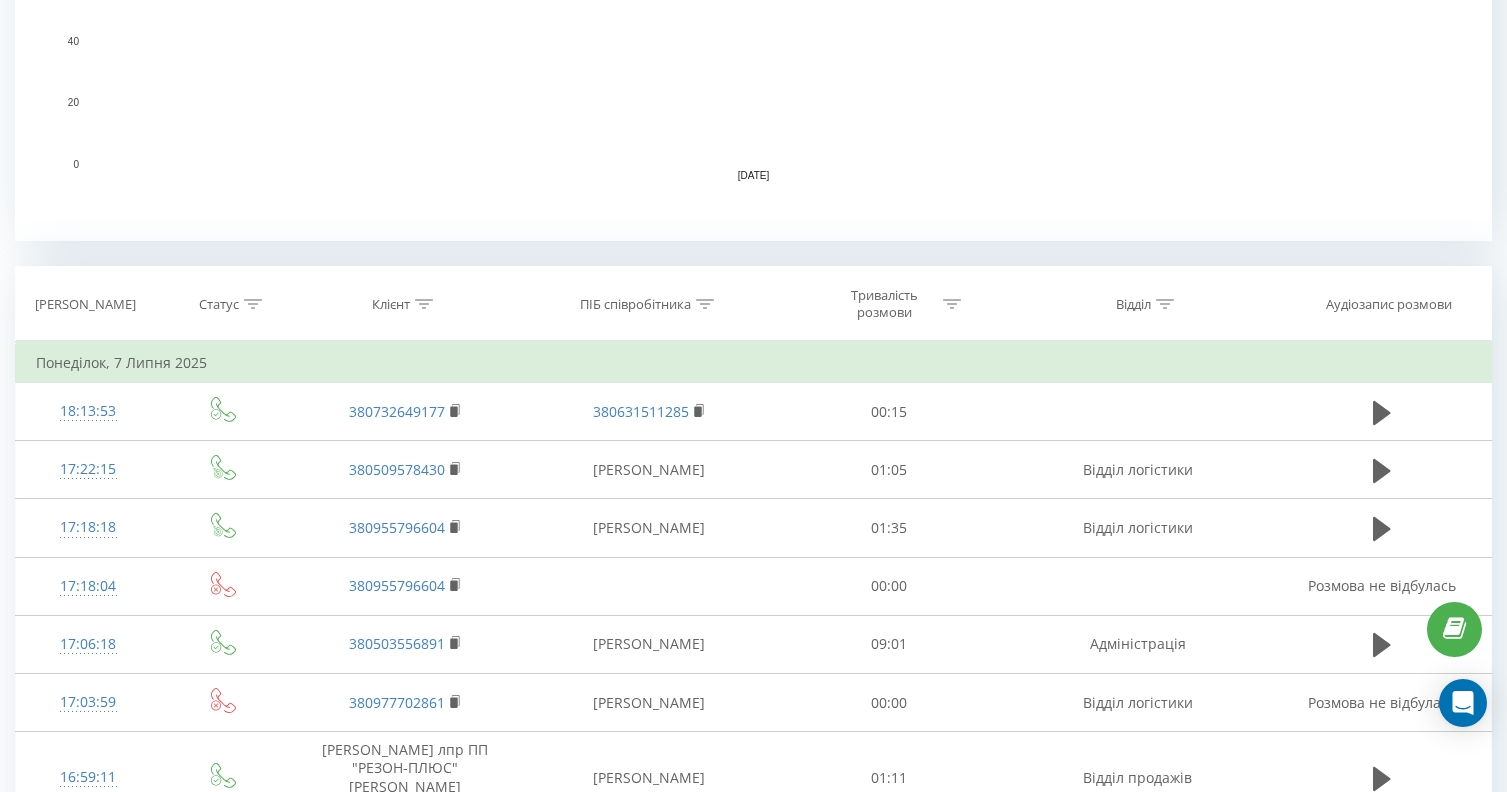 scroll, scrollTop: 600, scrollLeft: 0, axis: vertical 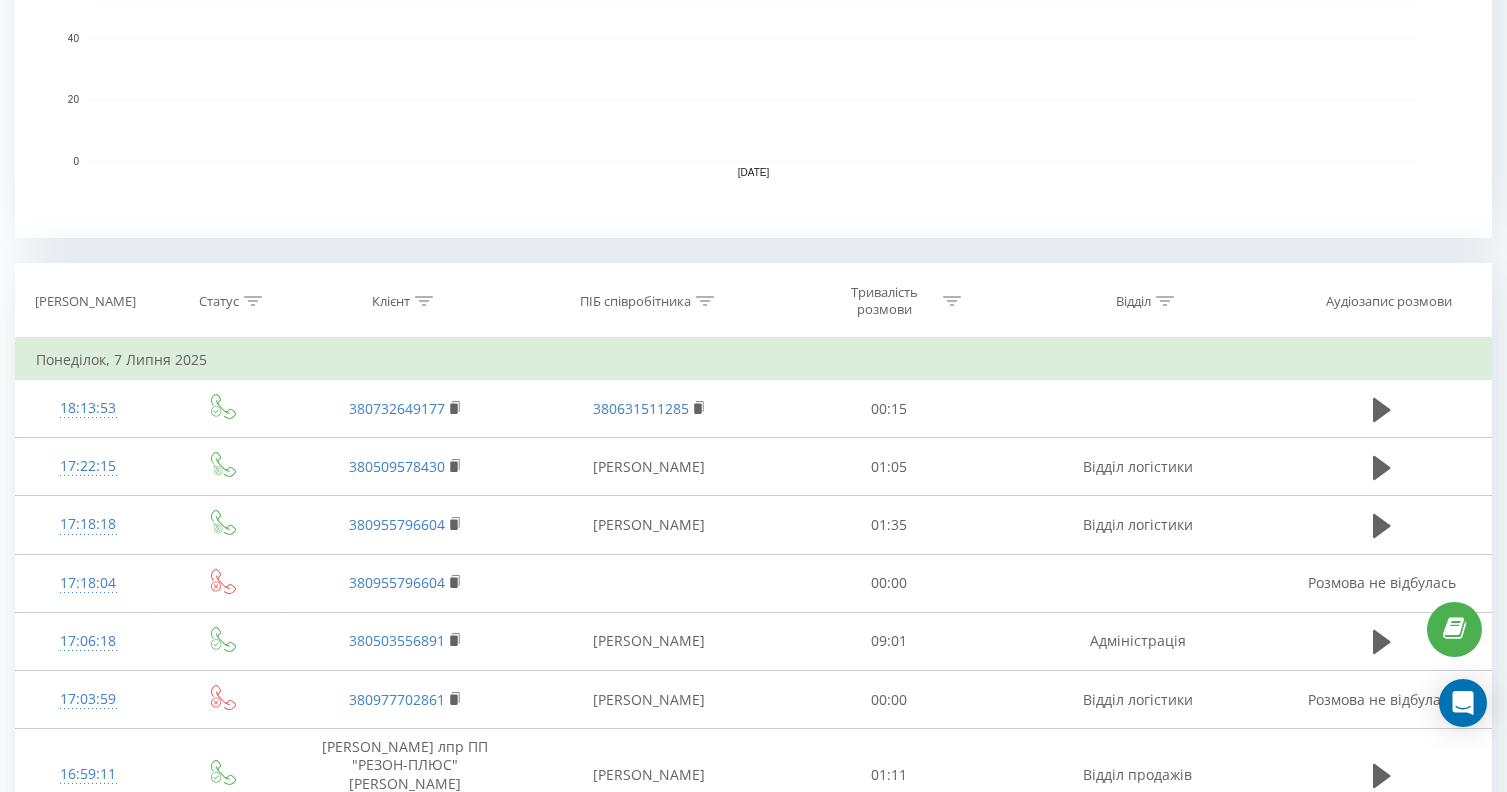 click 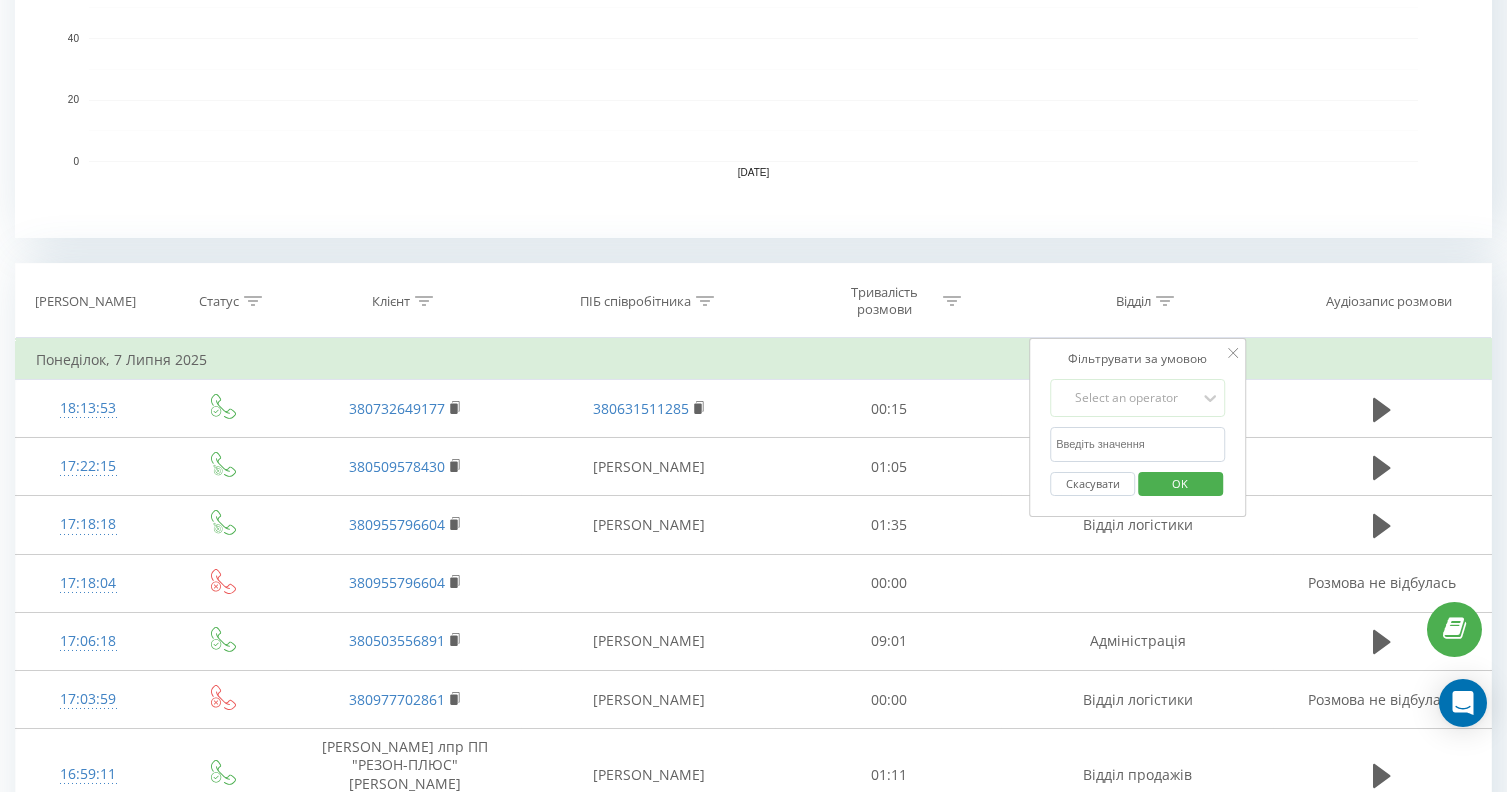 click at bounding box center (1138, 444) 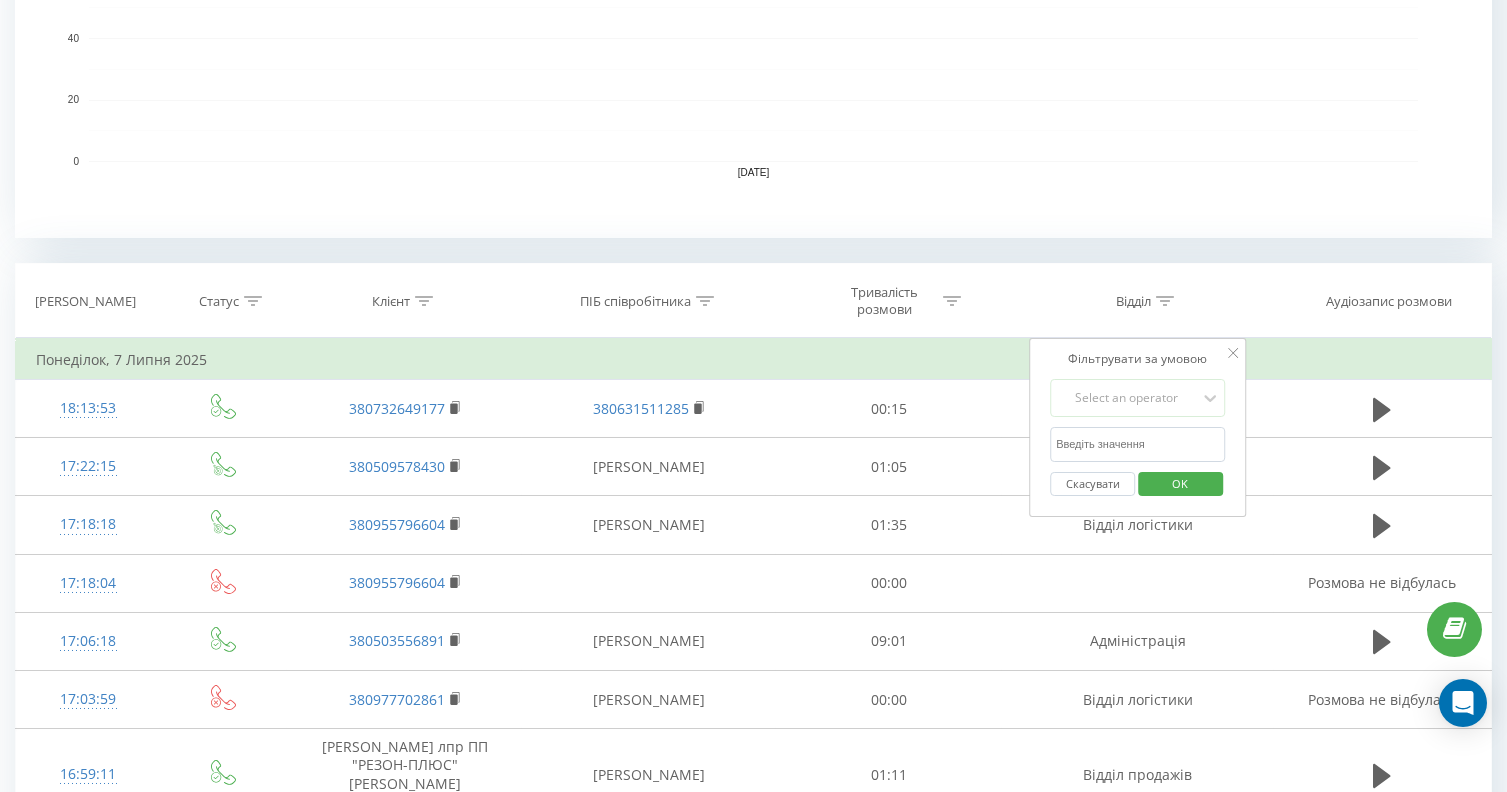 type on "прод" 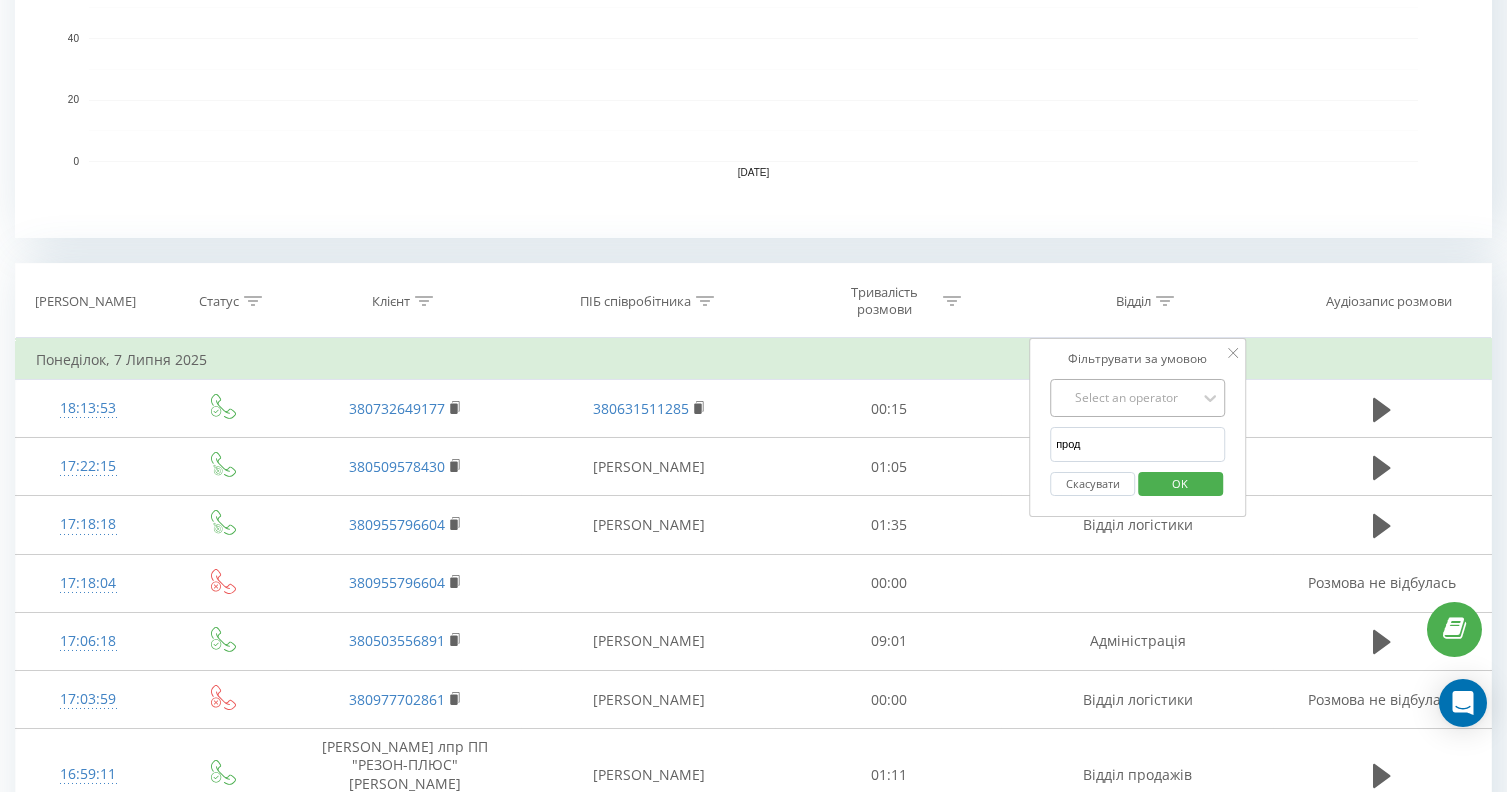 click on "Select an operator" at bounding box center (1127, 398) 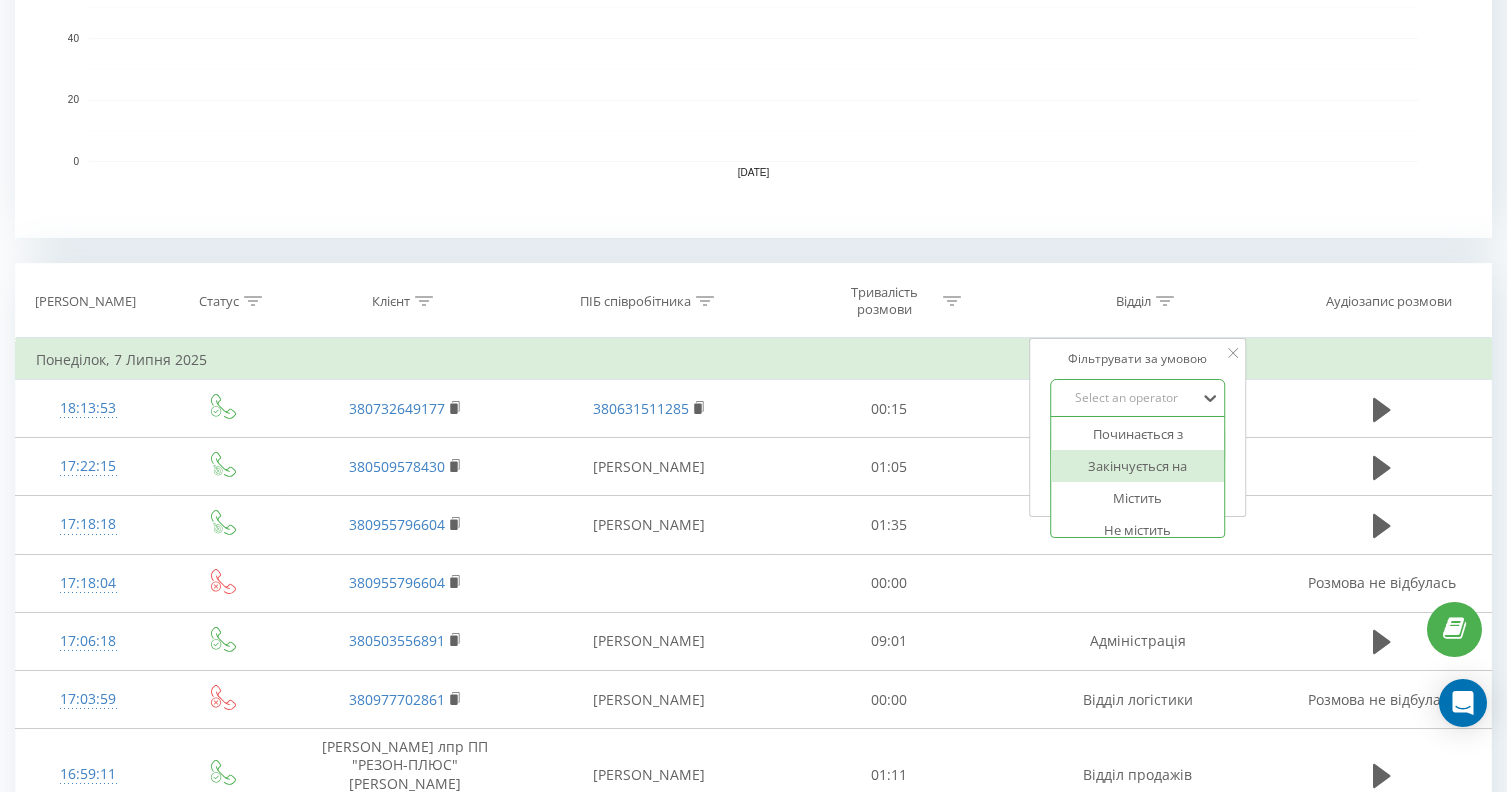 scroll, scrollTop: 131, scrollLeft: 0, axis: vertical 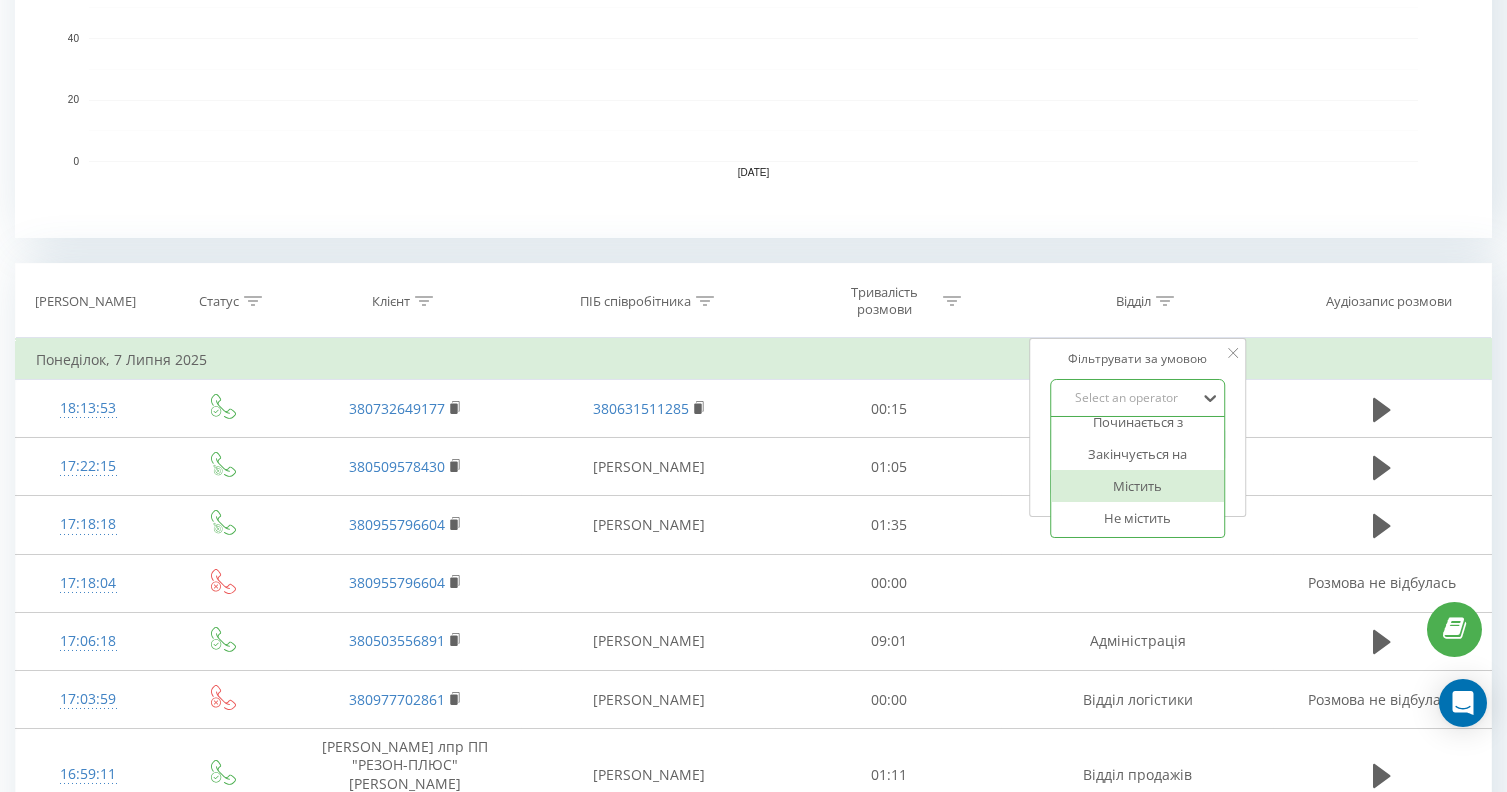 click on "Містить" at bounding box center (1138, 486) 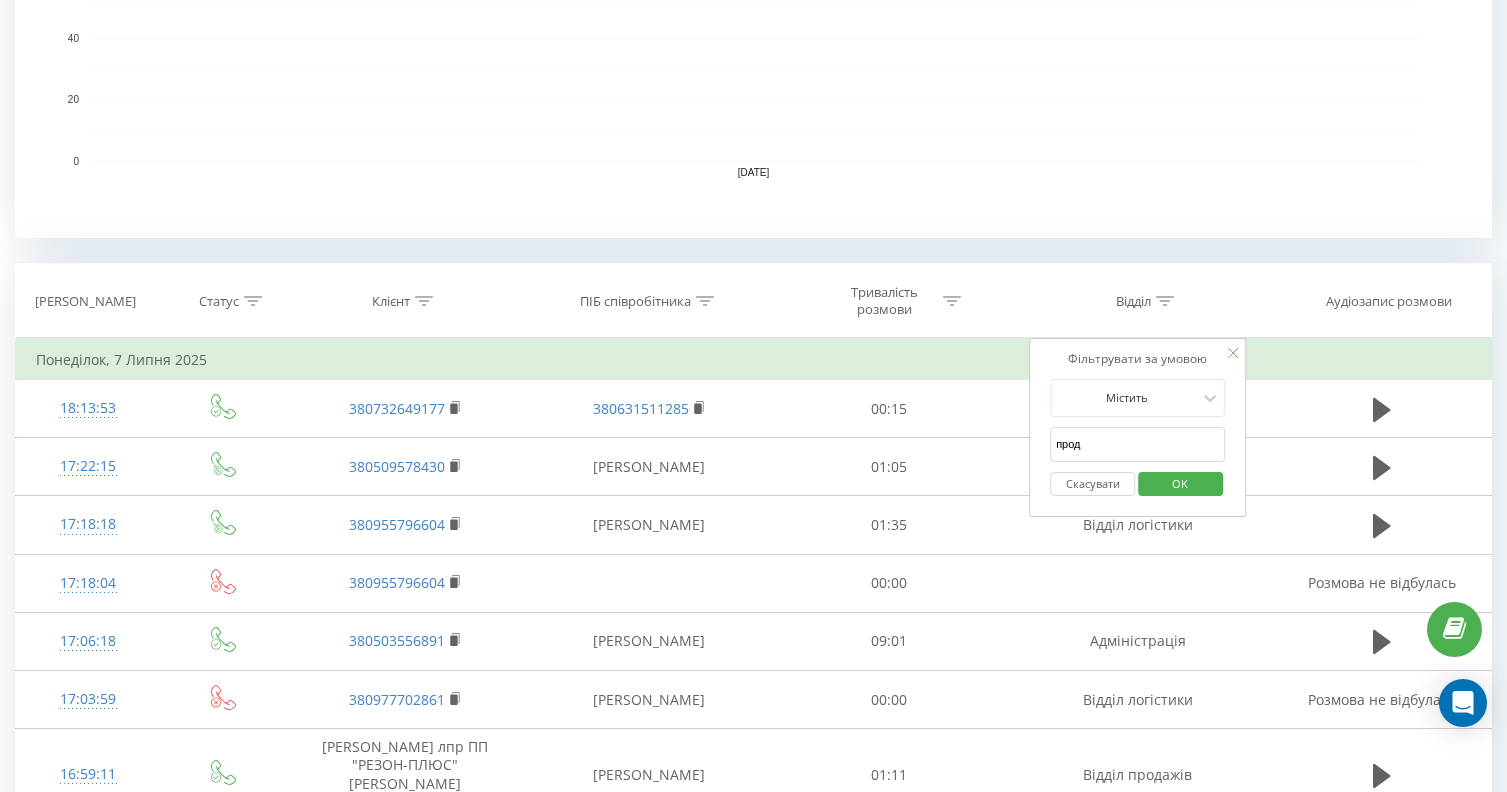 click on "OK" at bounding box center [1180, 483] 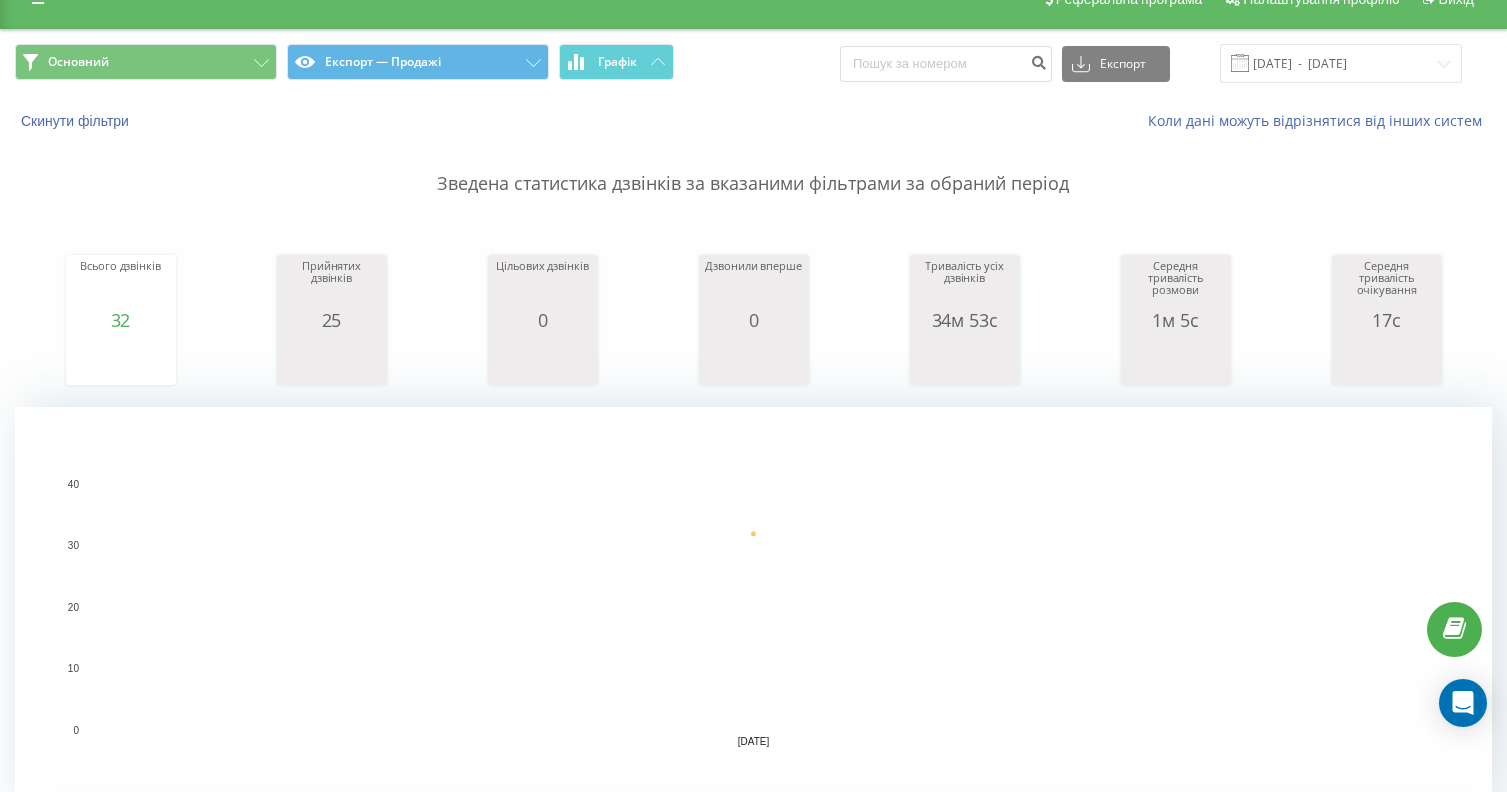 scroll, scrollTop: 0, scrollLeft: 0, axis: both 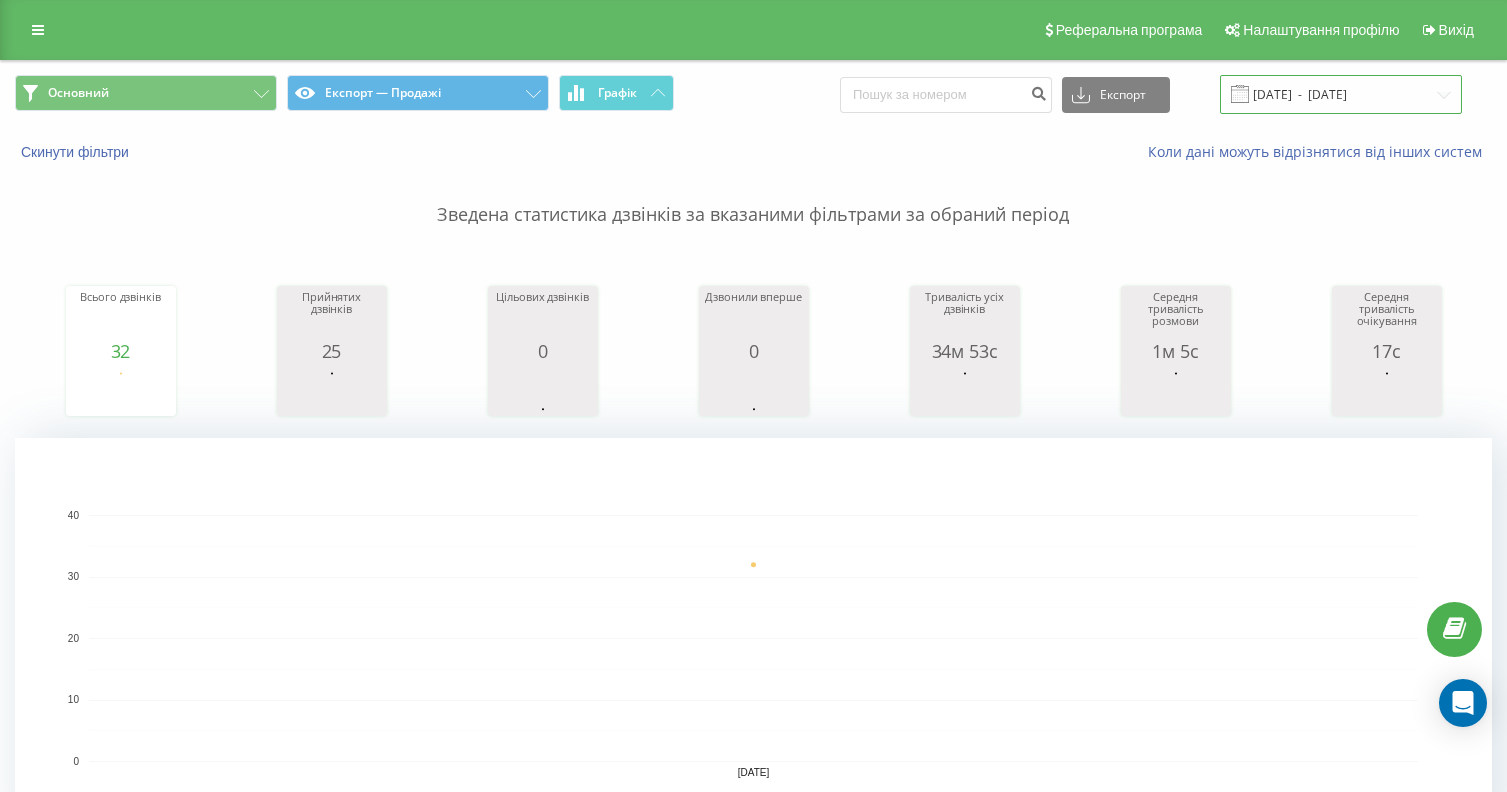 click on "[DATE]  -  [DATE]" at bounding box center [1341, 94] 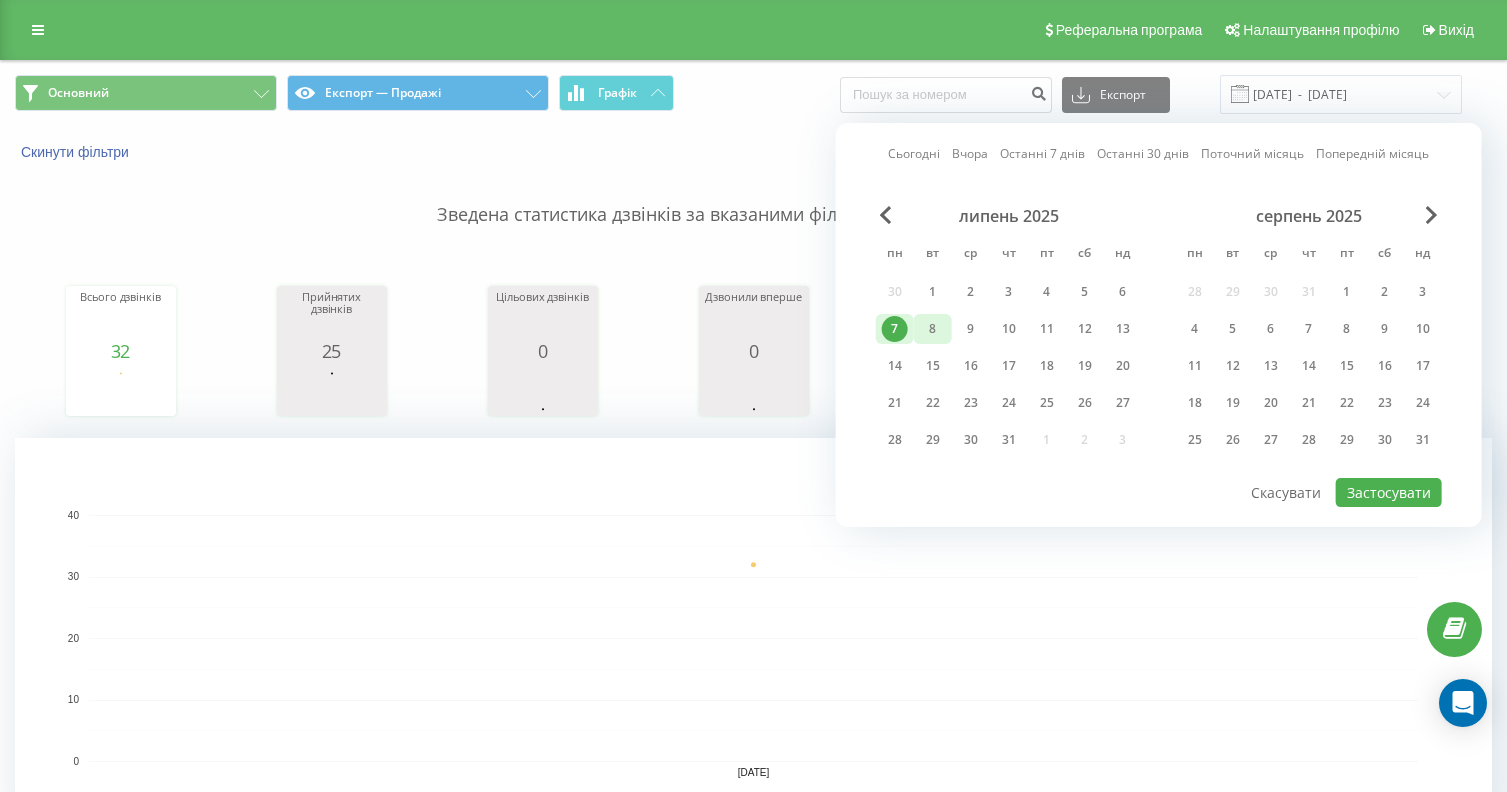 click on "8" at bounding box center [933, 329] 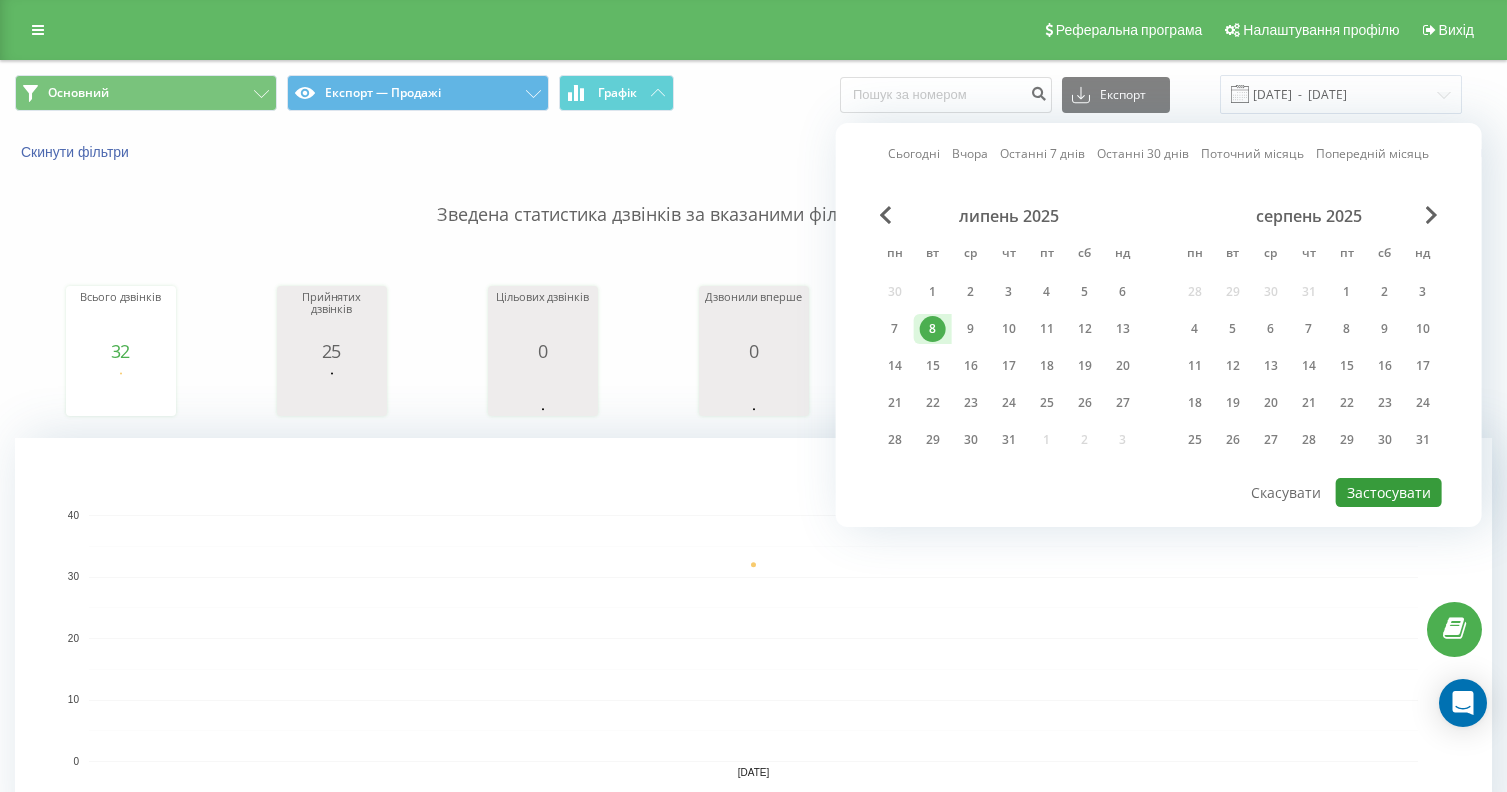 click on "Застосувати" at bounding box center (1389, 492) 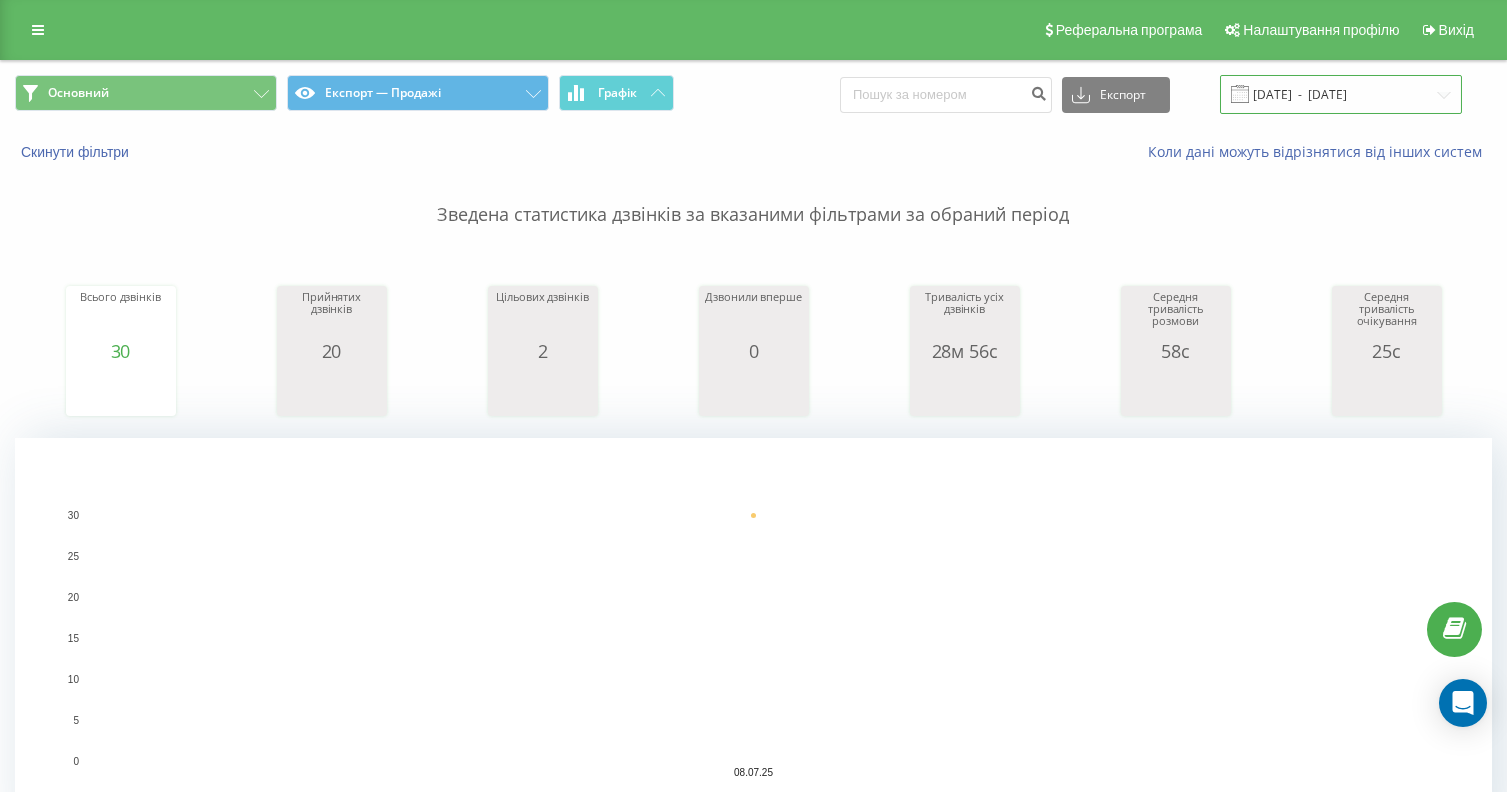 click on "[DATE]  -  [DATE]" at bounding box center [1341, 94] 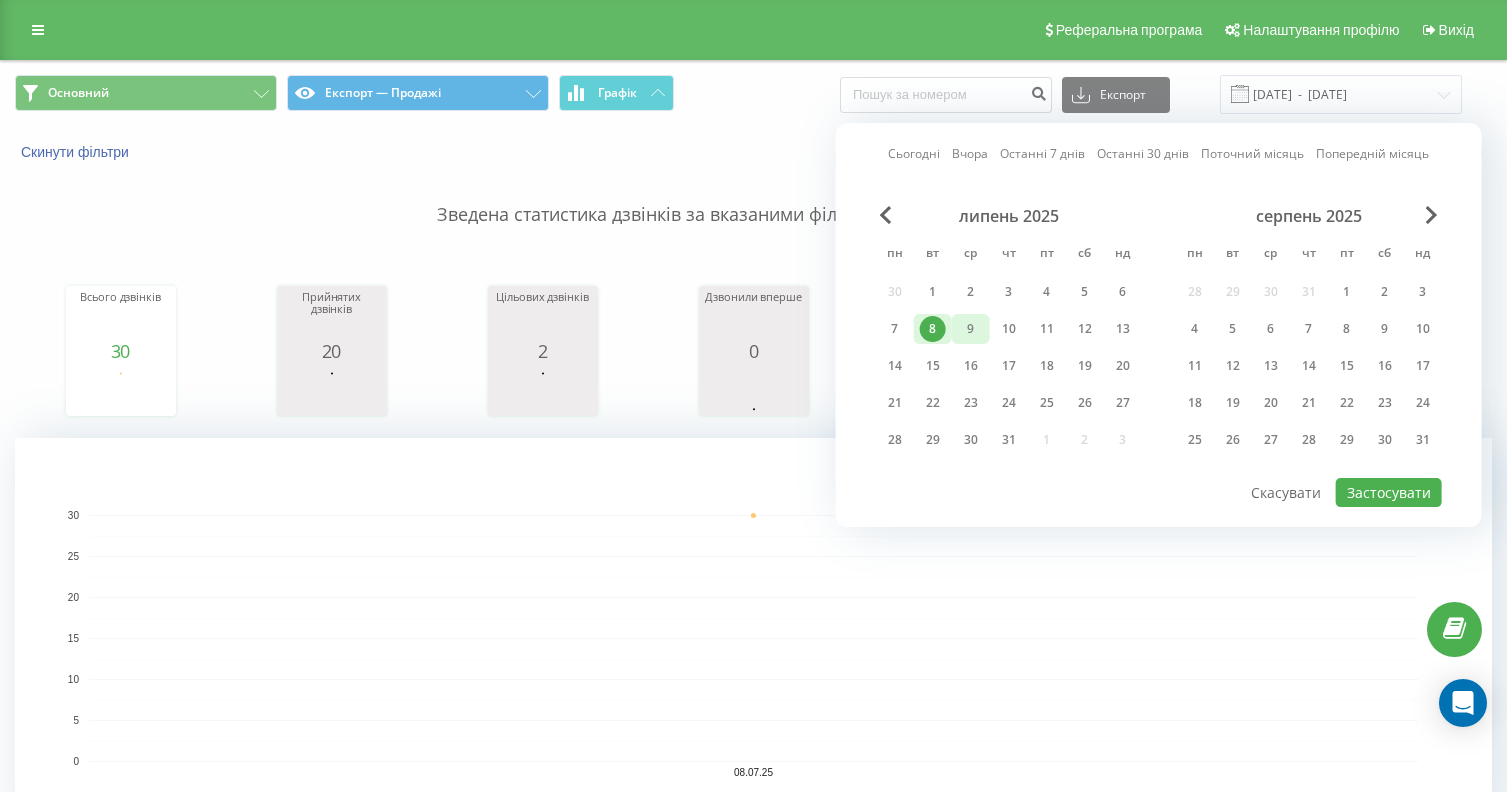 click on "9" at bounding box center [971, 329] 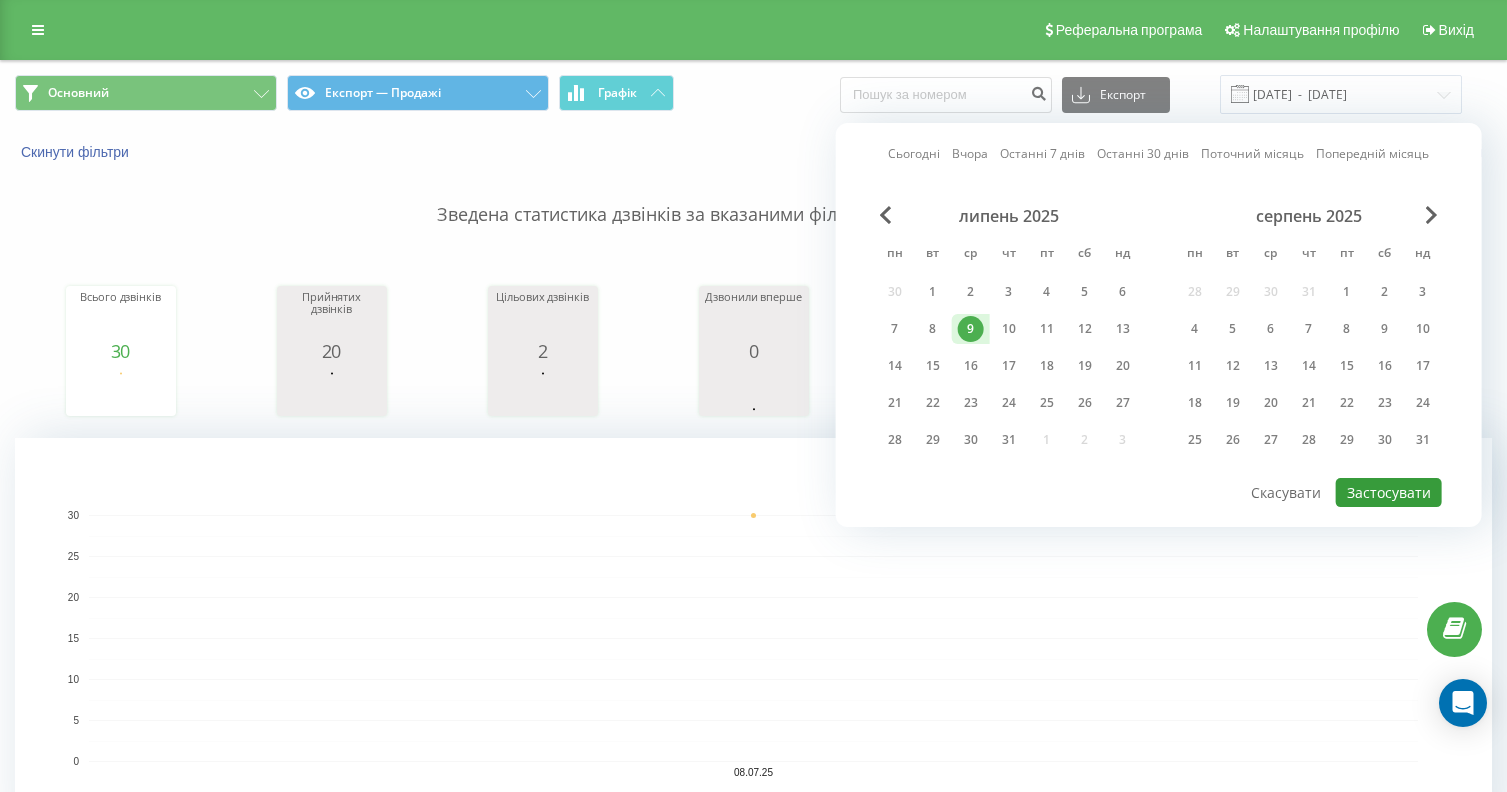 click on "Застосувати" at bounding box center (1389, 492) 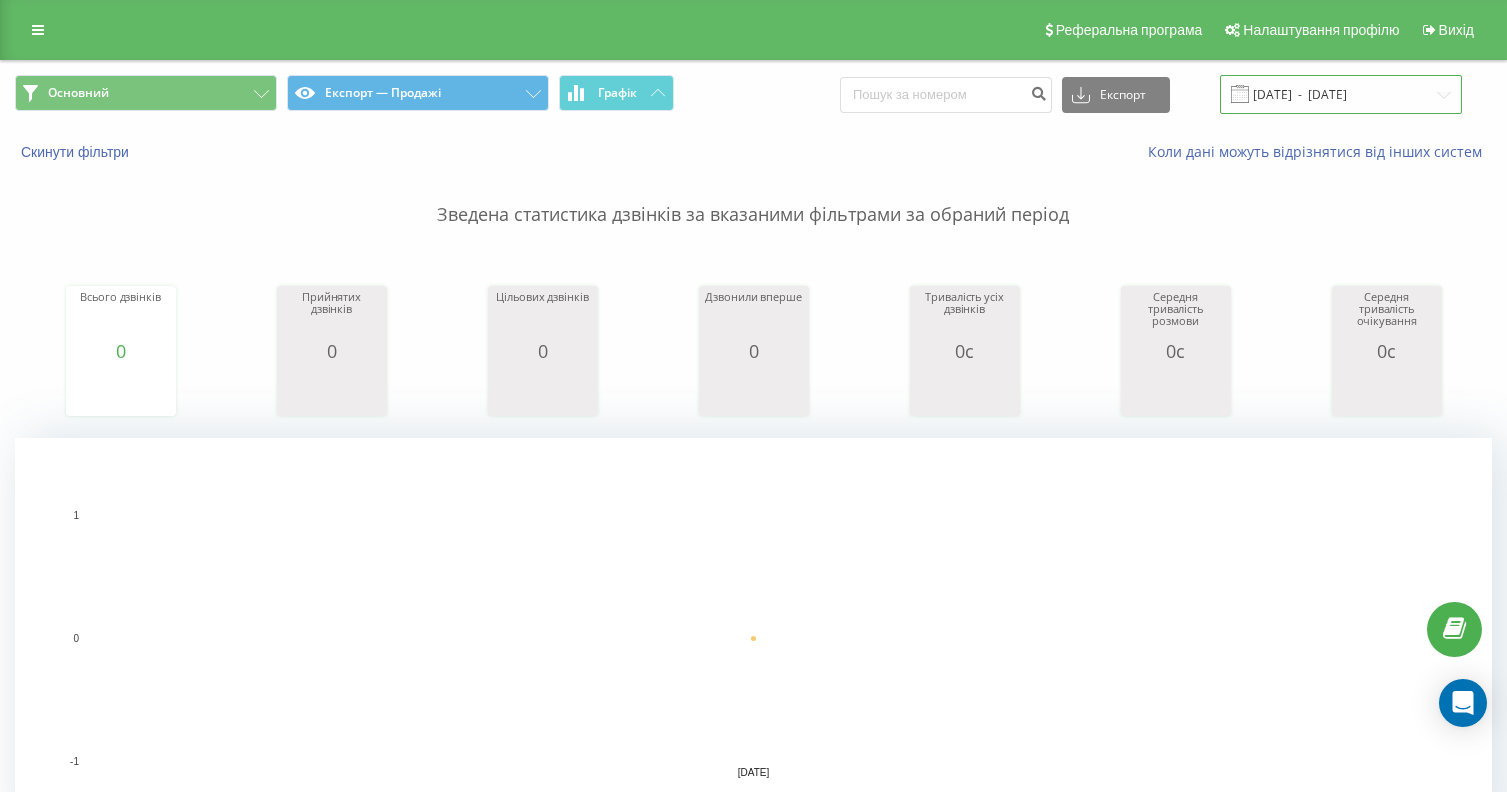 click on "09.07.2025  -  09.07.2025" at bounding box center [1341, 94] 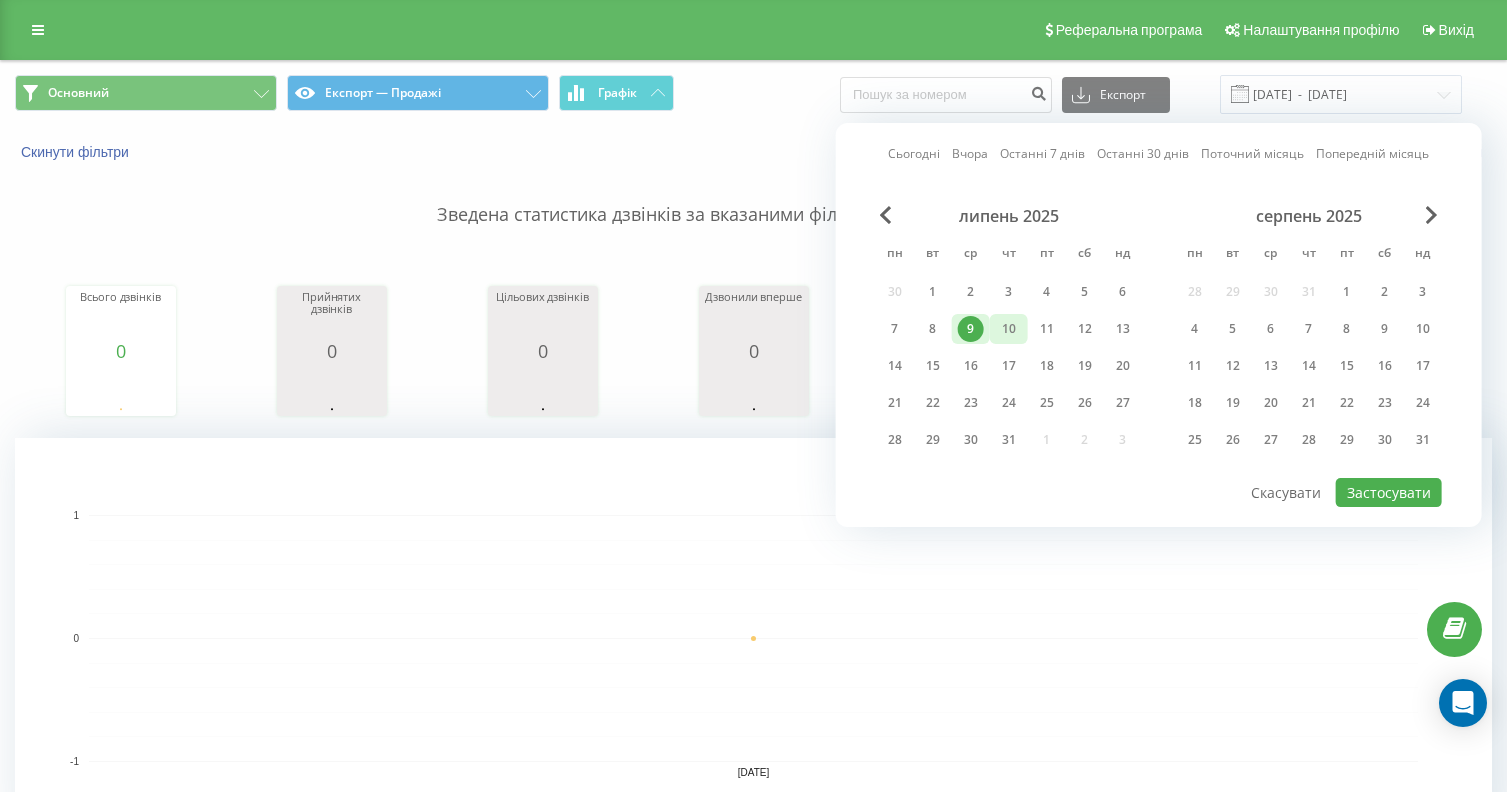 click on "10" at bounding box center (1009, 329) 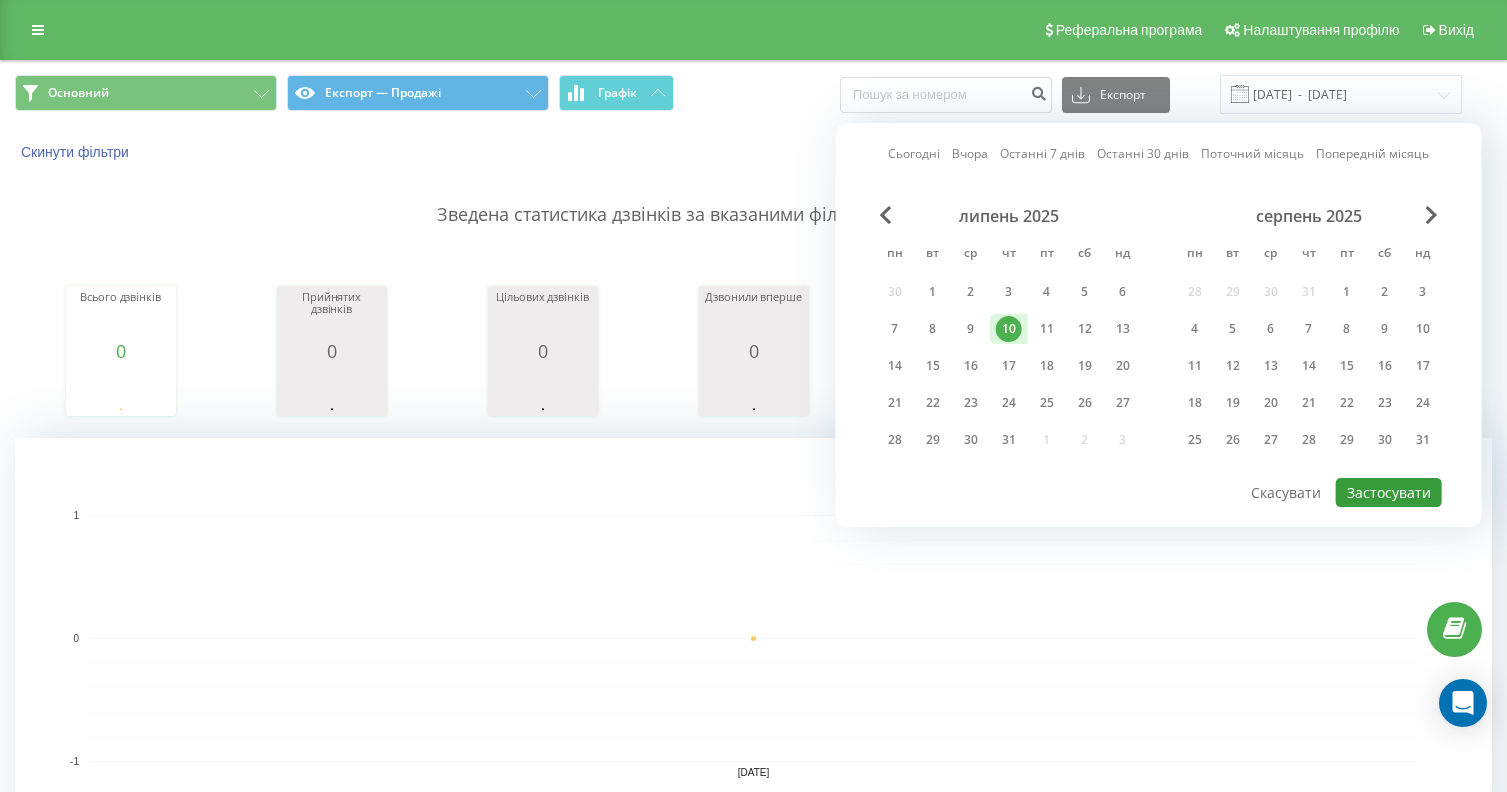 click on "Застосувати" at bounding box center [1389, 492] 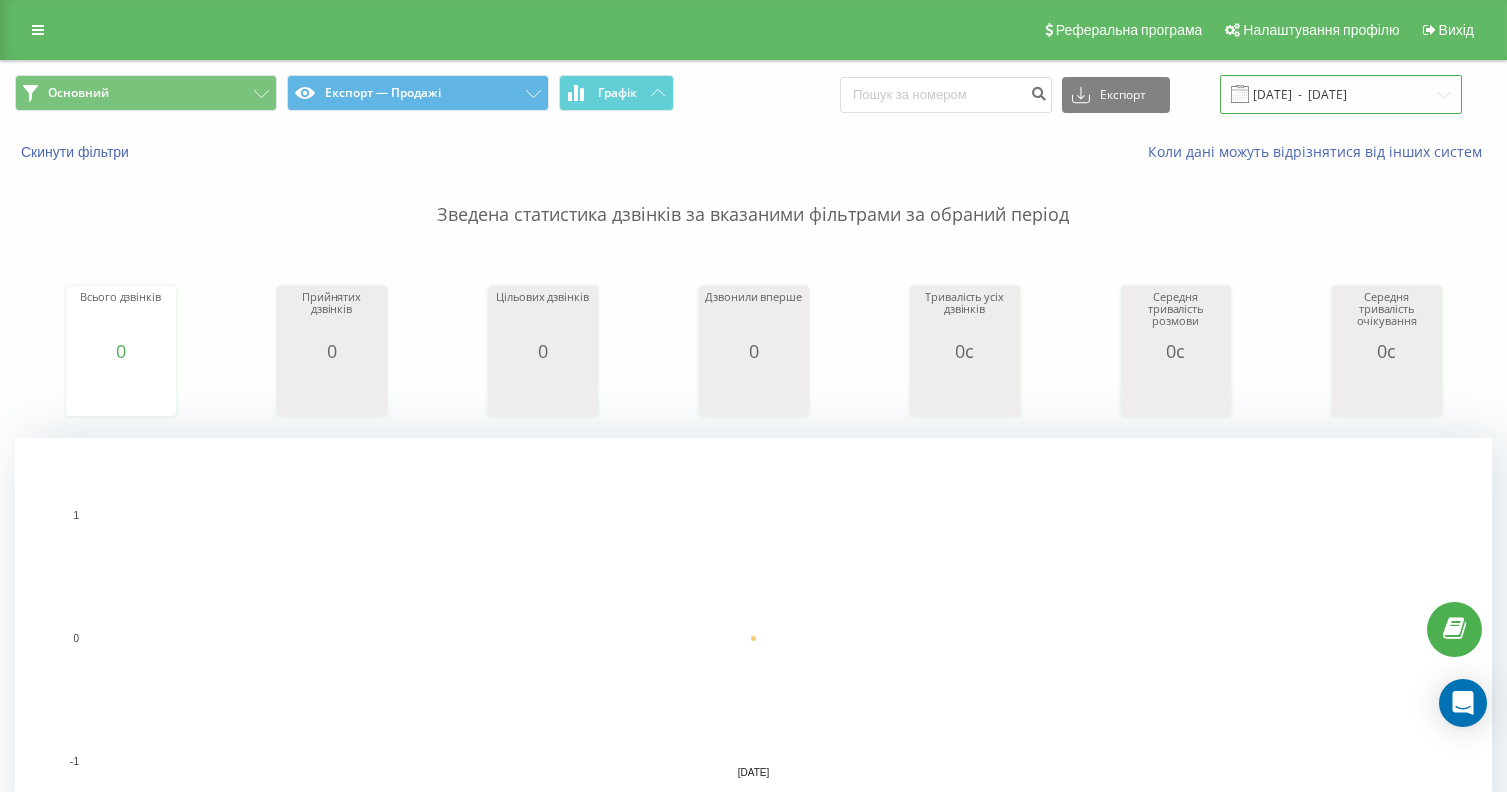 click on "10.07.2025  -  10.07.2025" at bounding box center (1341, 94) 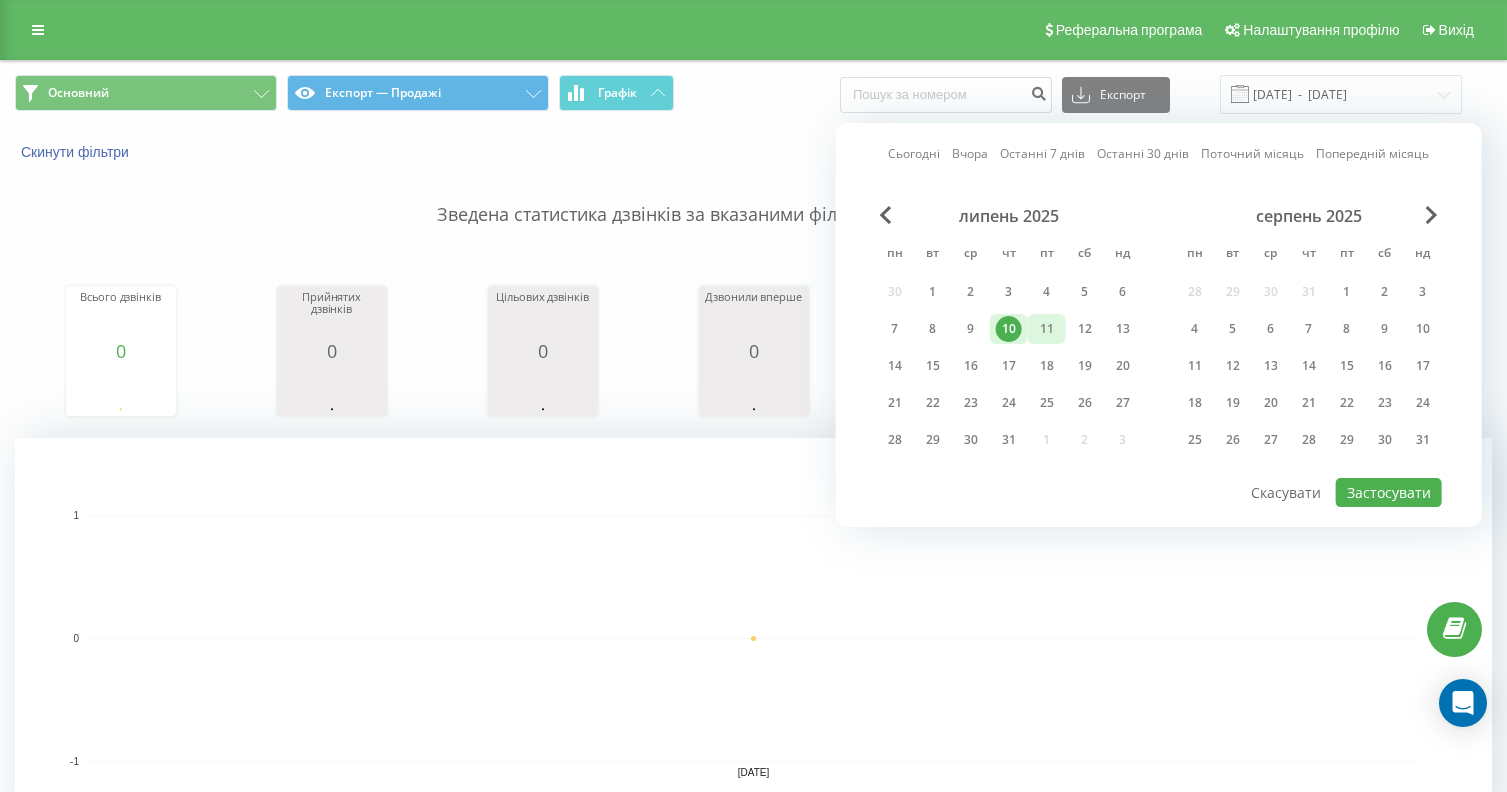 click on "11" at bounding box center [1047, 329] 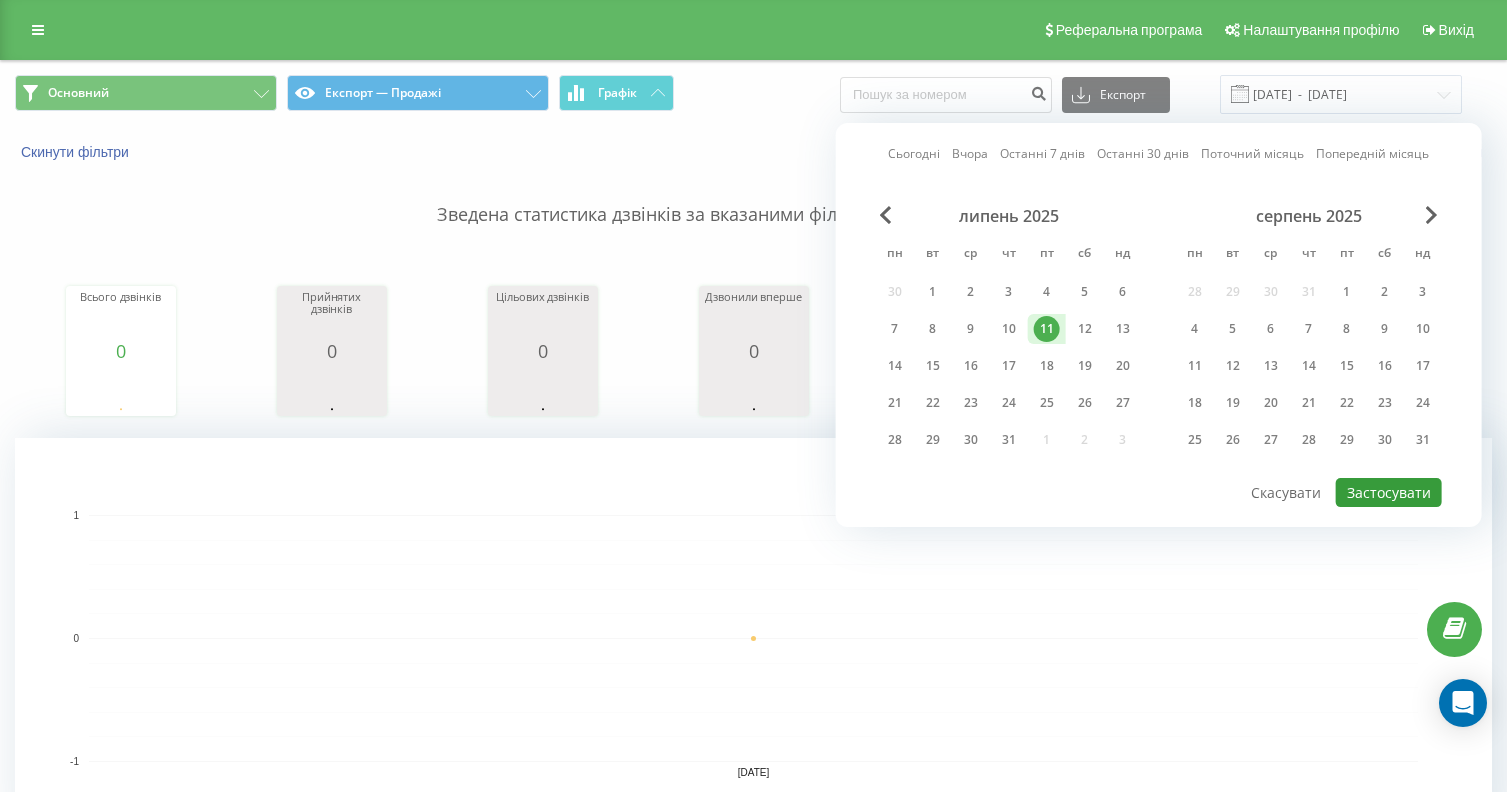 click on "Застосувати" at bounding box center [1389, 492] 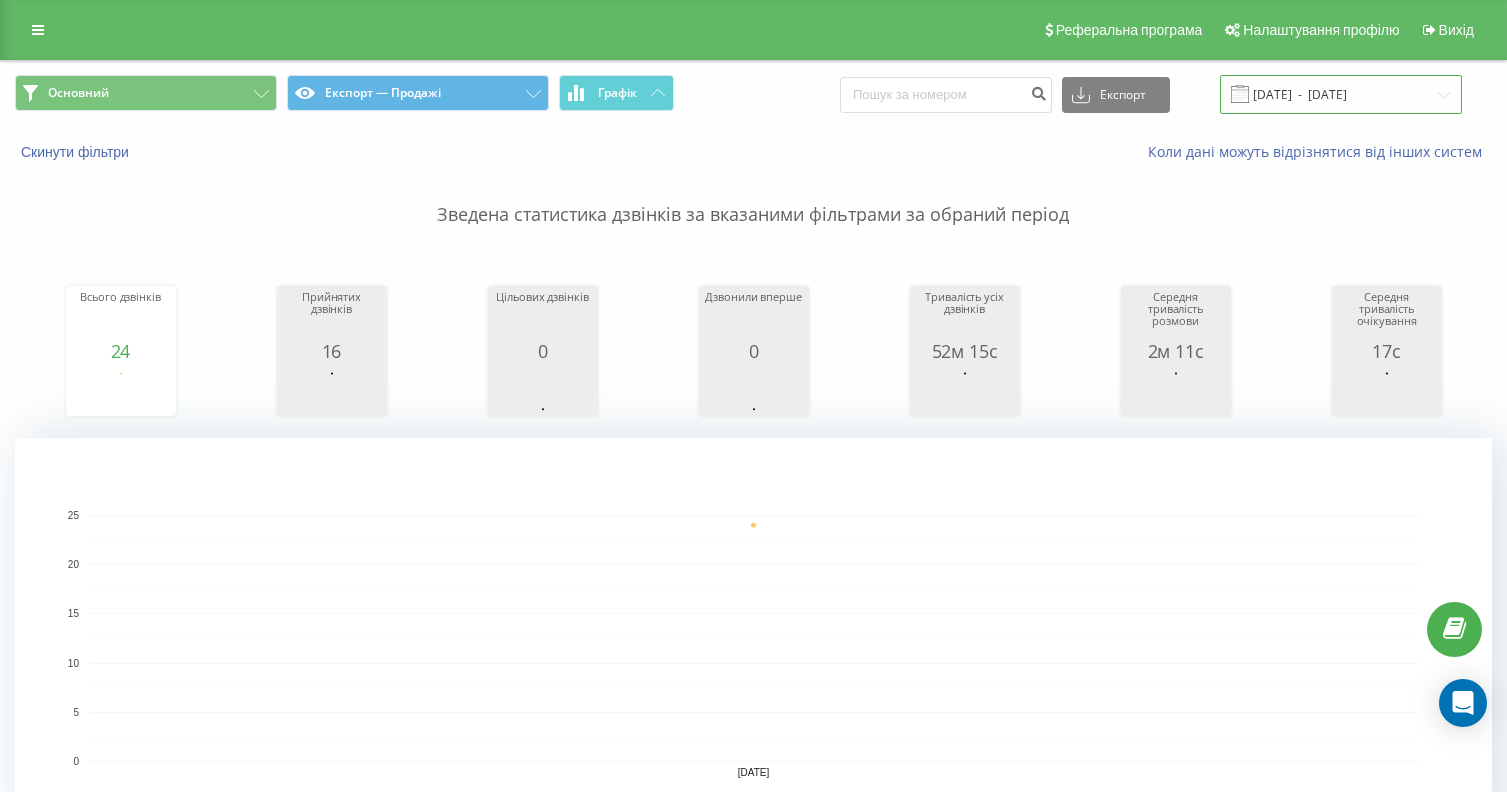 click on "11.07.2025  -  11.07.2025" at bounding box center (1341, 94) 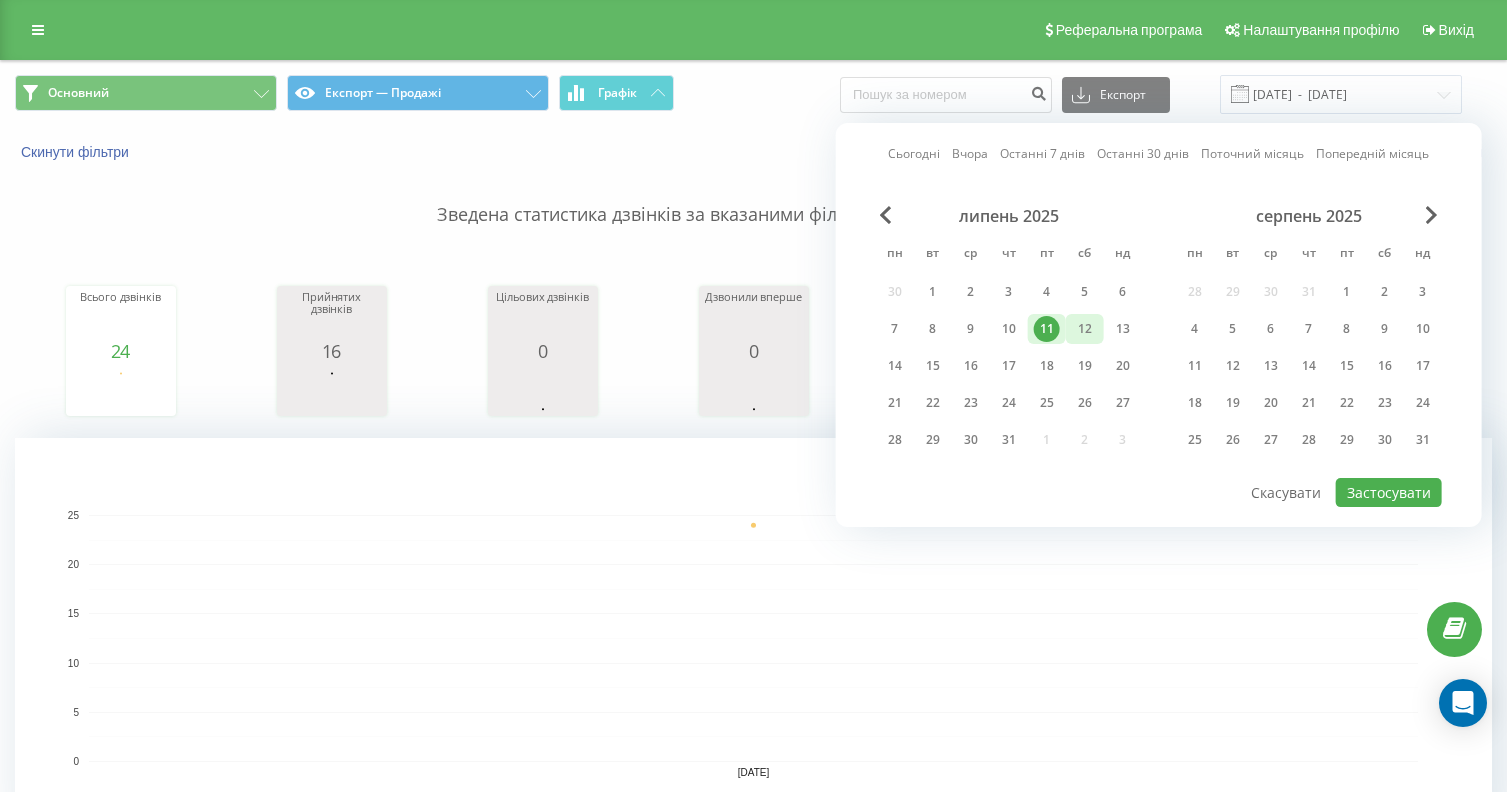 click on "12" at bounding box center (1085, 329) 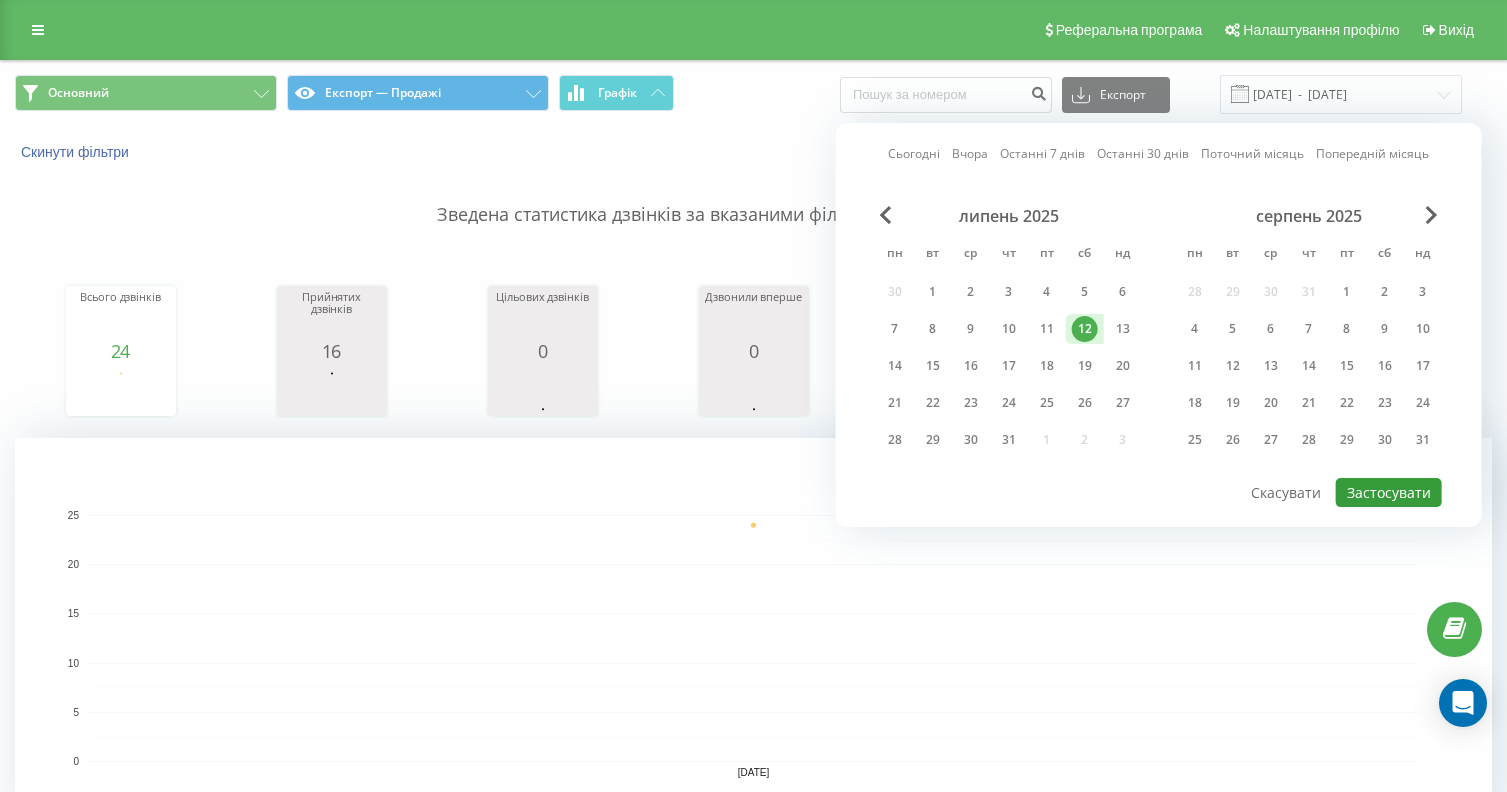 click on "Застосувати" at bounding box center (1389, 492) 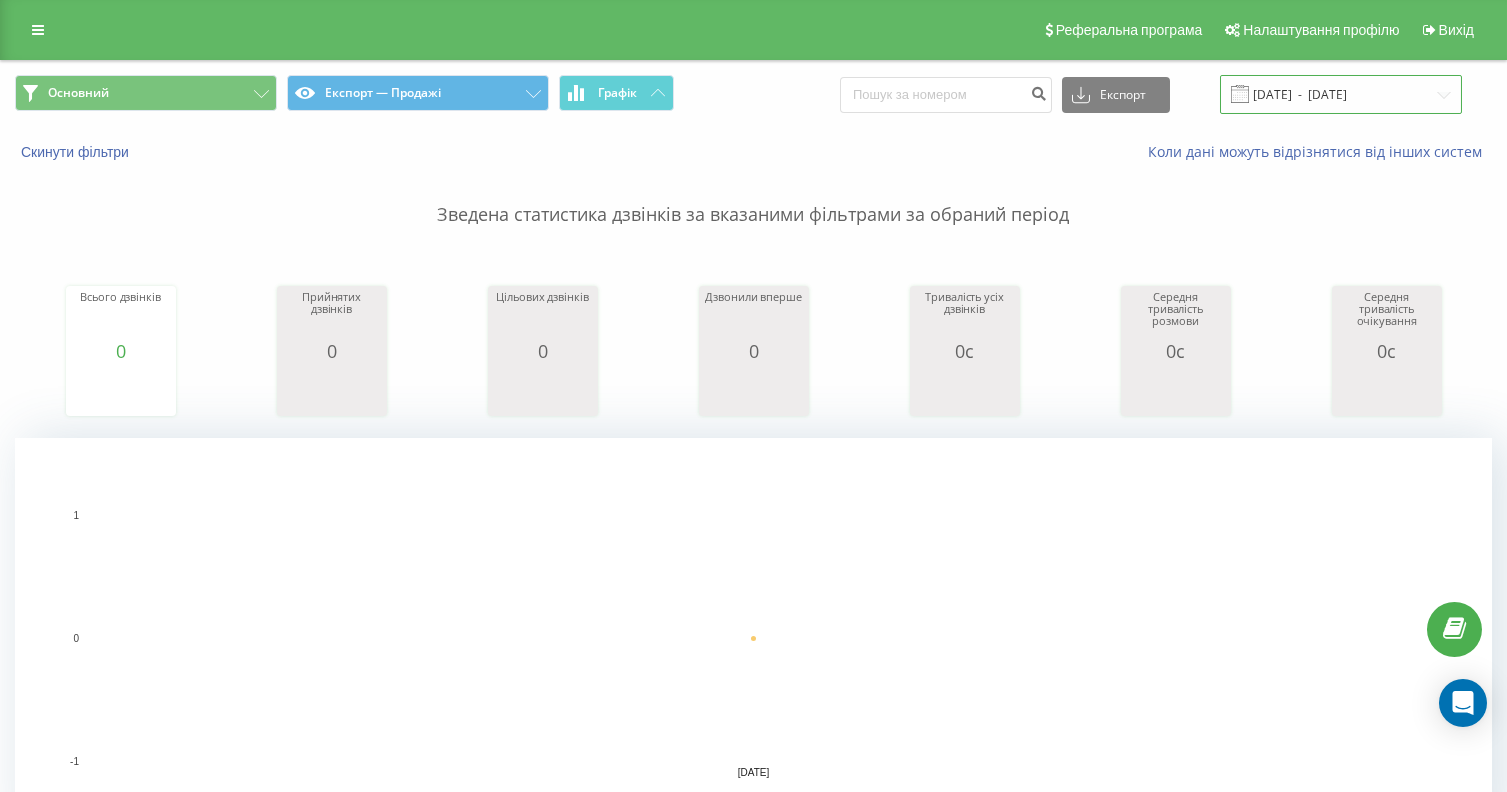 click on "12.07.2025  -  12.07.2025" at bounding box center (1341, 94) 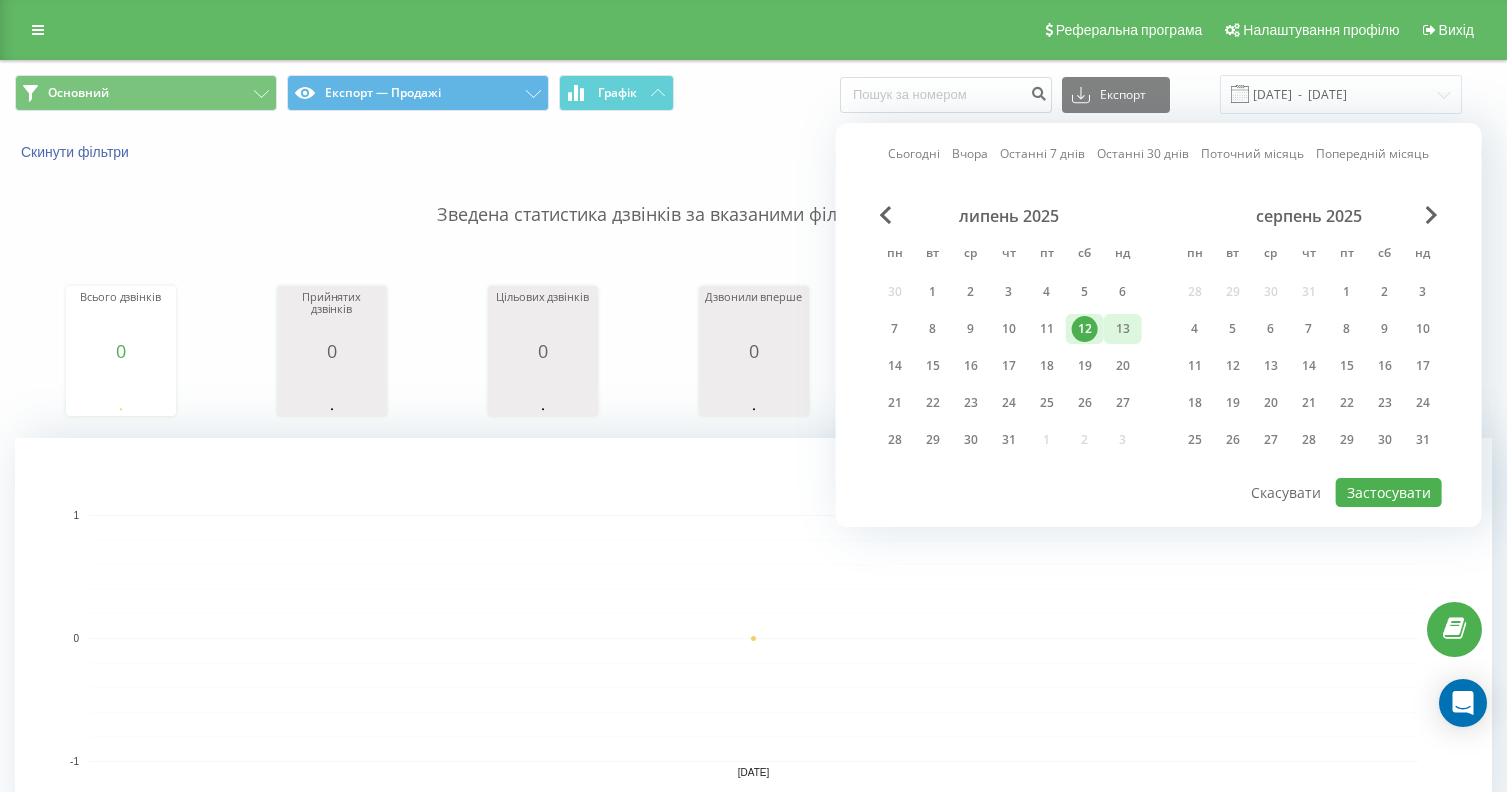 click on "13" at bounding box center [1123, 329] 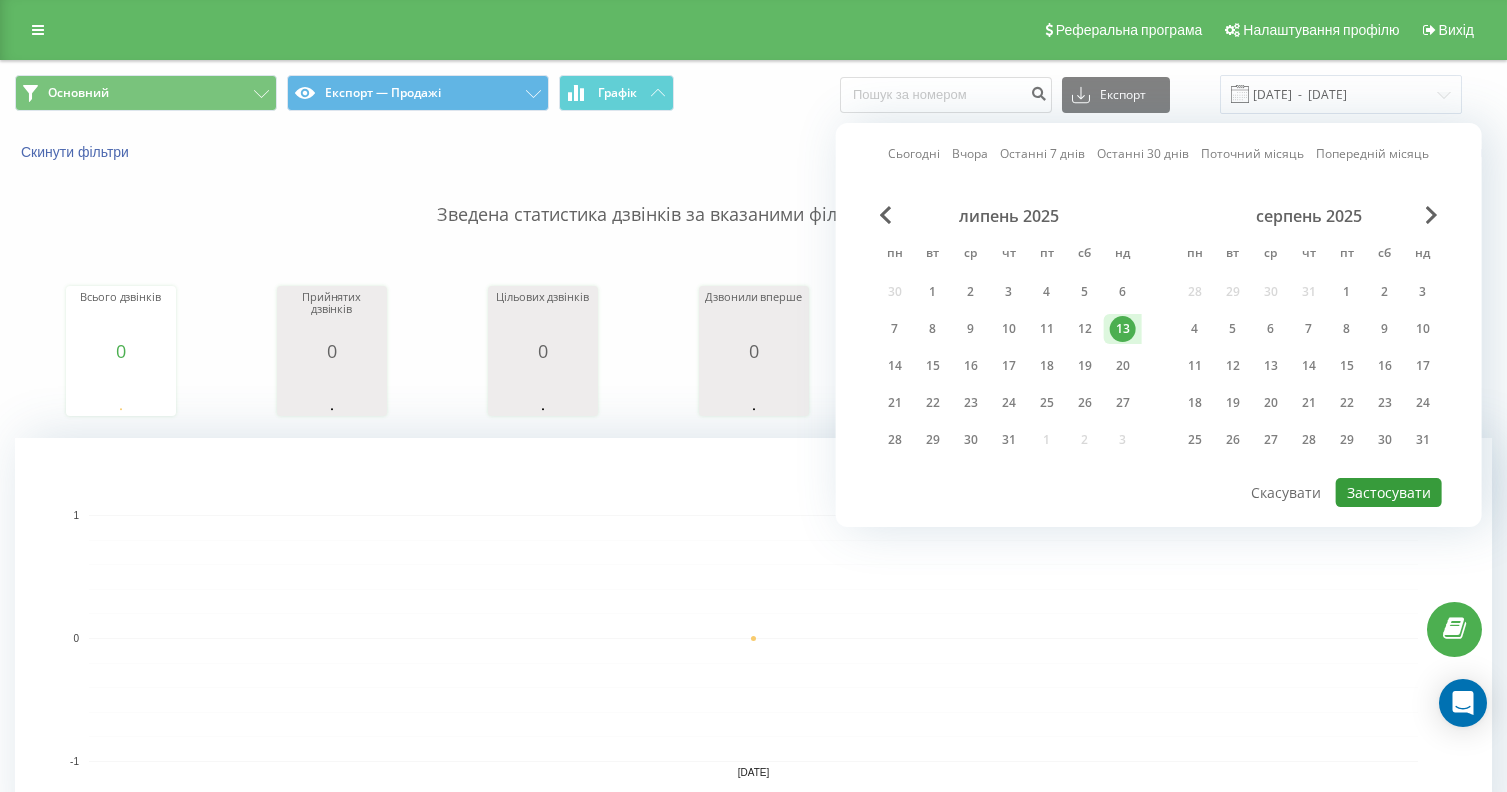 click on "Застосувати" at bounding box center (1389, 492) 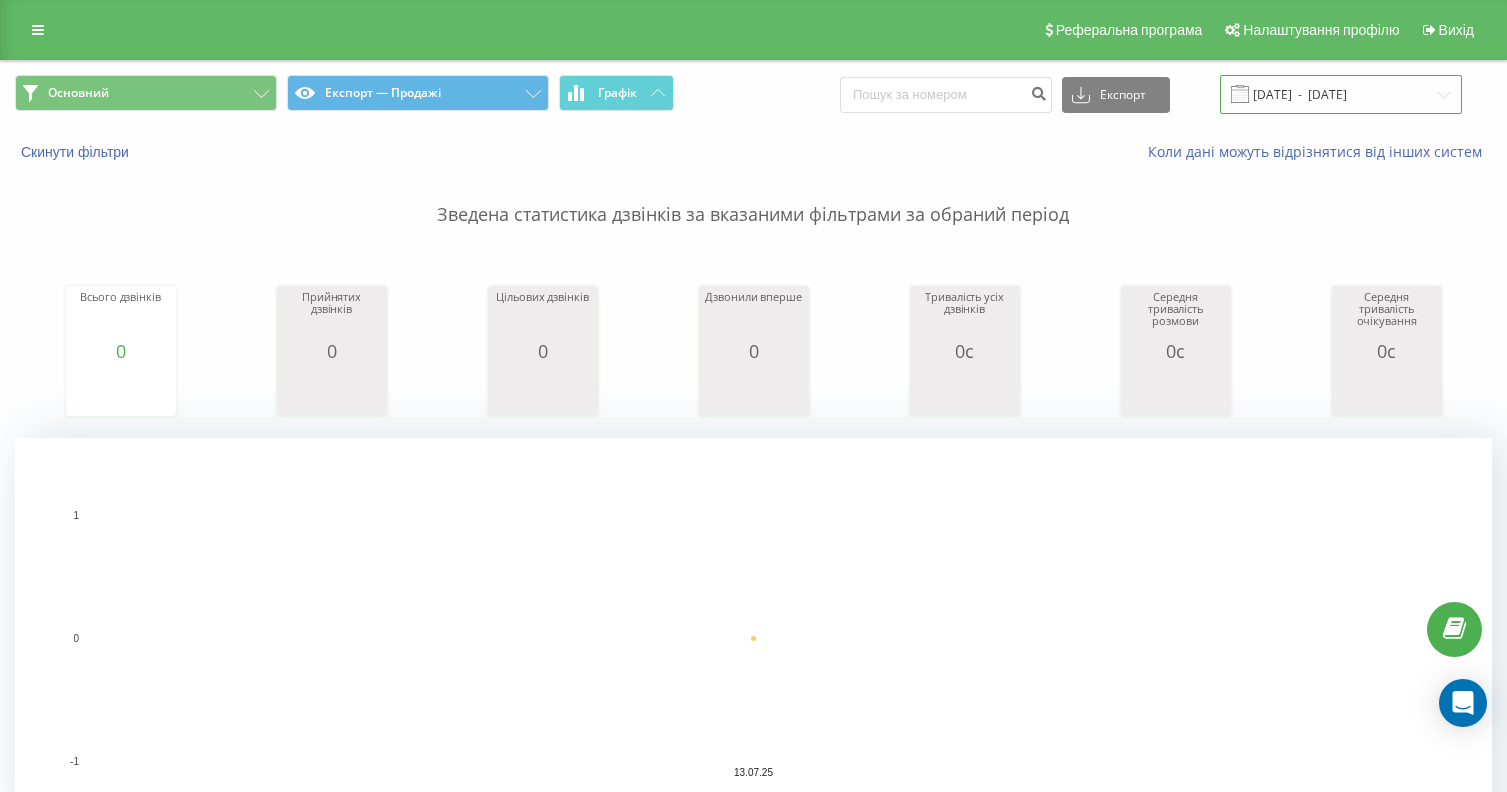 click on "13.07.2025  -  13.07.2025" at bounding box center (1341, 94) 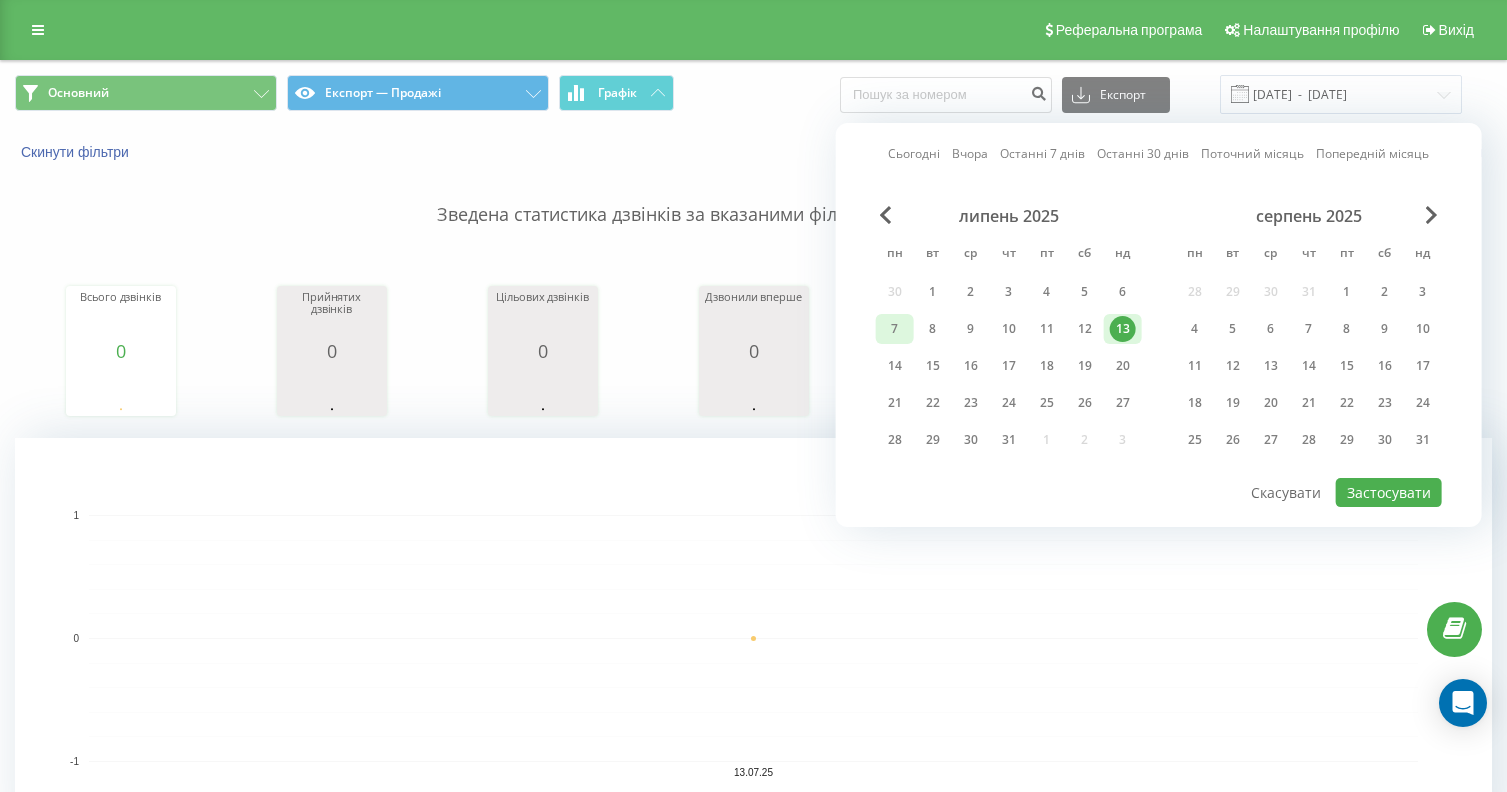 click on "7" at bounding box center (895, 329) 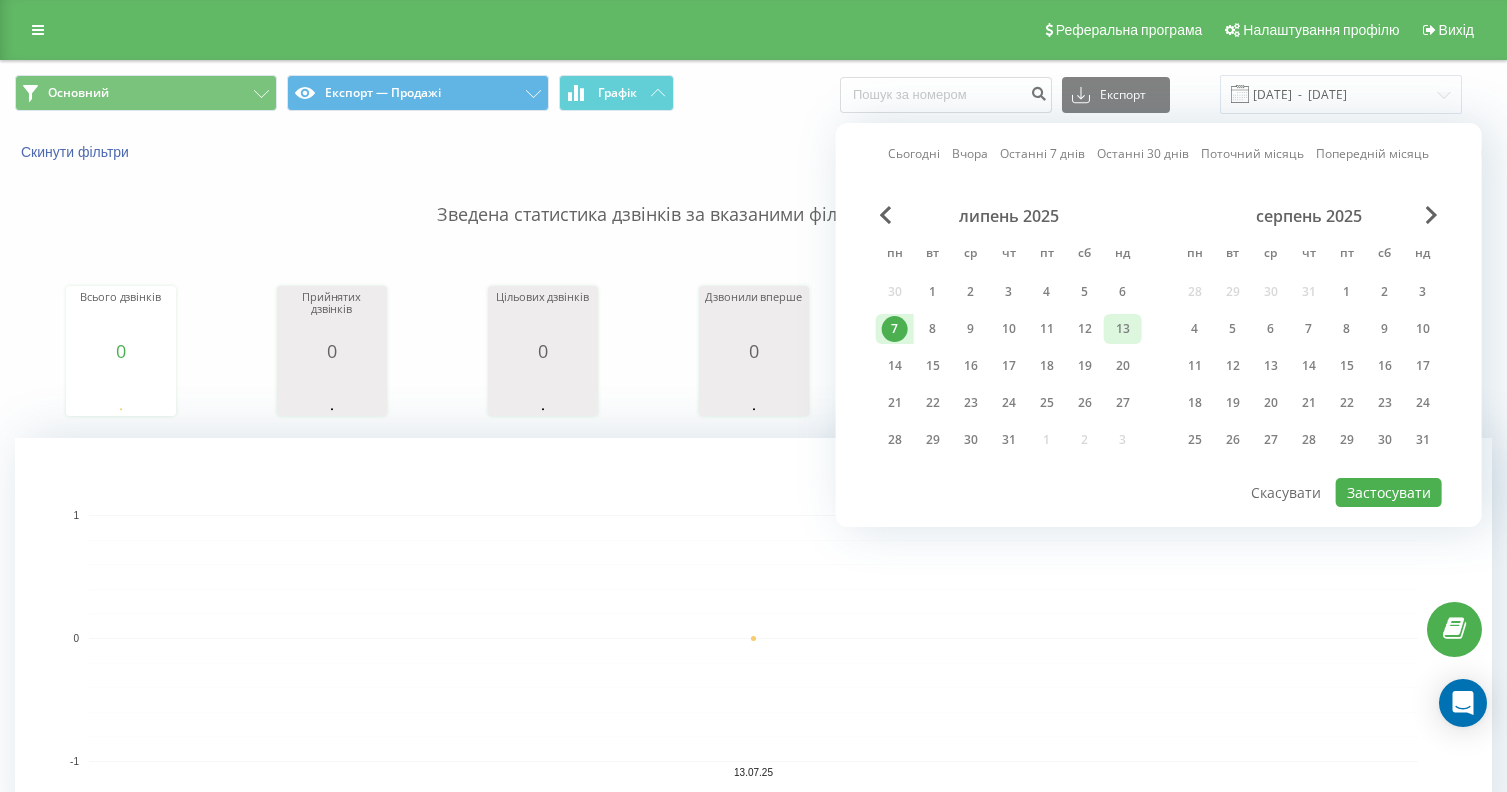 click on "13" at bounding box center (1123, 329) 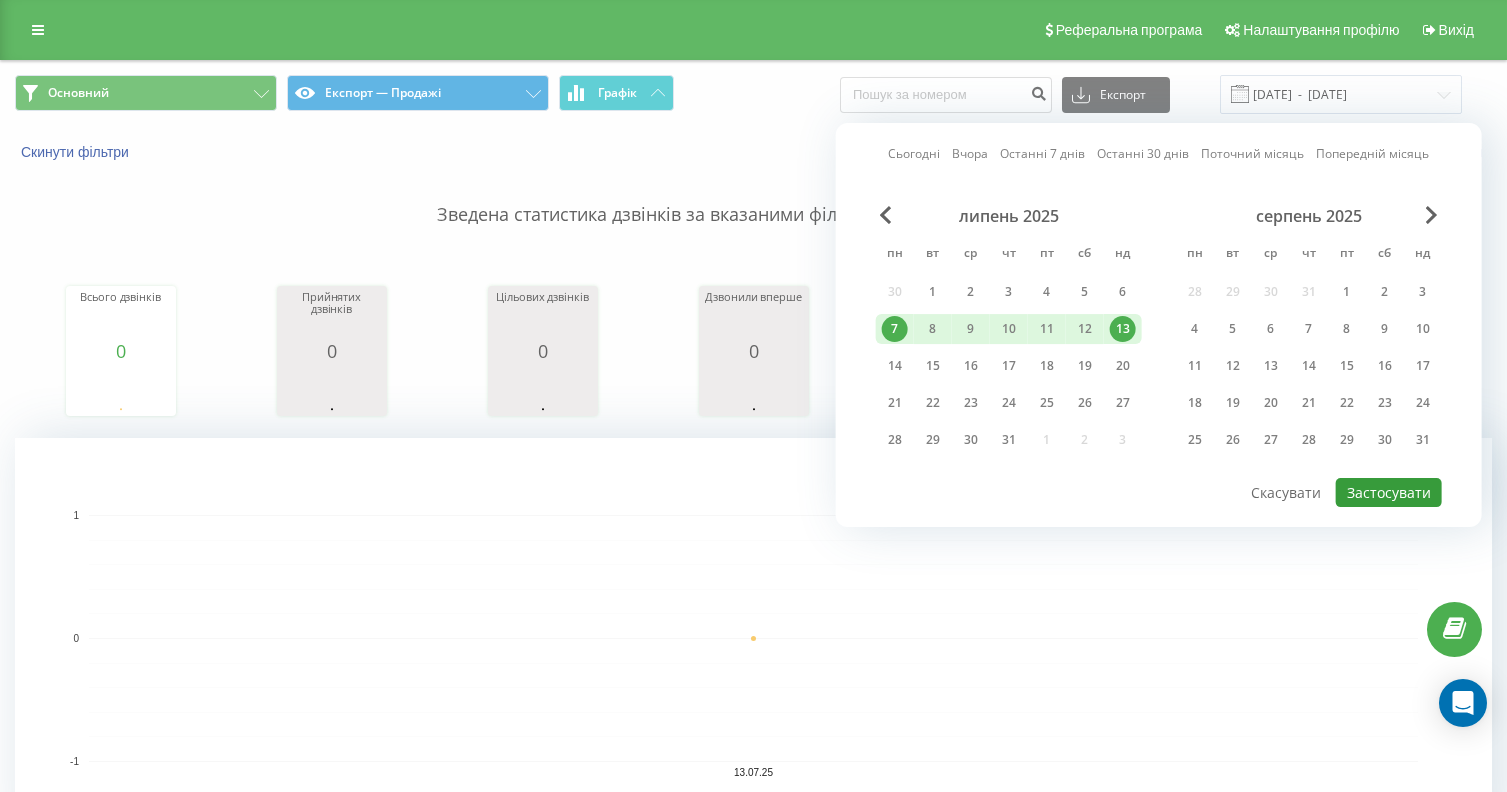 click on "Застосувати" at bounding box center [1389, 492] 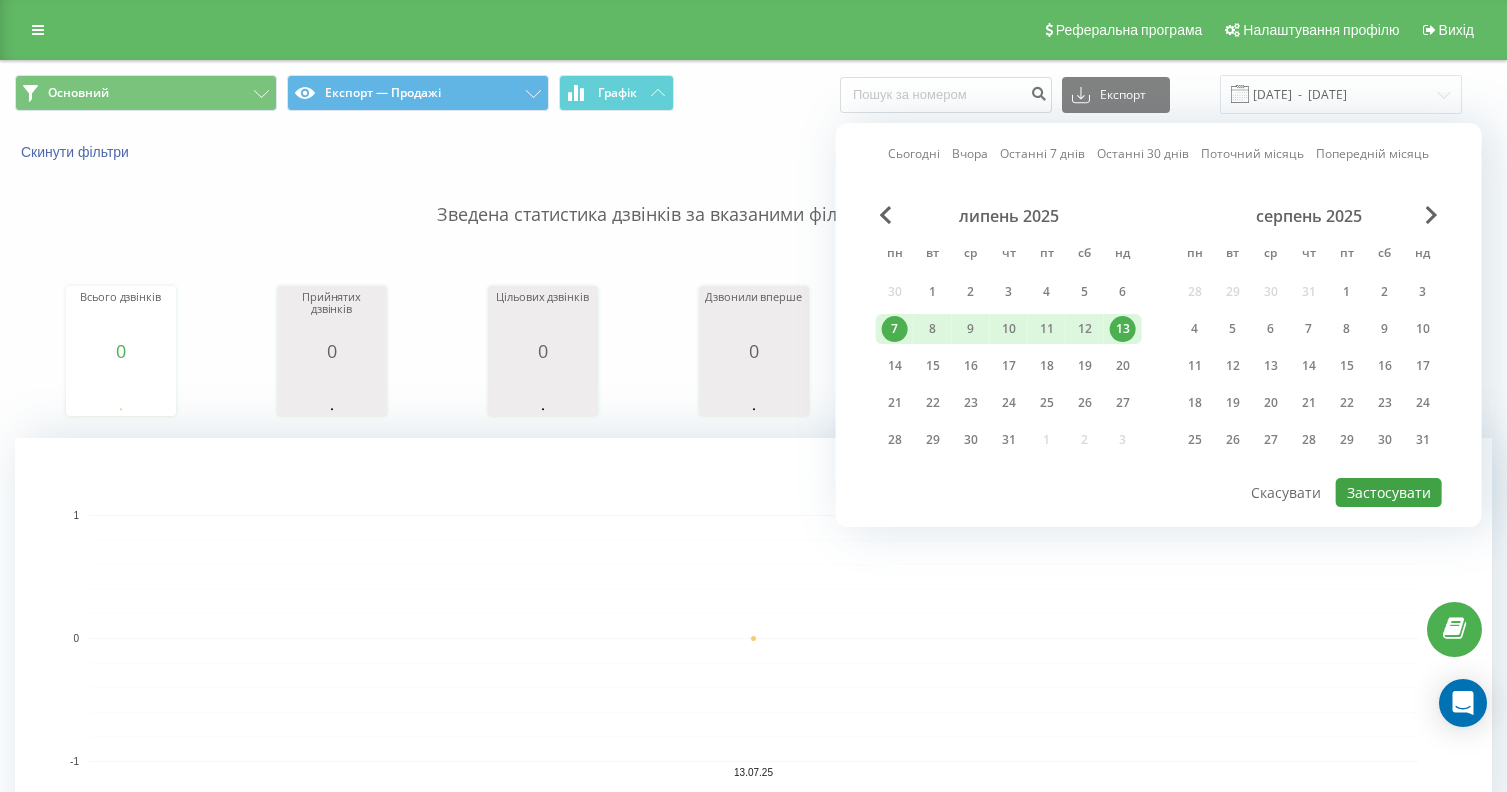 type on "[DATE]  -  [DATE]" 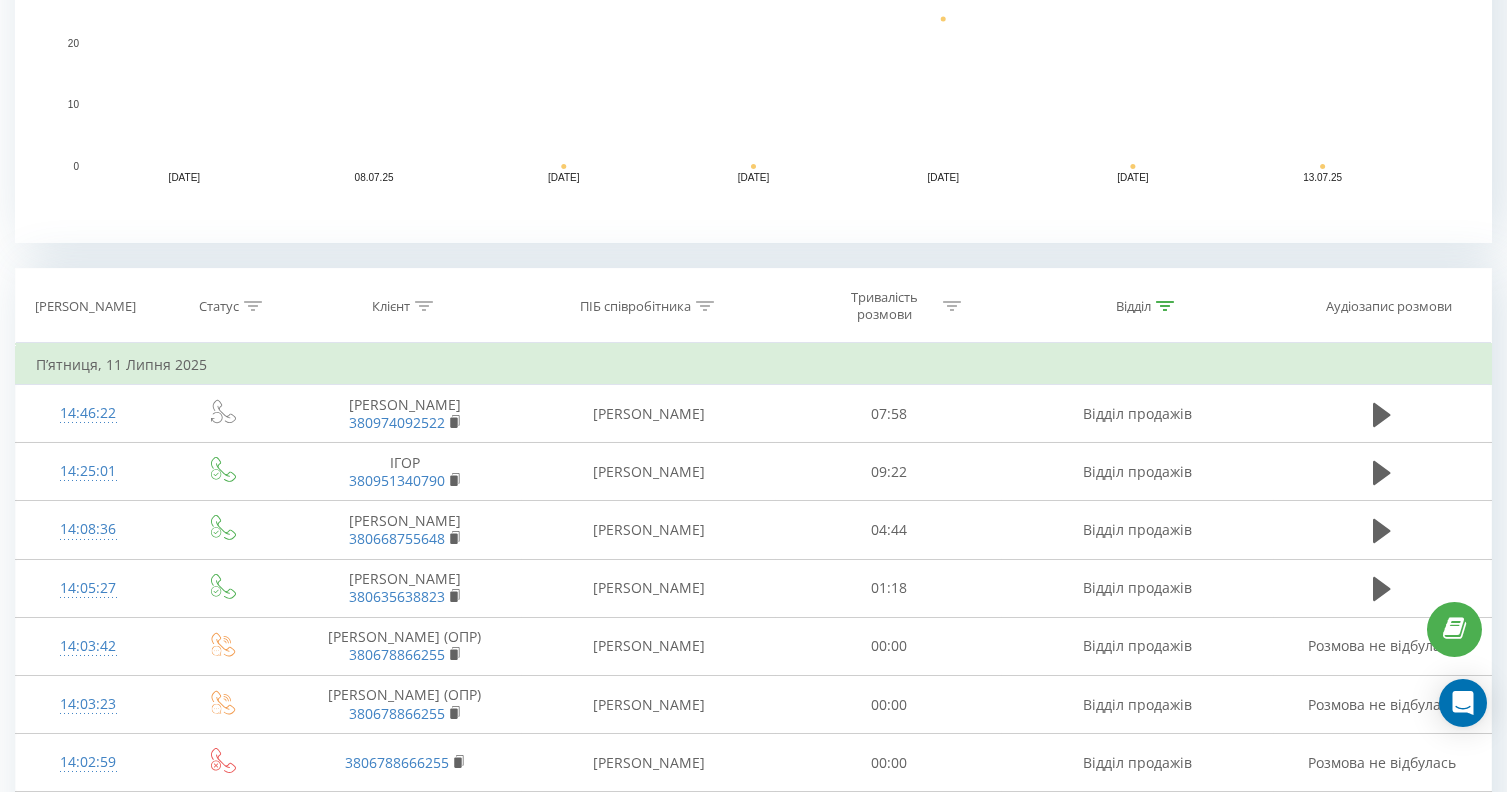 scroll, scrollTop: 600, scrollLeft: 0, axis: vertical 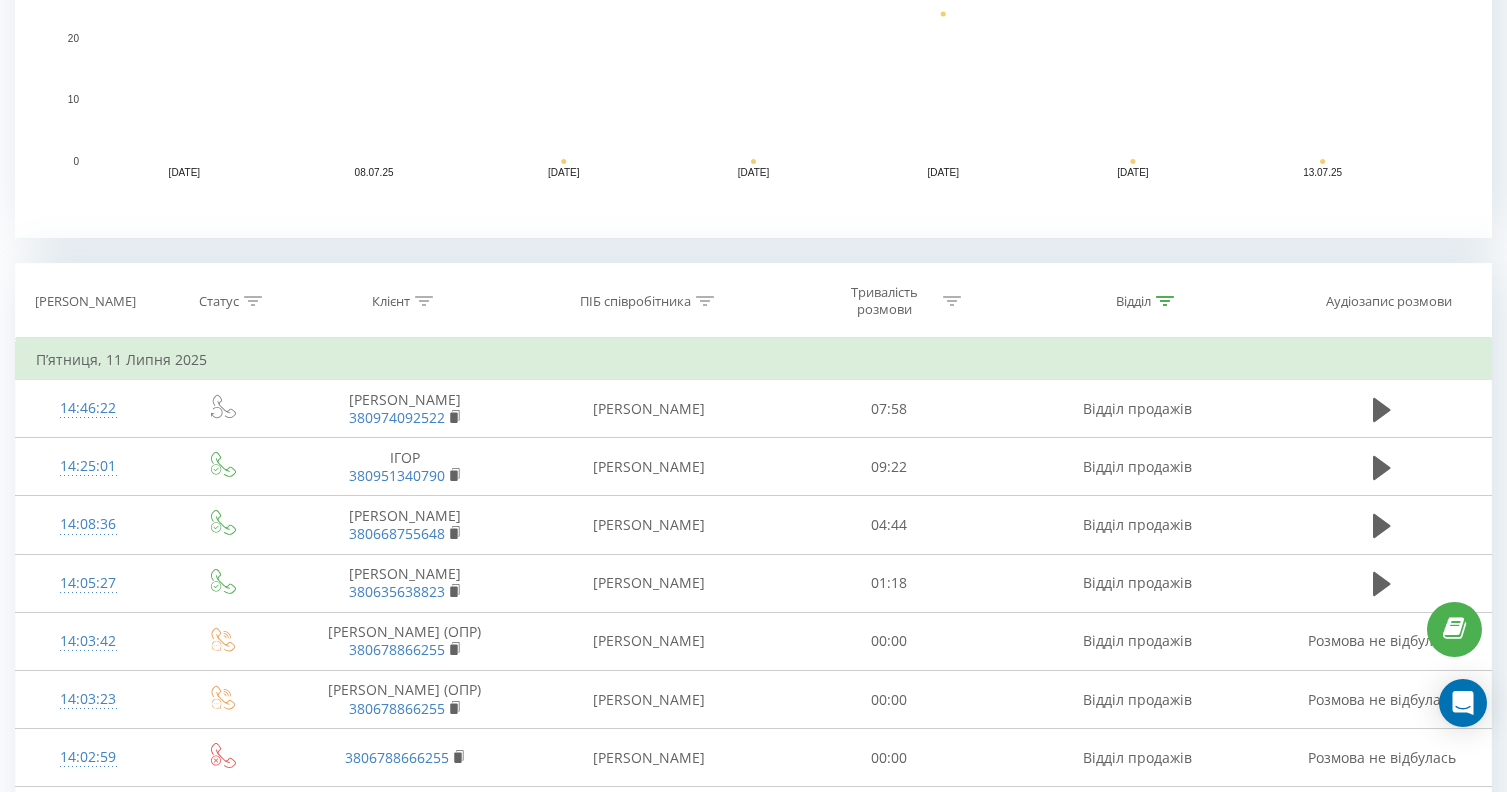 click at bounding box center [1165, 301] 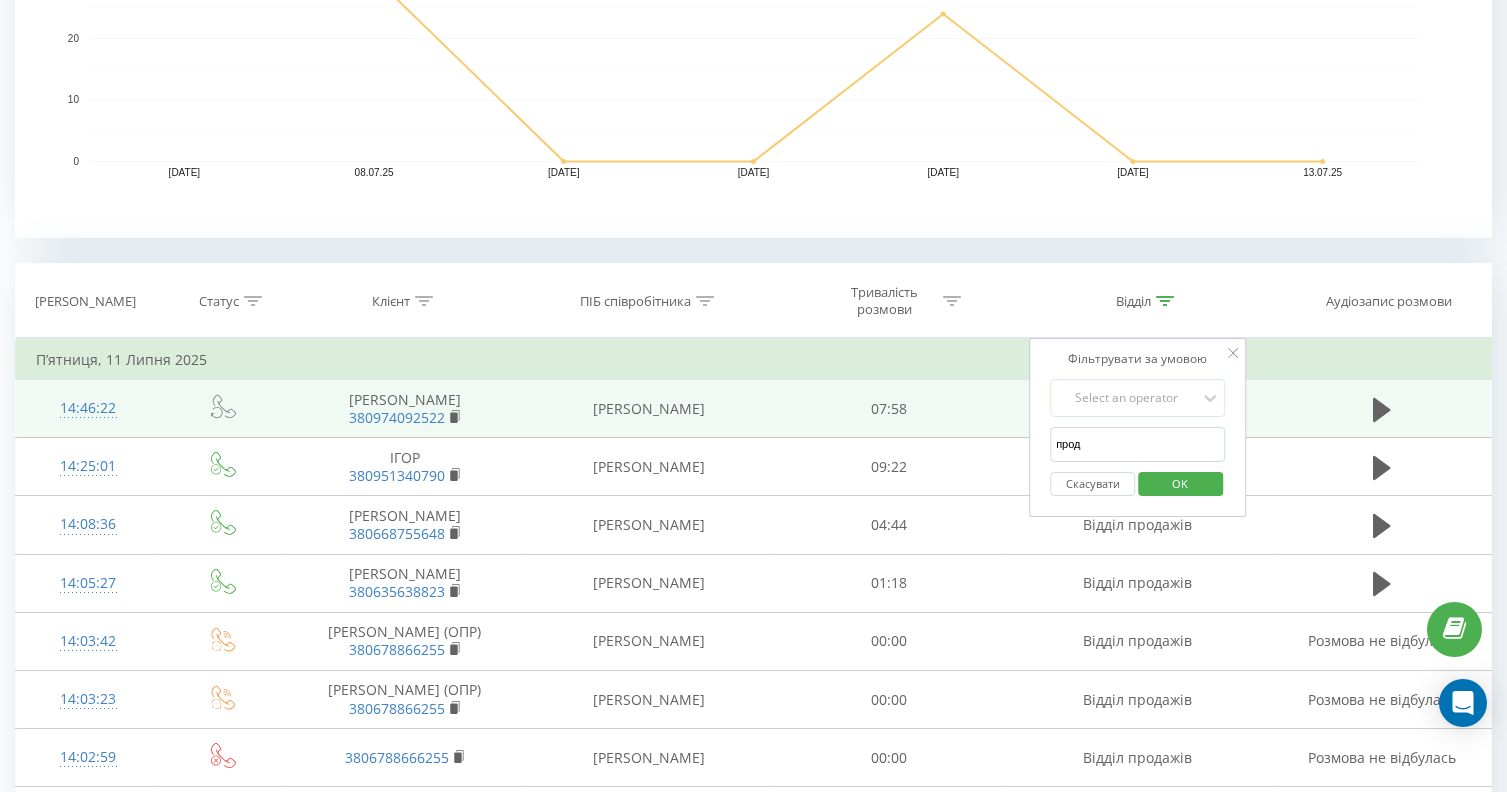 drag, startPoint x: 1112, startPoint y: 438, endPoint x: 982, endPoint y: 435, distance: 130.0346 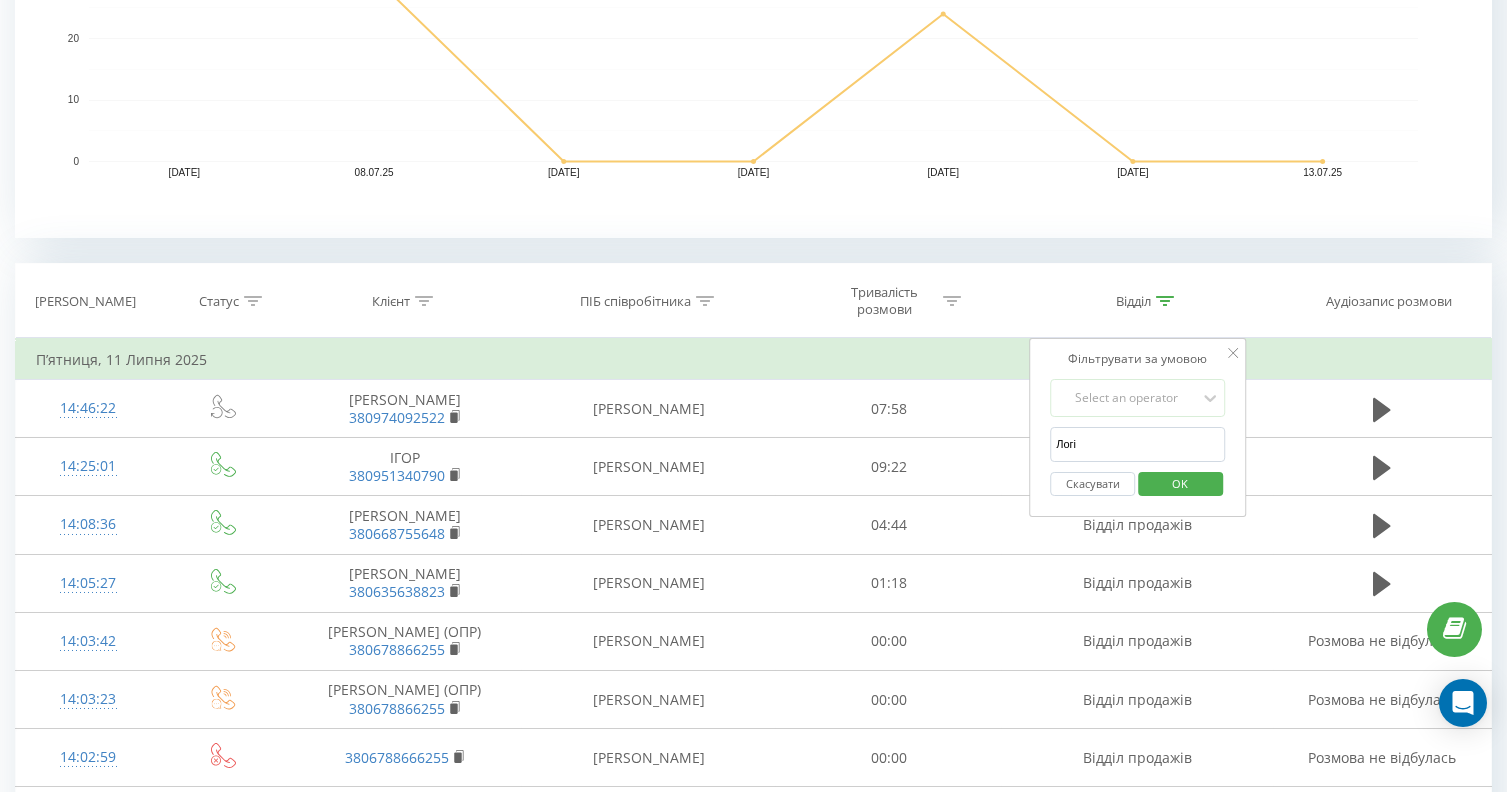 type on "логі" 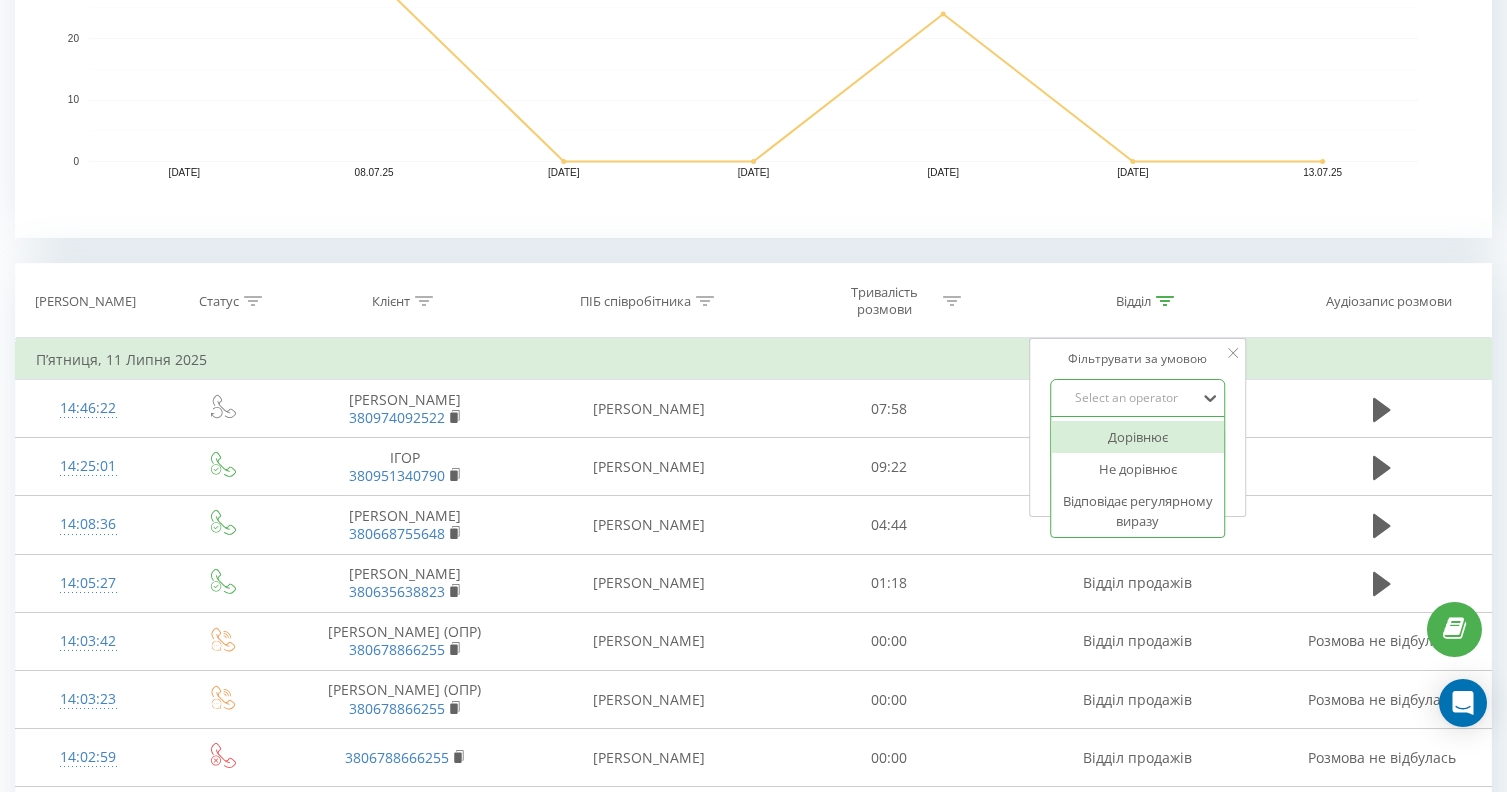 click on "Select an operator" at bounding box center [1127, 398] 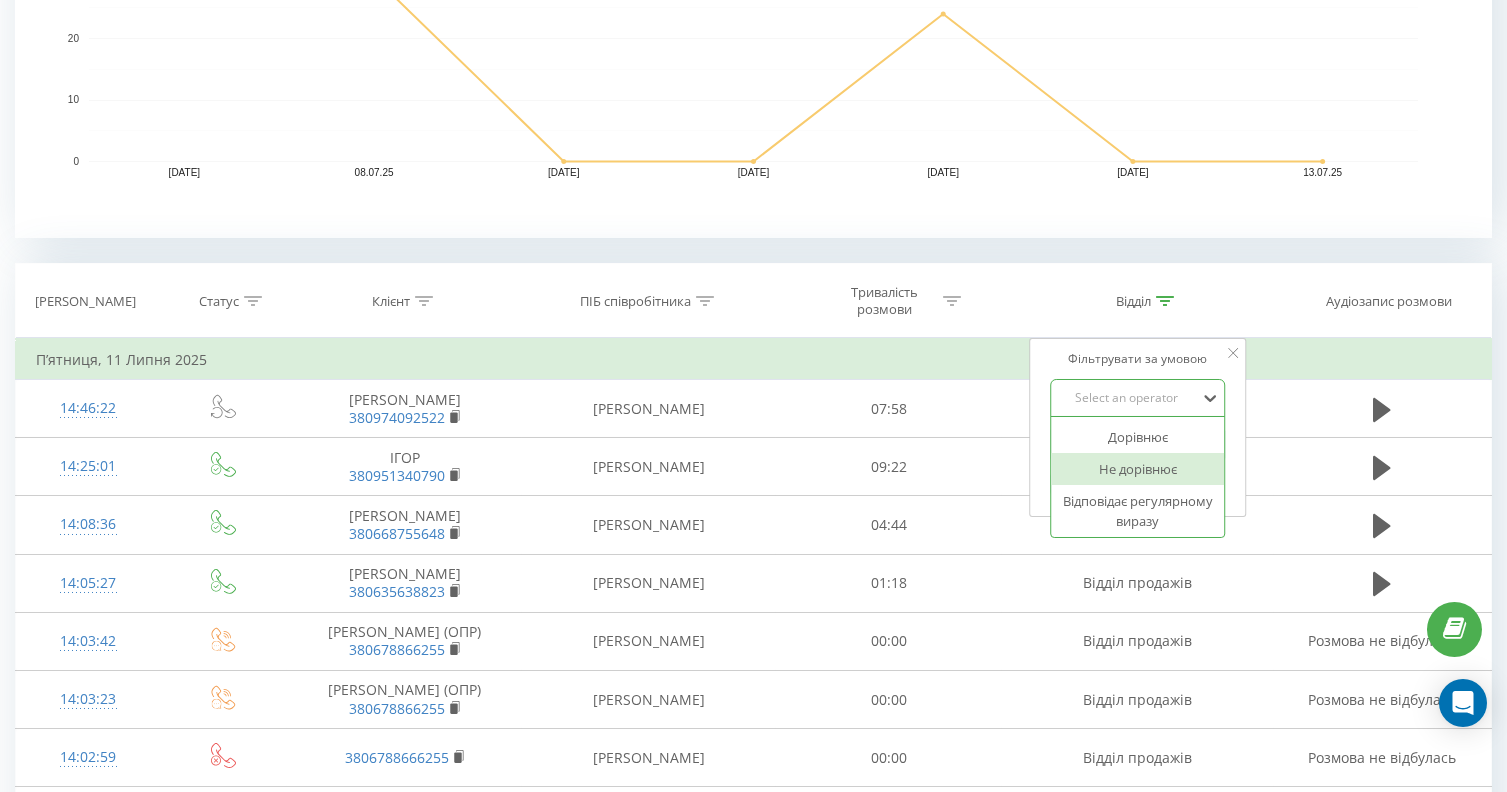 scroll, scrollTop: 131, scrollLeft: 0, axis: vertical 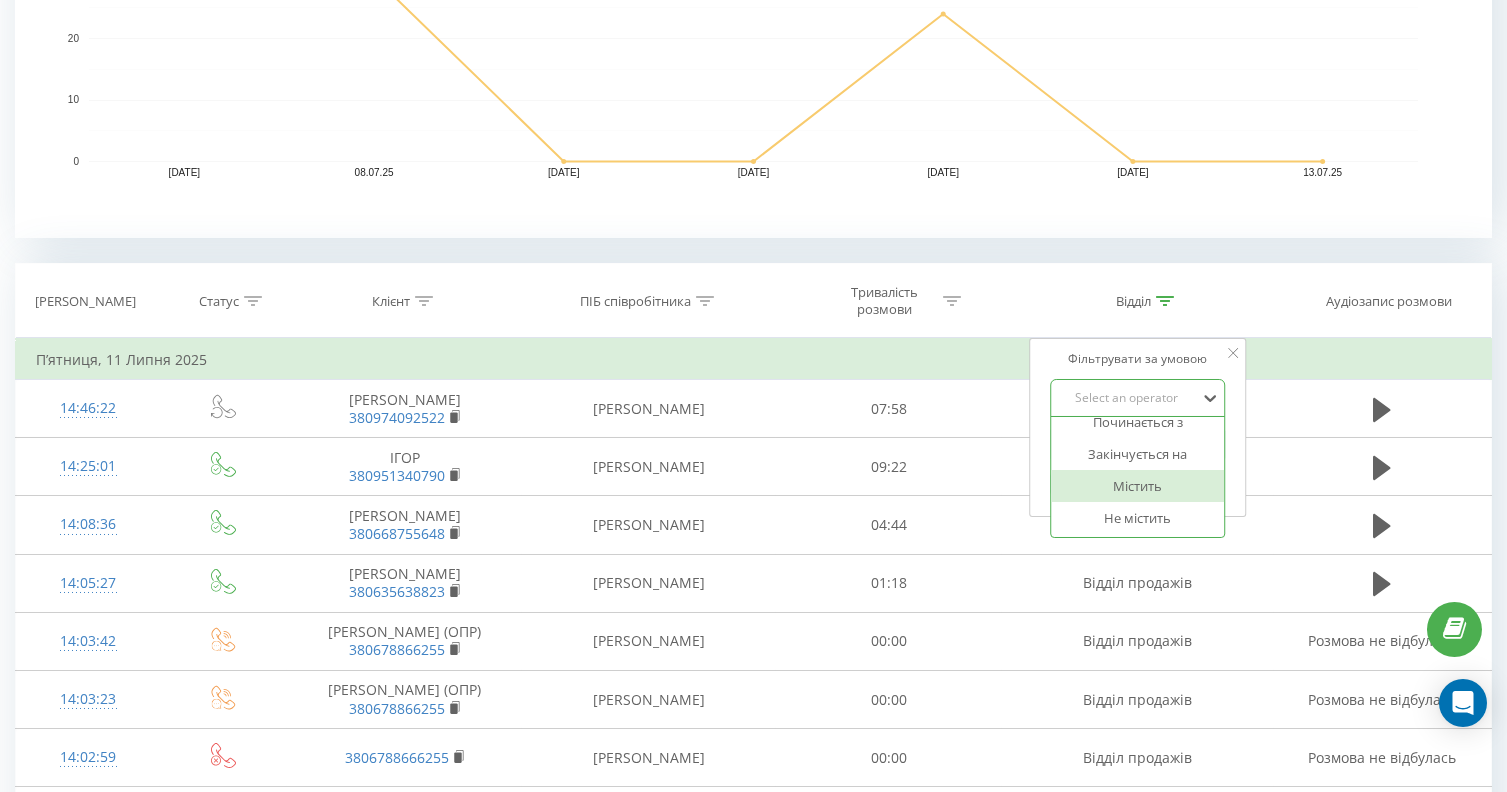 click on "Містить" at bounding box center [1138, 486] 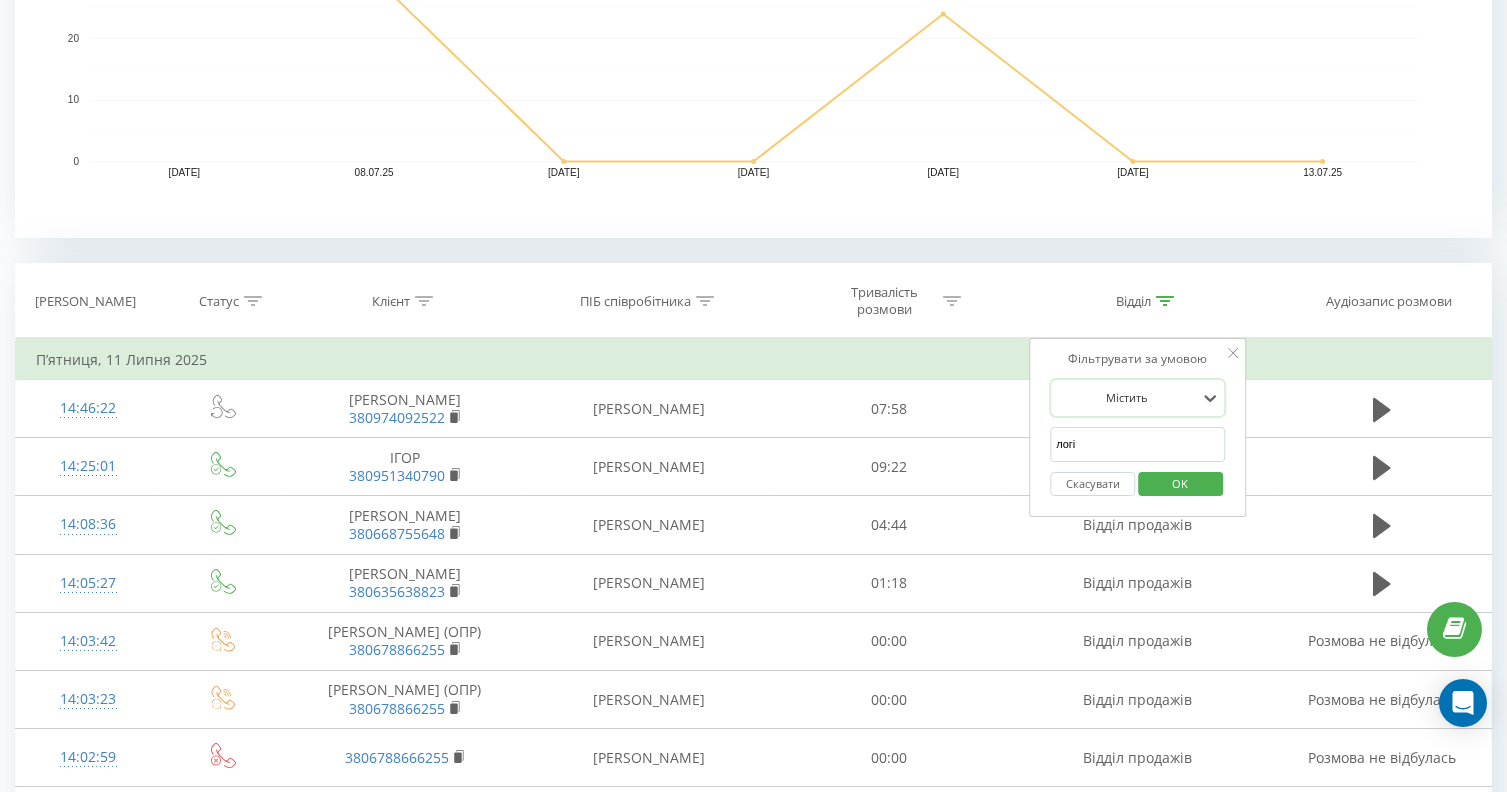 click on "OK" at bounding box center [1180, 483] 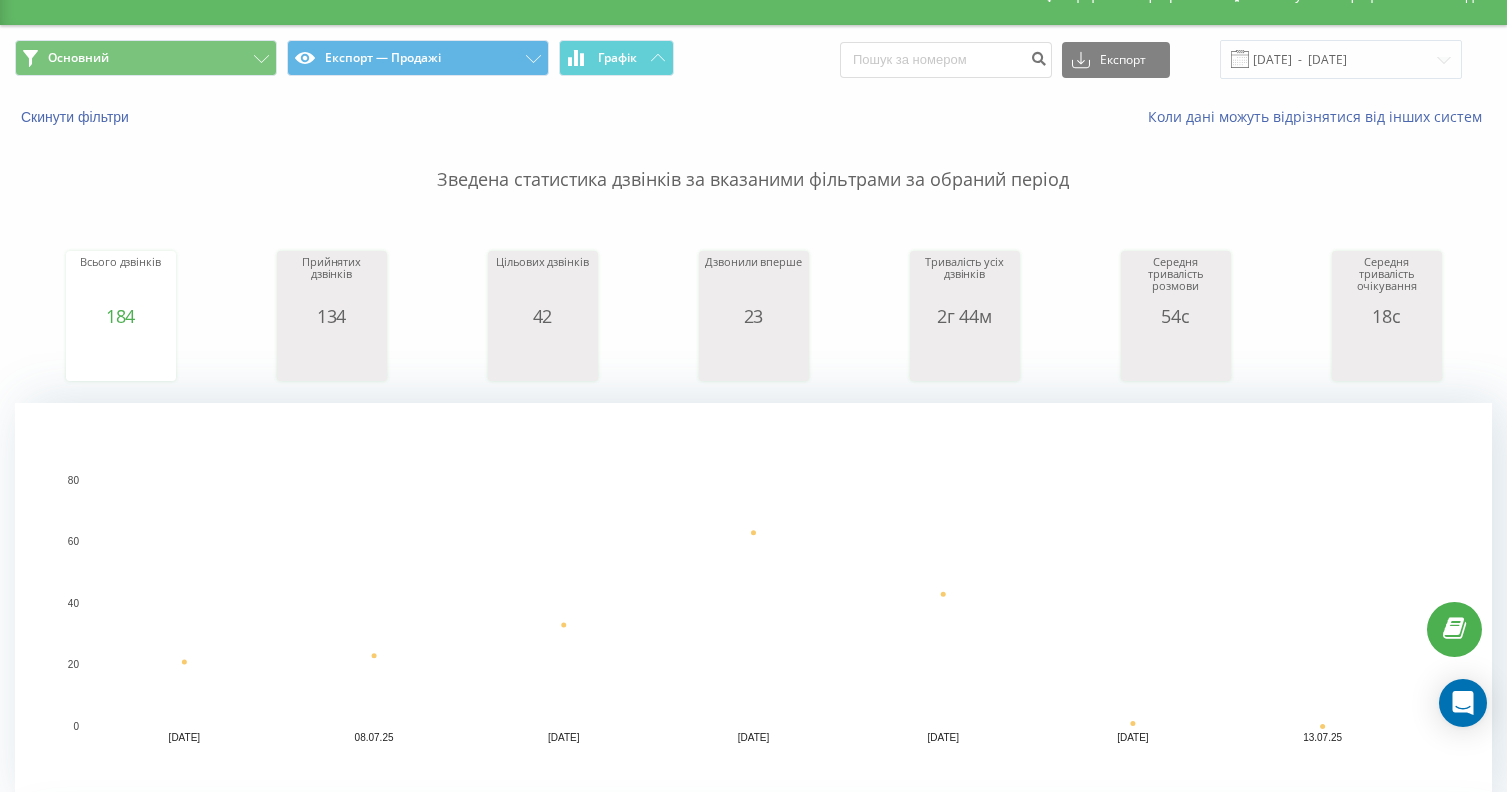 scroll, scrollTop: 0, scrollLeft: 0, axis: both 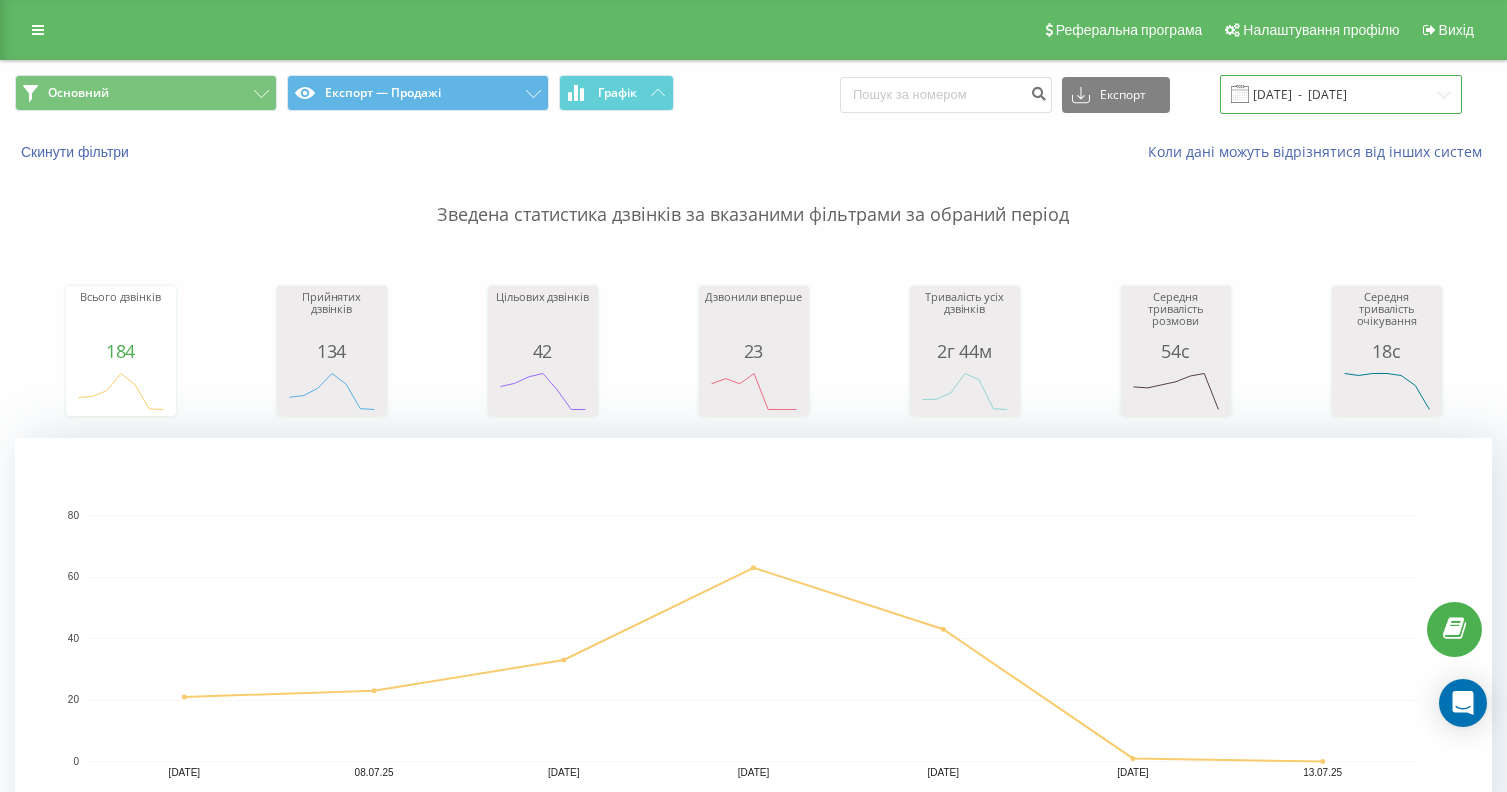 click on "[DATE]  -  [DATE]" at bounding box center (1341, 94) 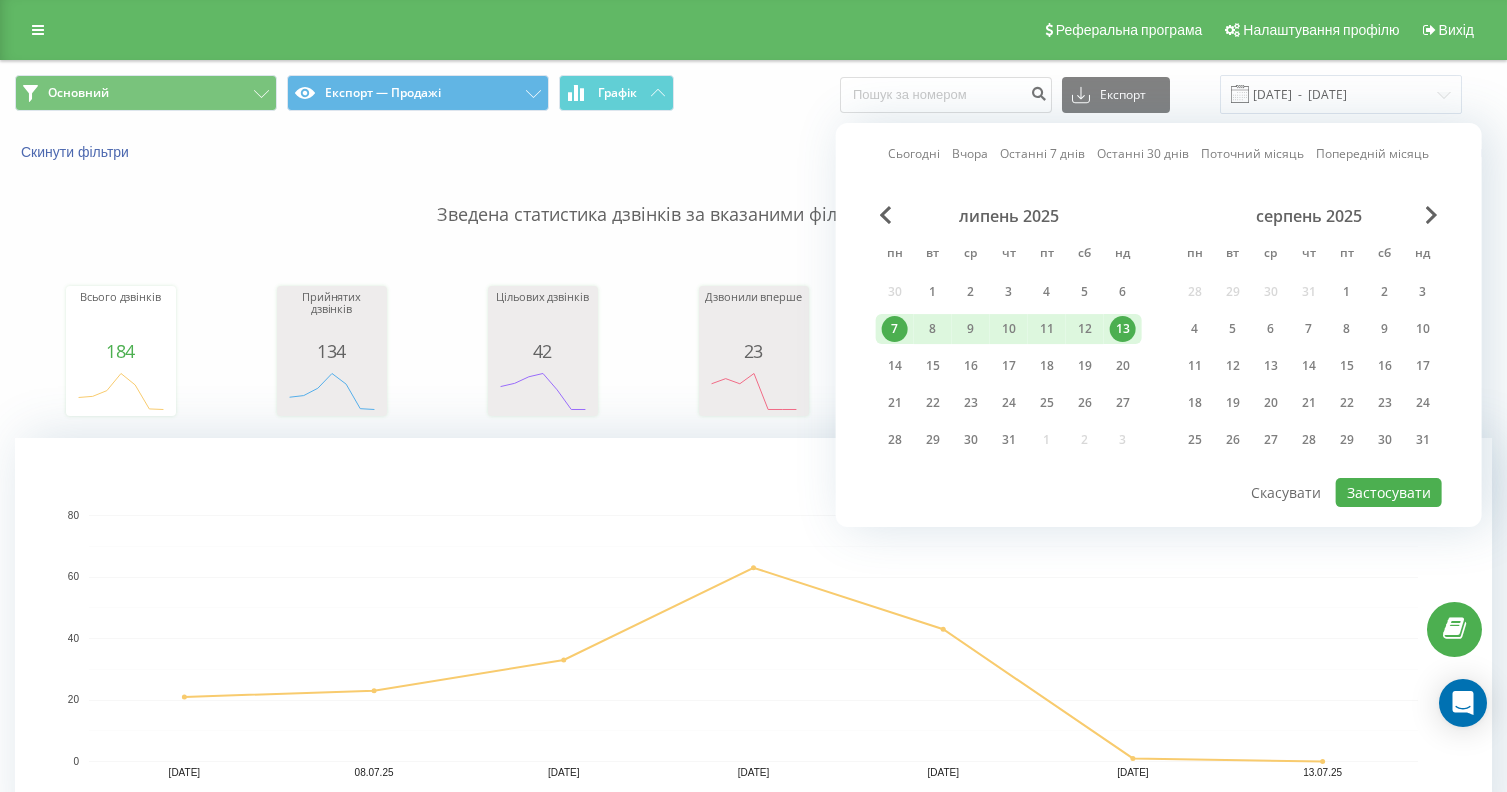 click on "7" at bounding box center (895, 329) 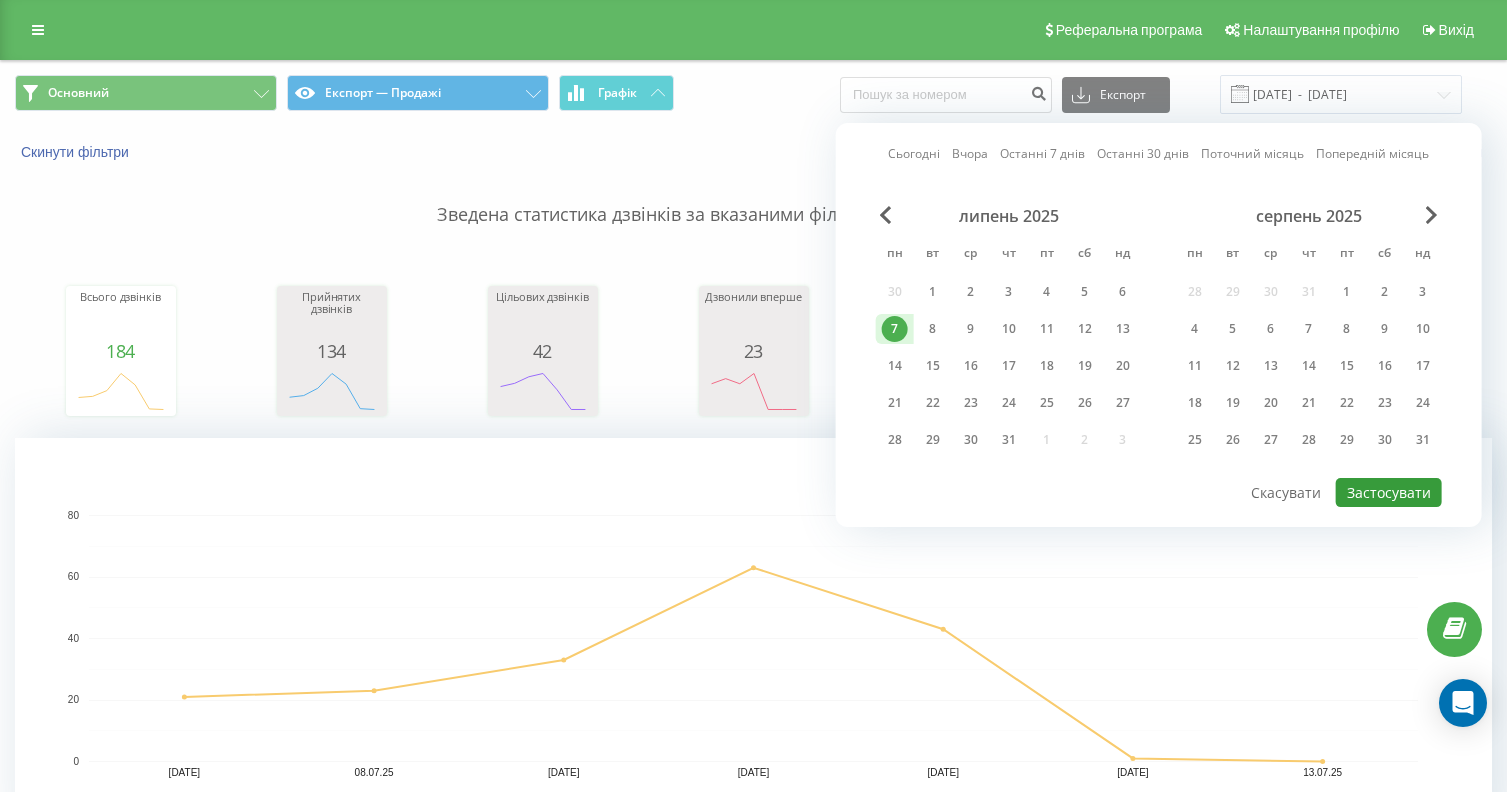 click on "Застосувати" at bounding box center [1389, 492] 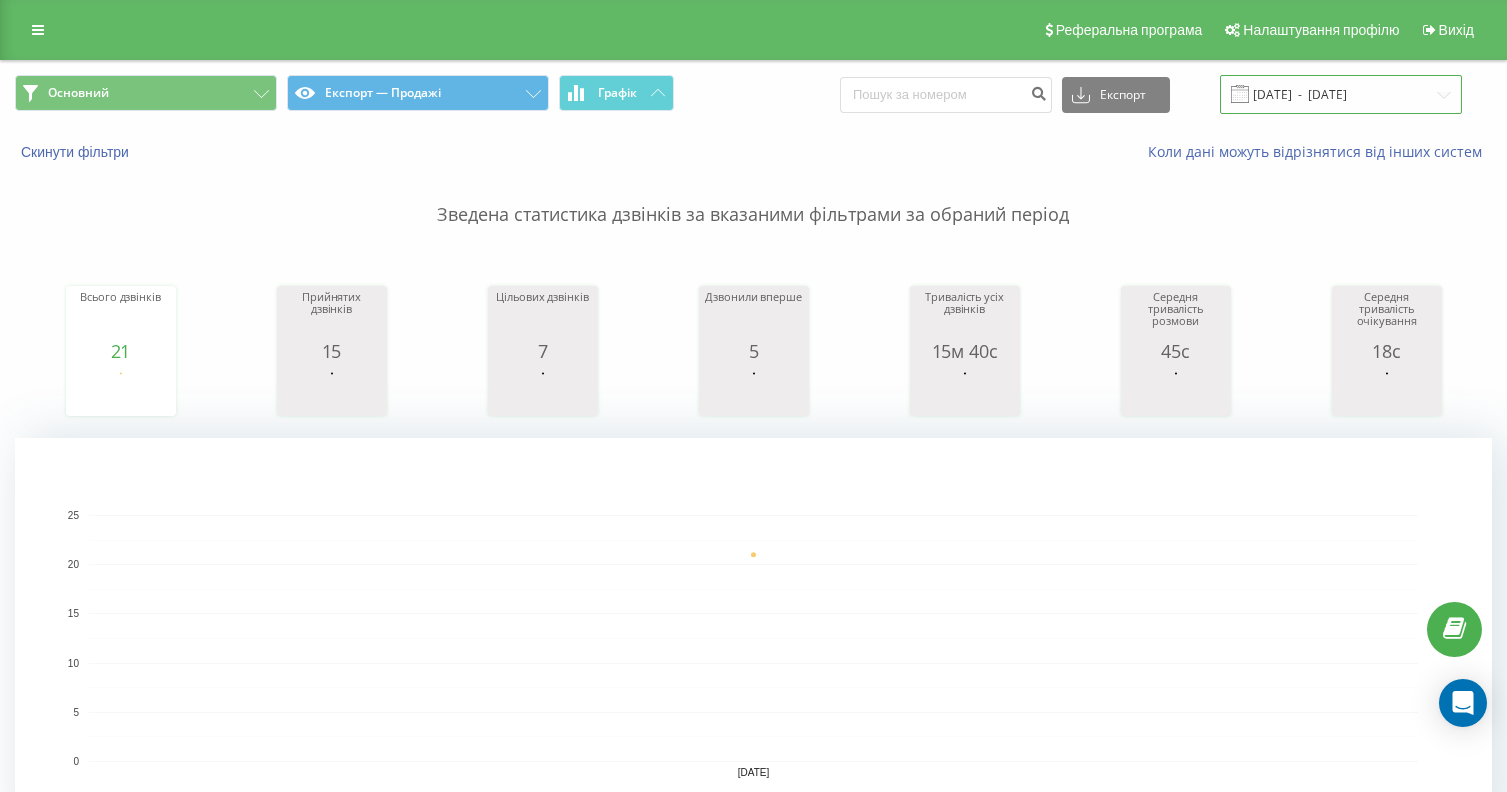 click on "[DATE]  -  [DATE]" at bounding box center (1341, 94) 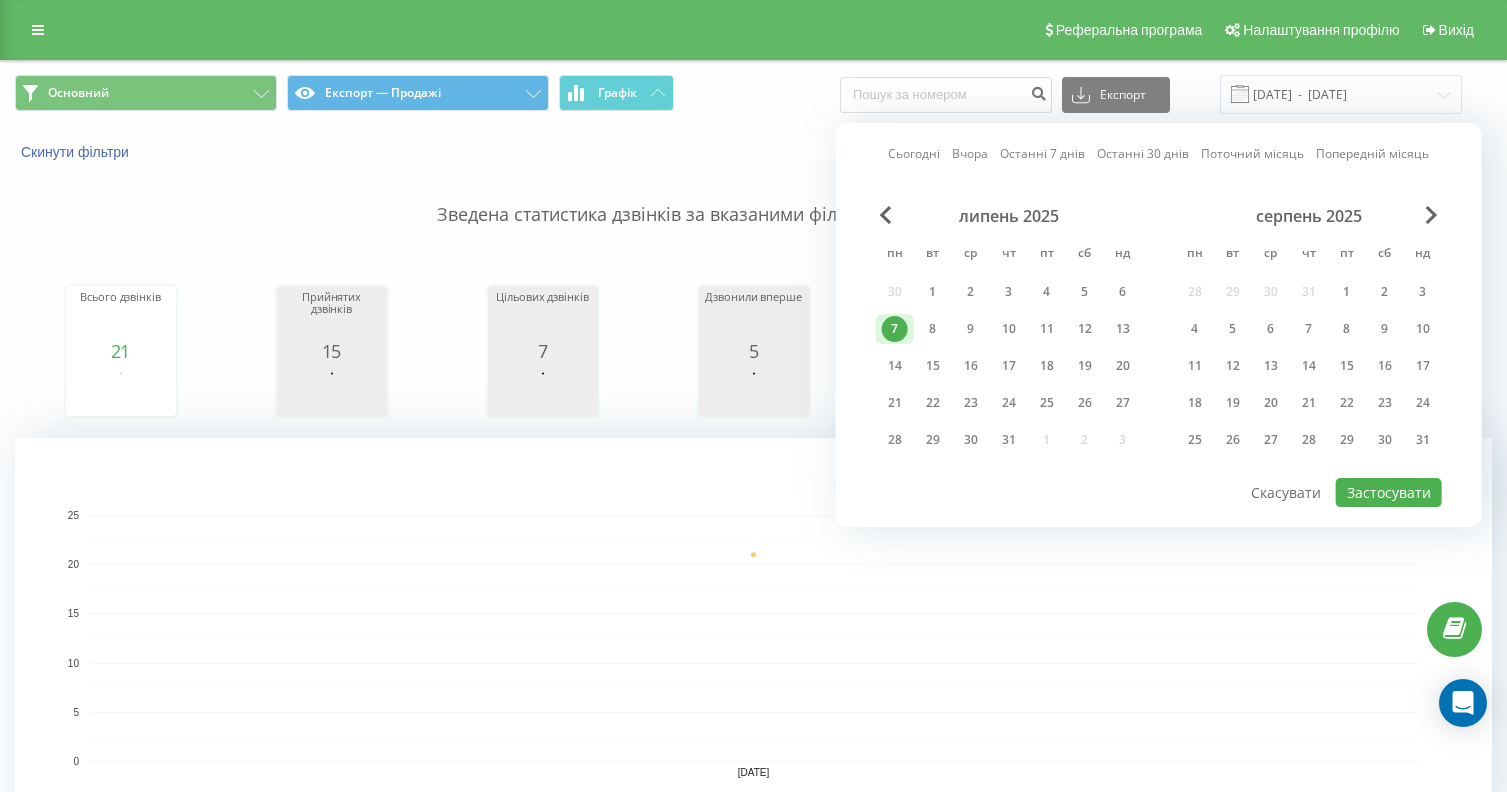click on "7" at bounding box center [895, 329] 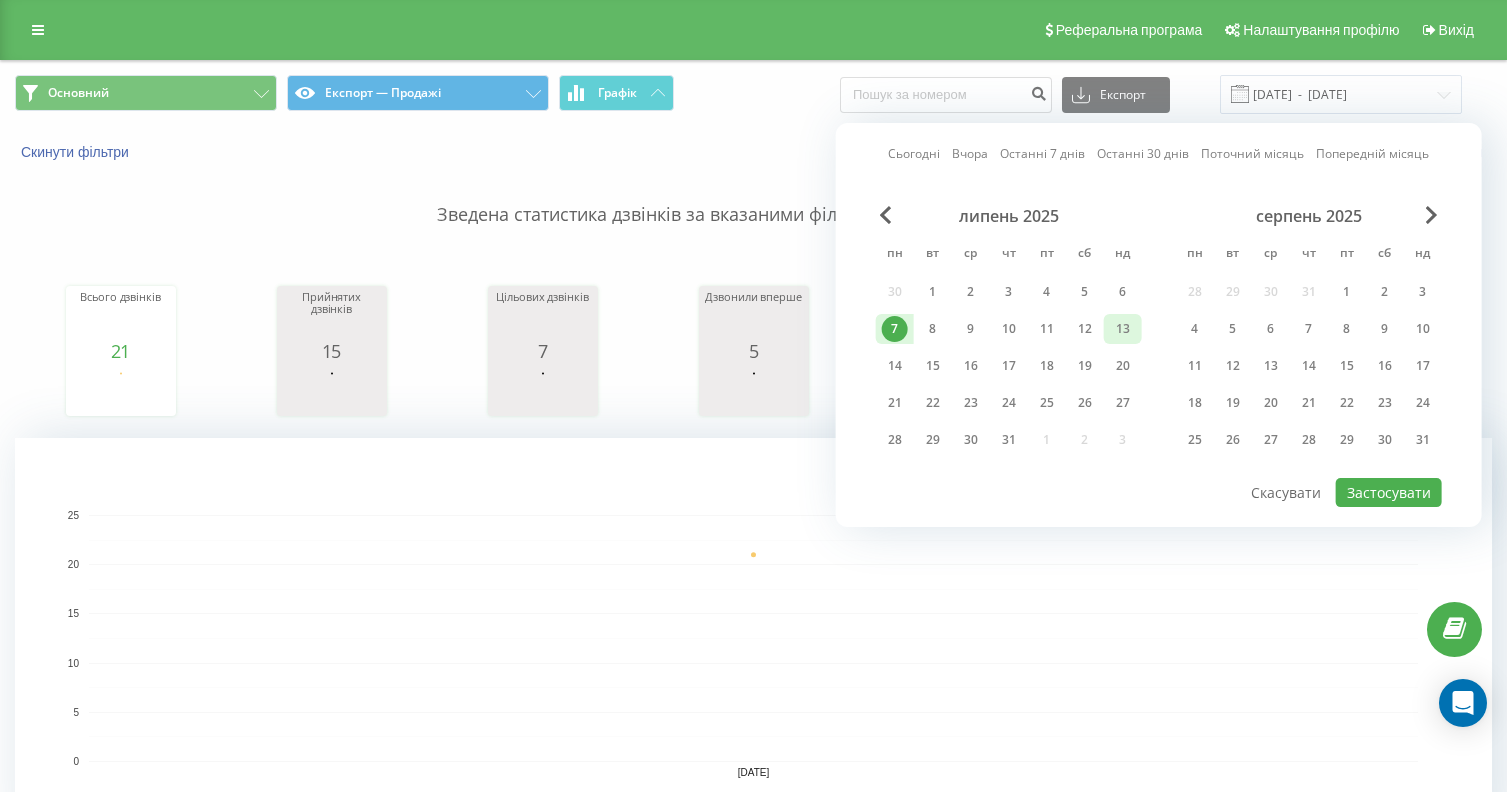 click on "13" at bounding box center [1123, 329] 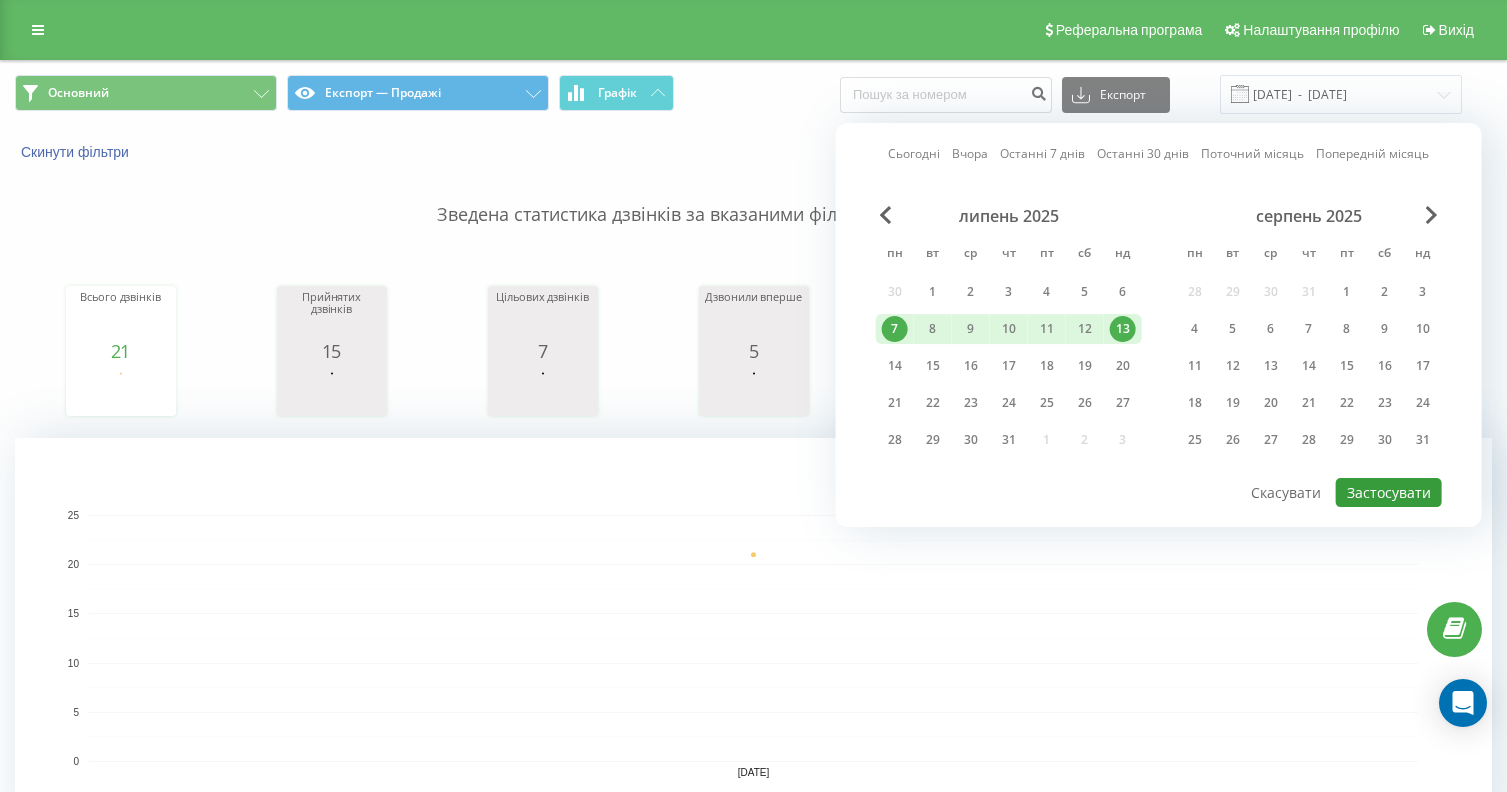 click on "Застосувати" at bounding box center [1389, 492] 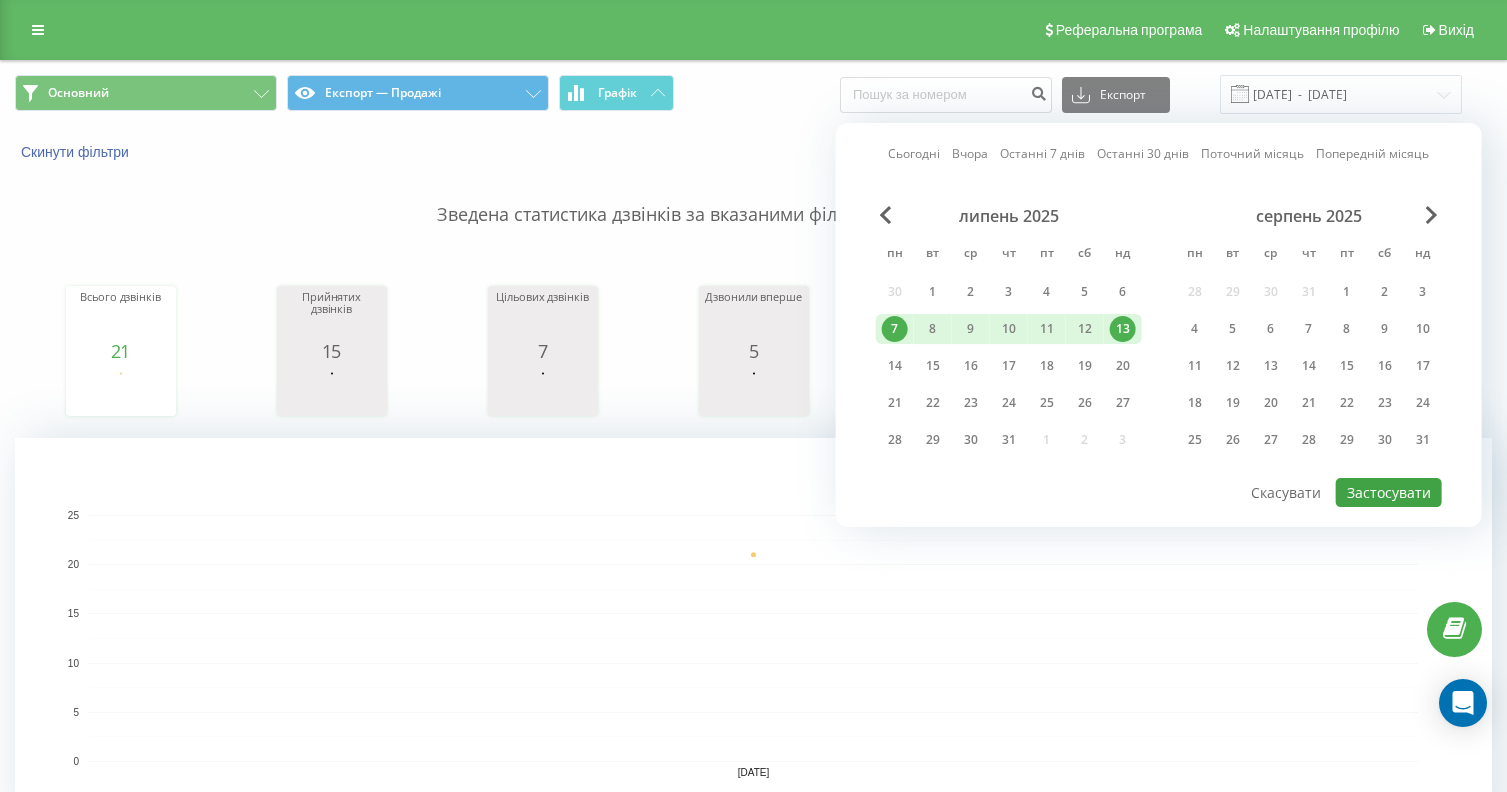 type on "[DATE]  -  [DATE]" 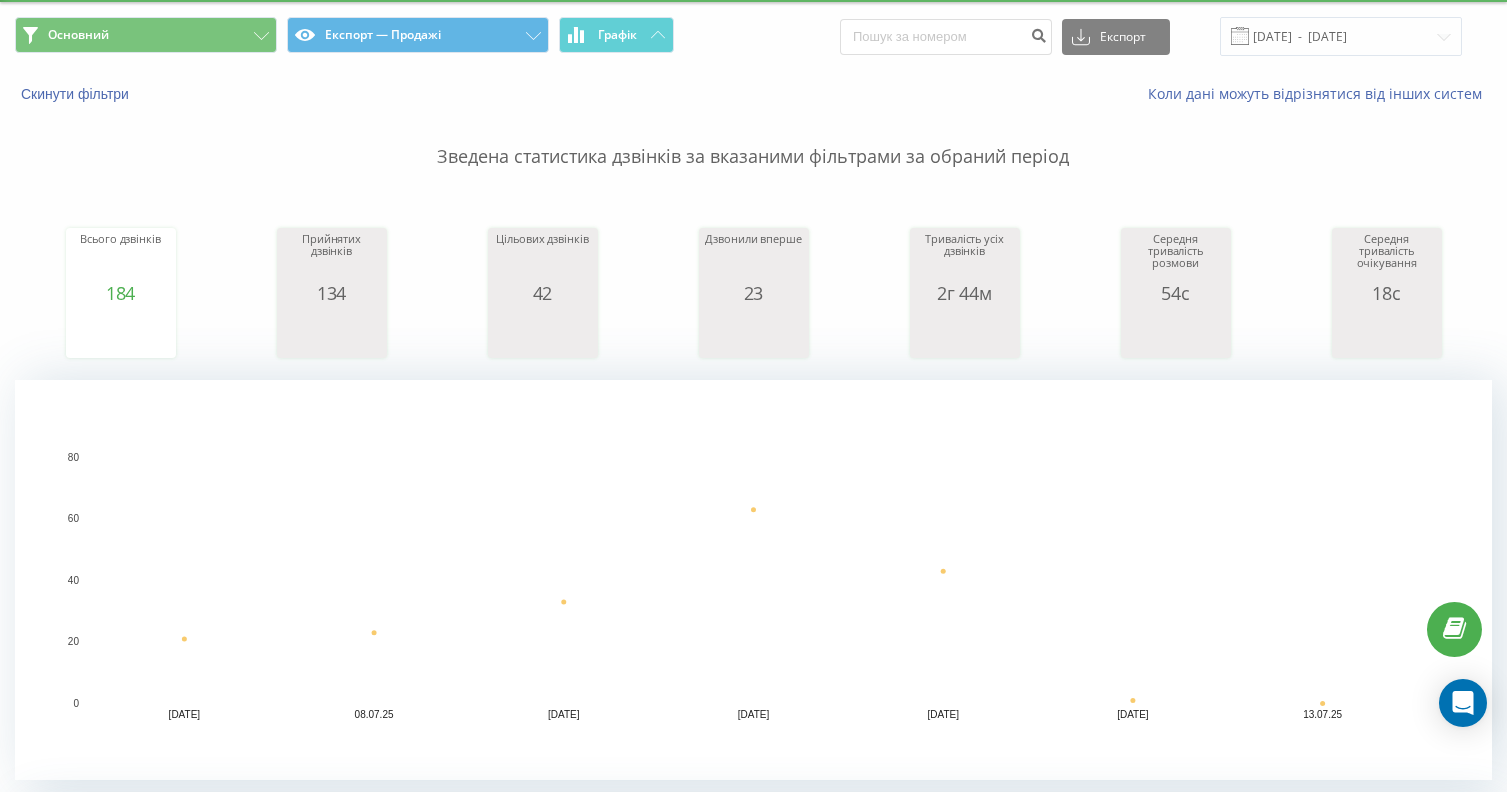 scroll, scrollTop: 99, scrollLeft: 0, axis: vertical 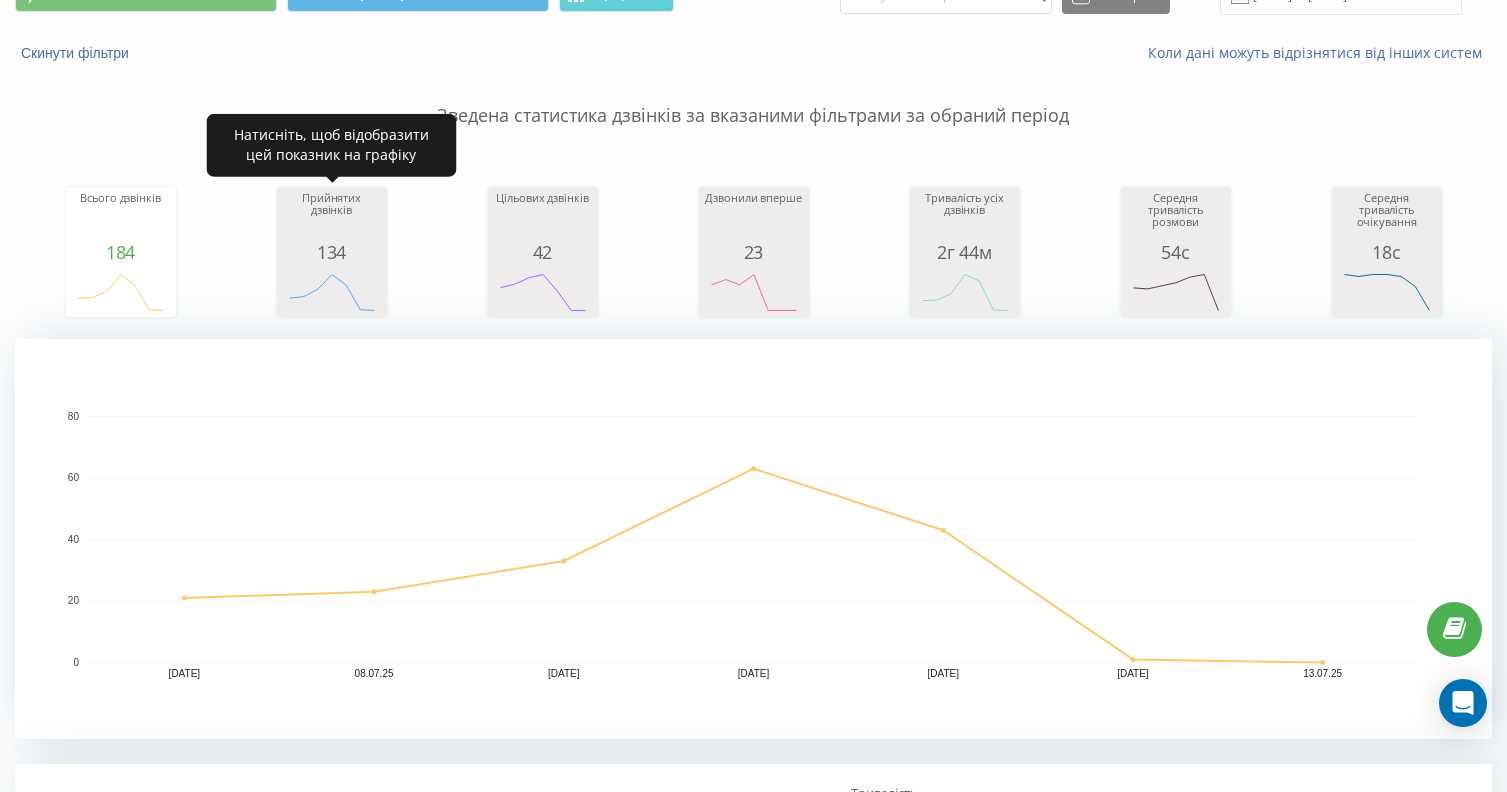 click on "134" at bounding box center [332, 252] 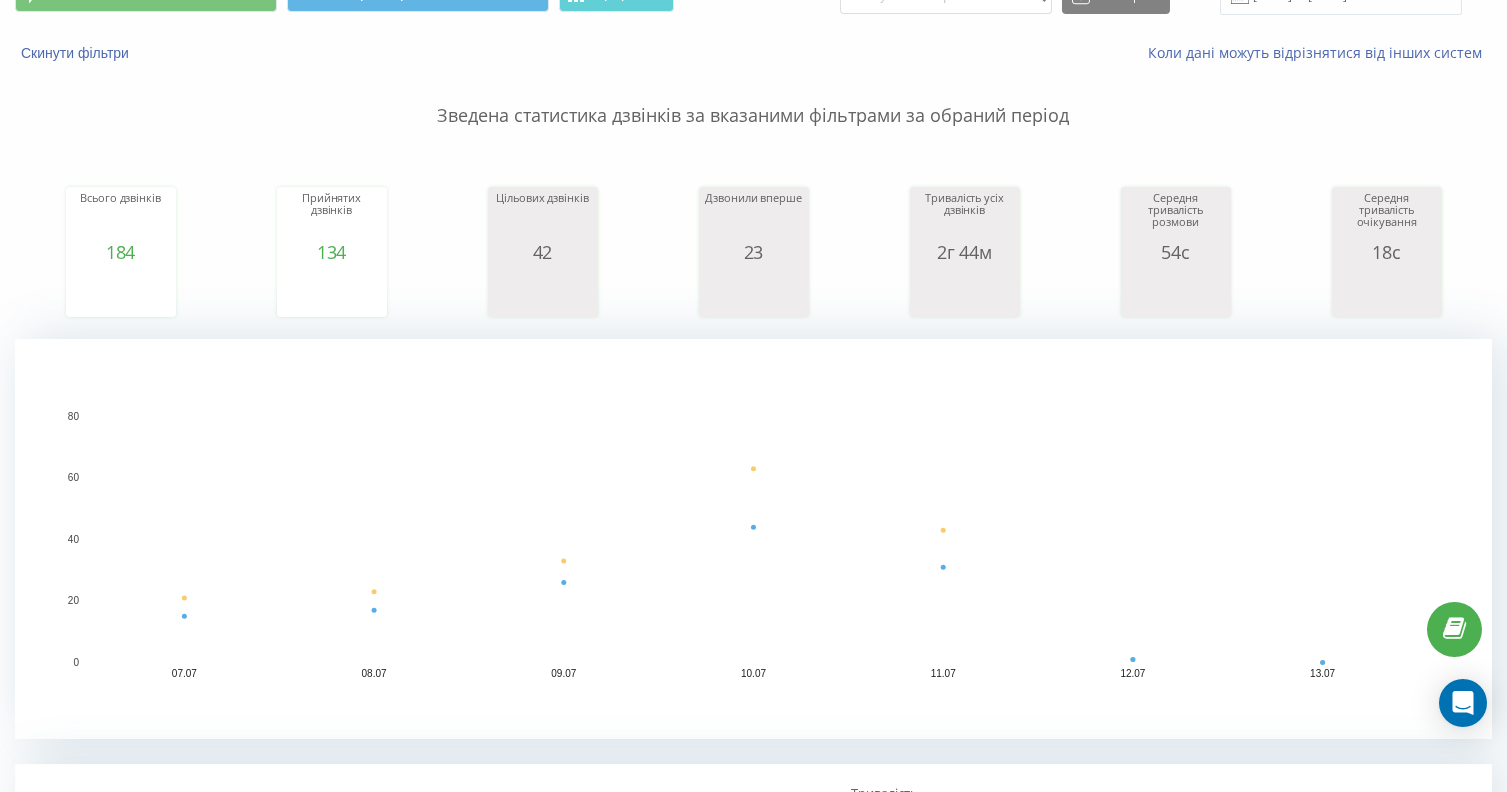click 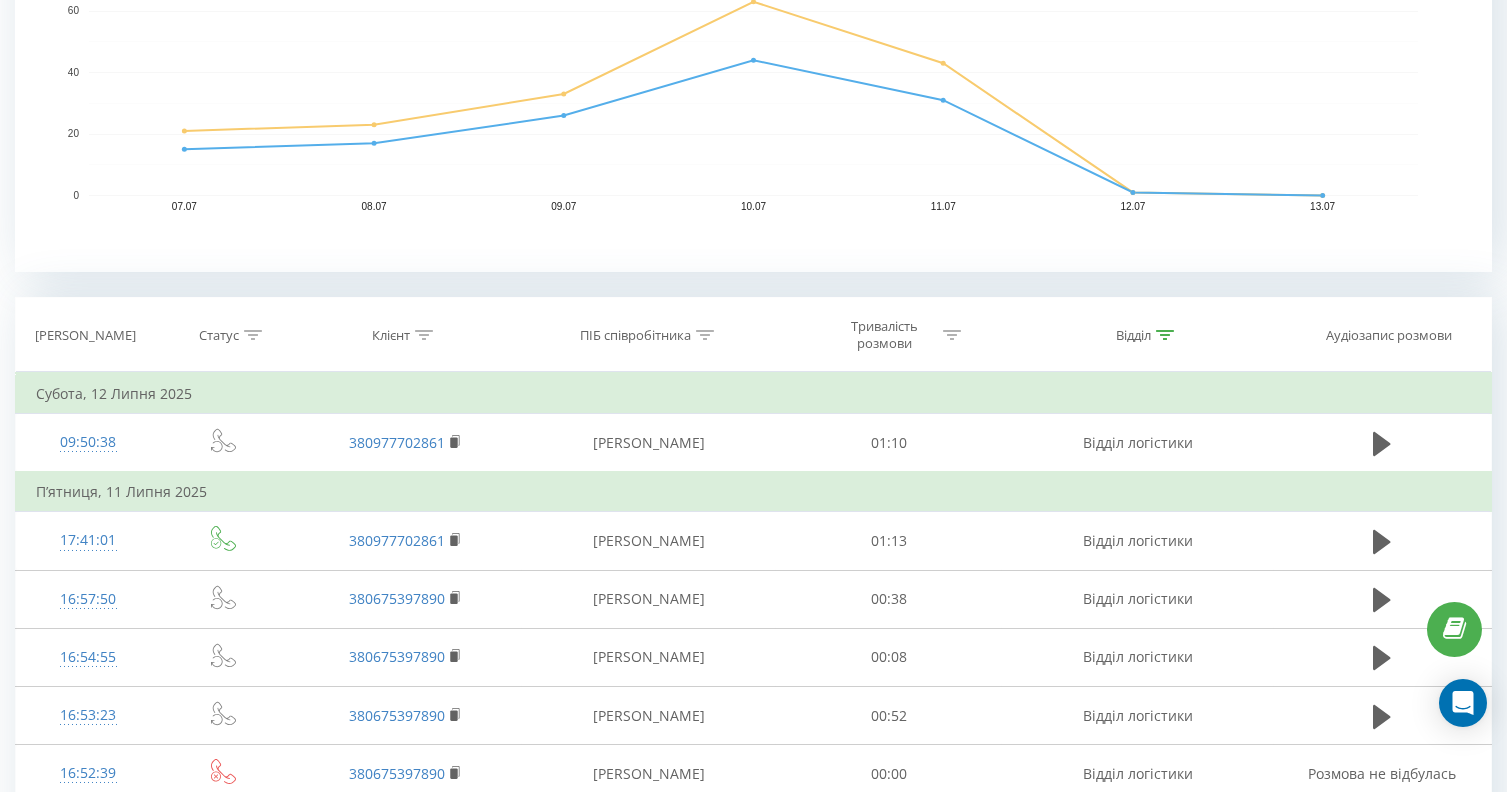 scroll, scrollTop: 600, scrollLeft: 0, axis: vertical 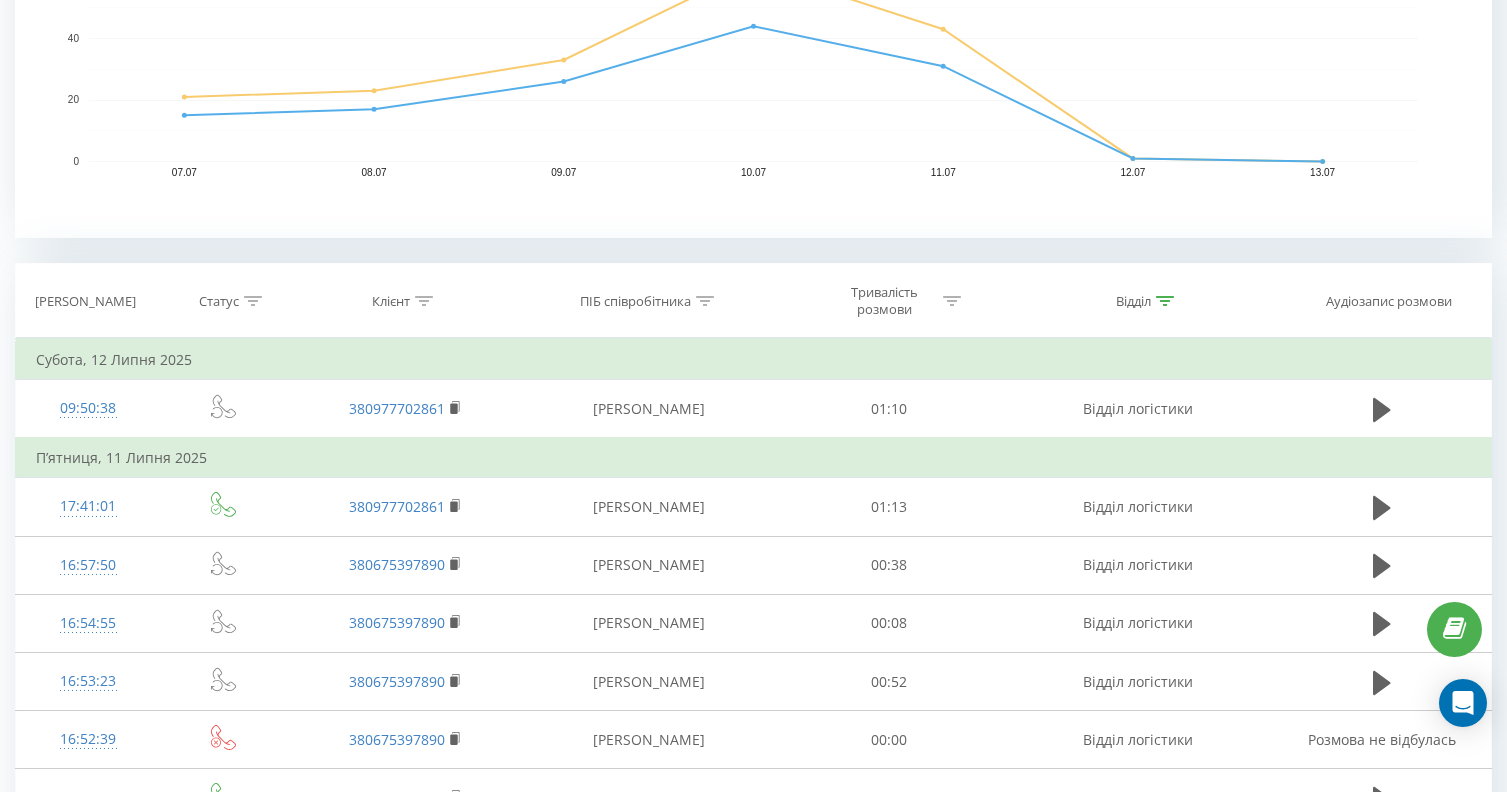 click 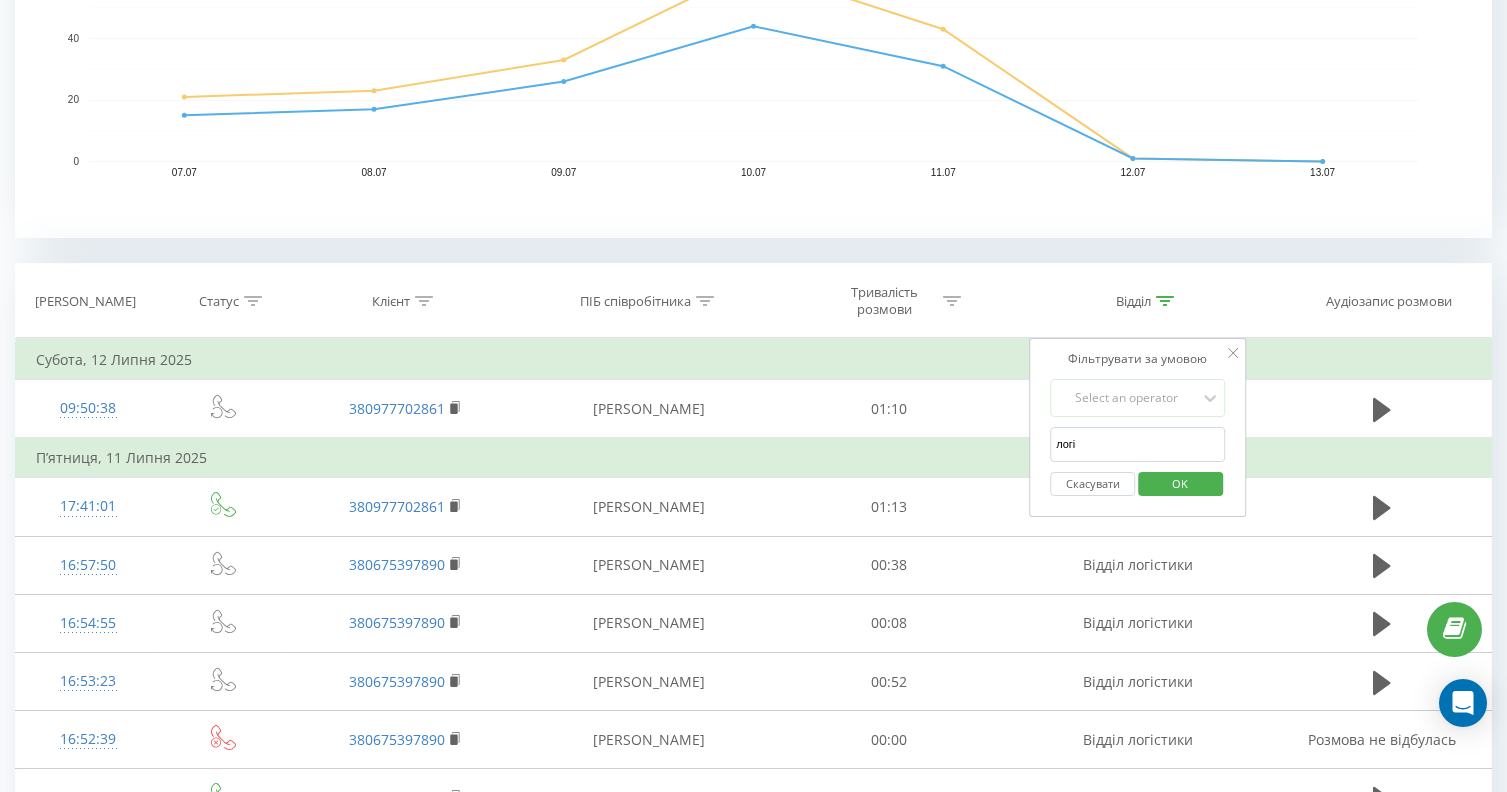 drag, startPoint x: 1128, startPoint y: 435, endPoint x: 873, endPoint y: 452, distance: 255.56604 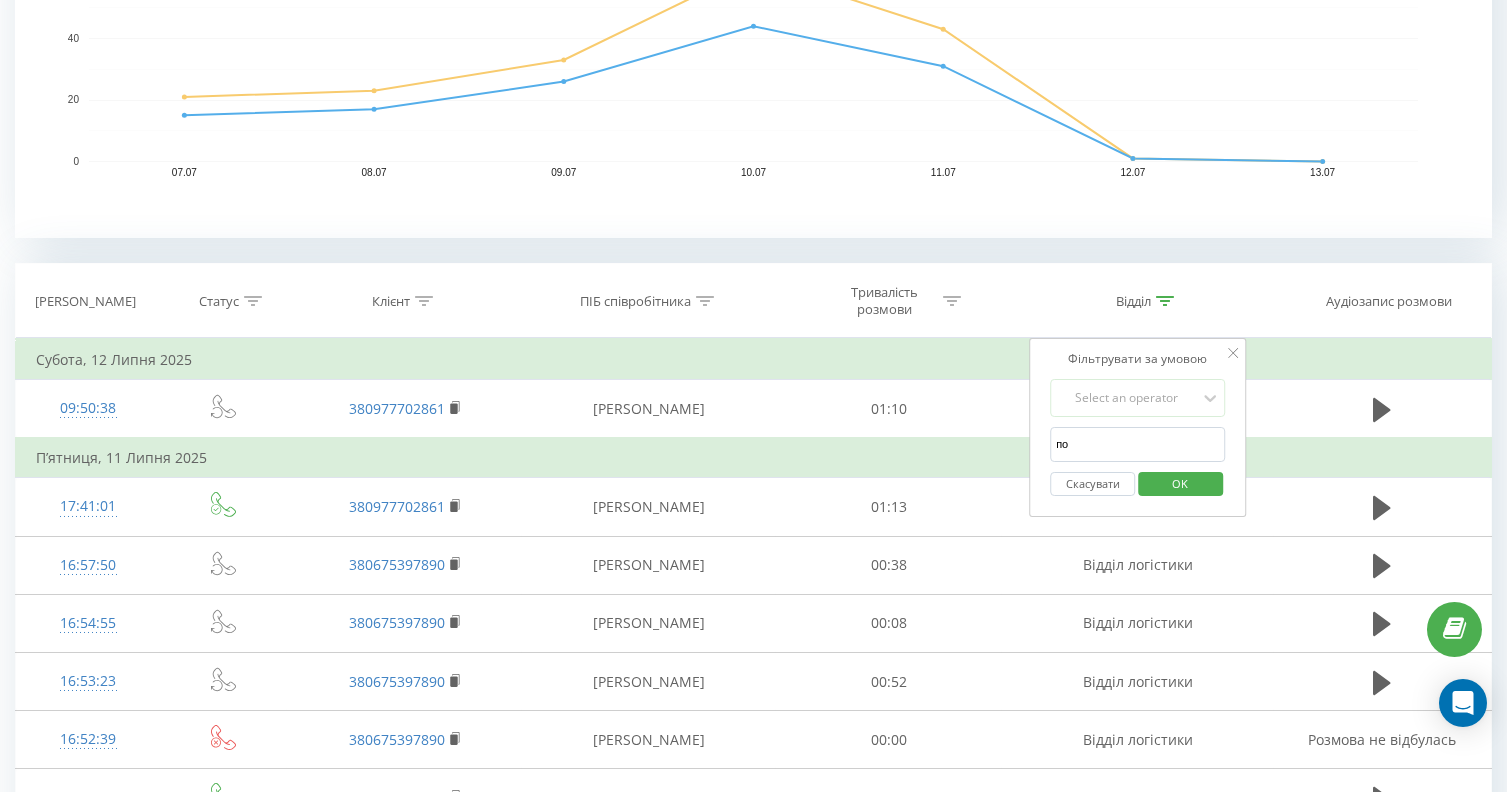 type on "пост" 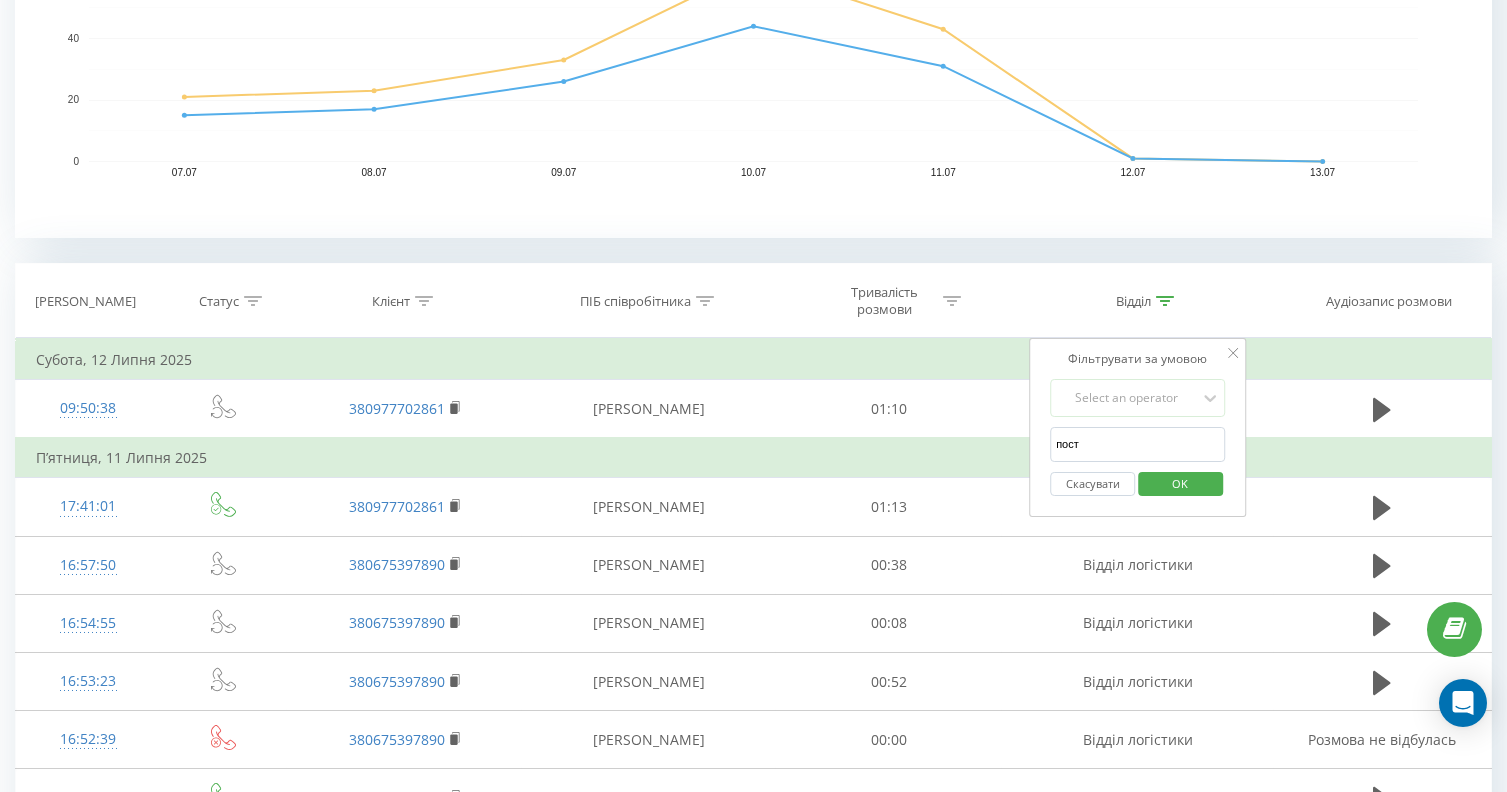 click on "OK" at bounding box center (1180, 484) 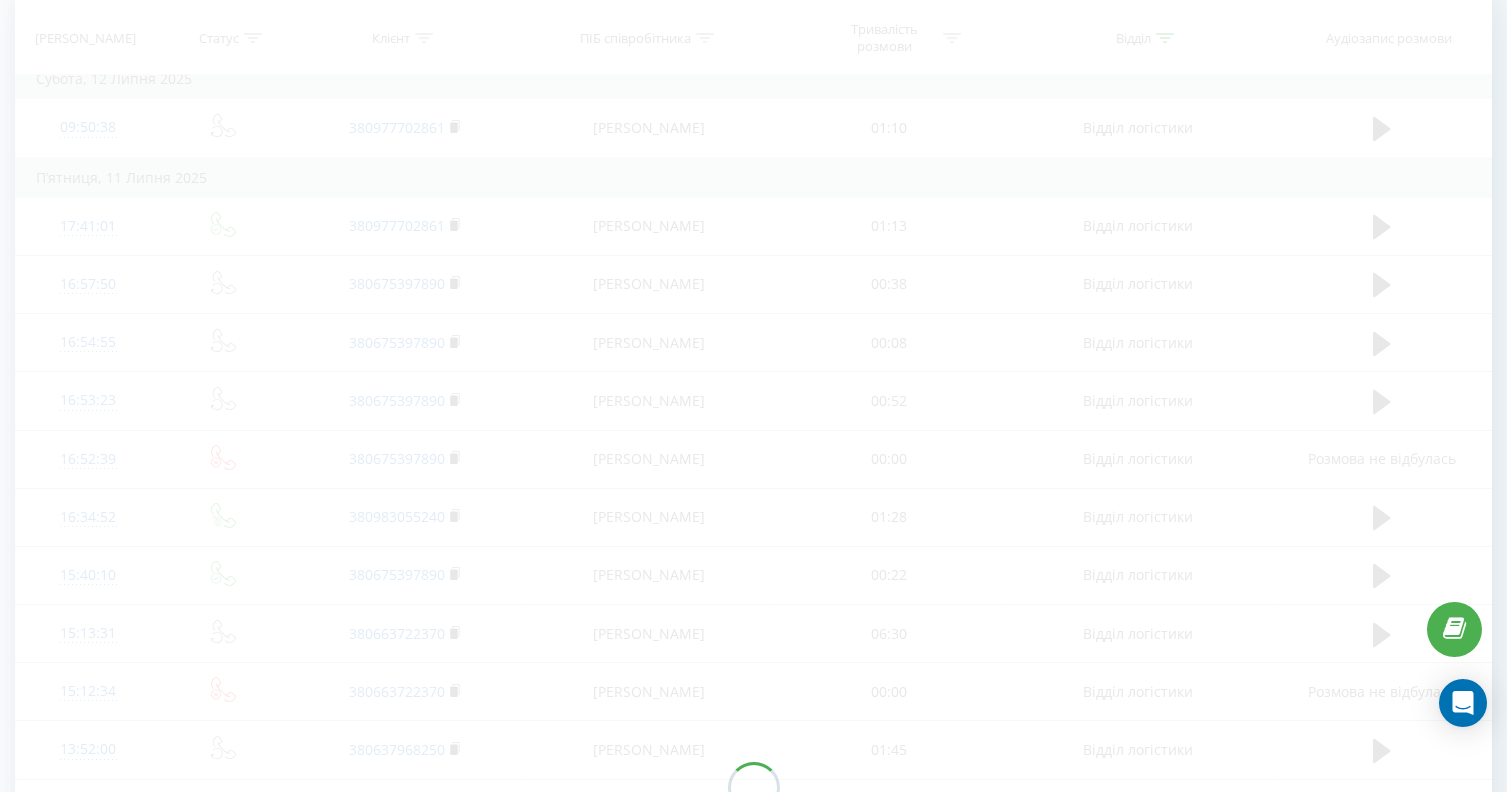 scroll, scrollTop: 632, scrollLeft: 0, axis: vertical 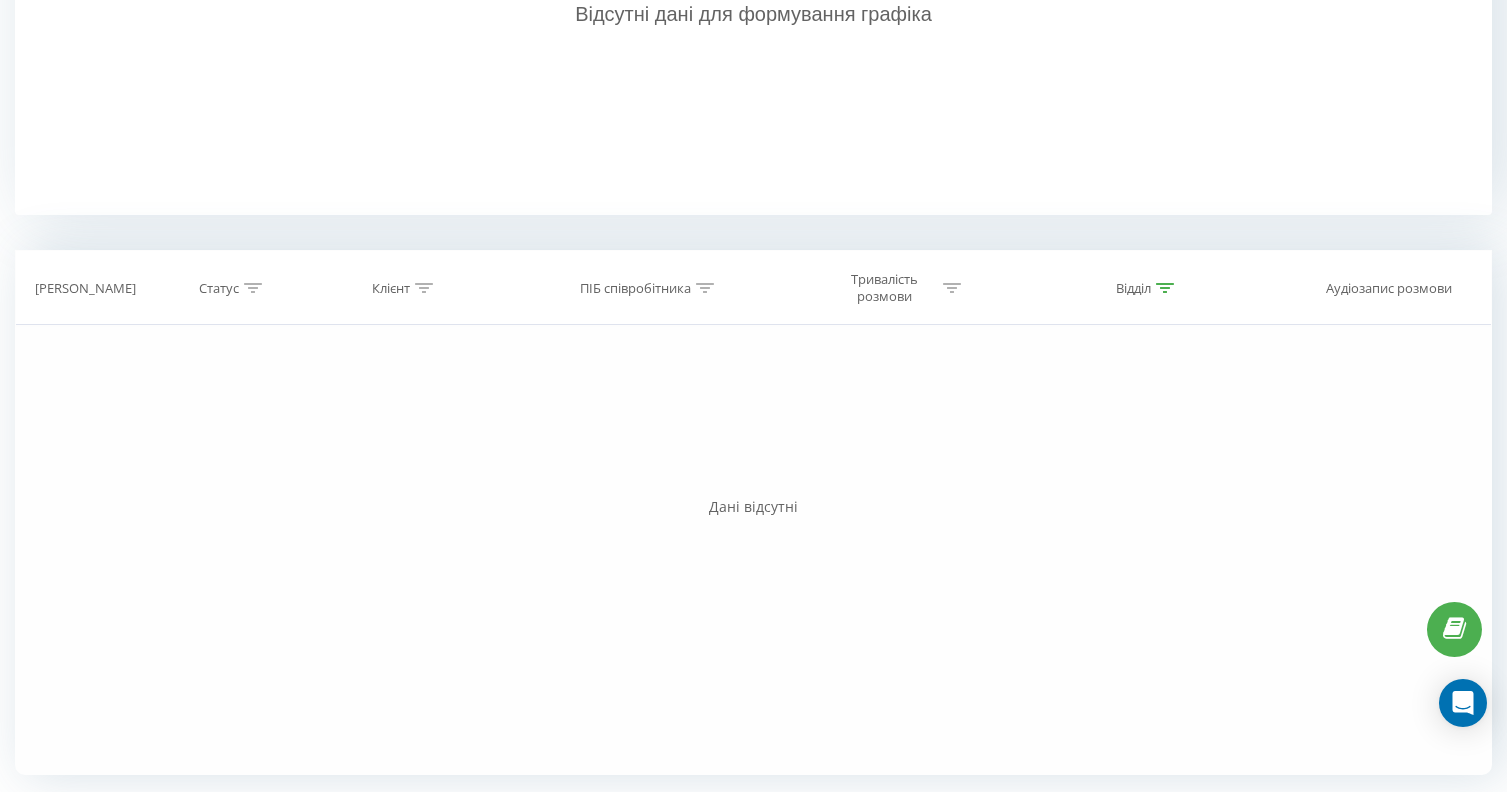 click 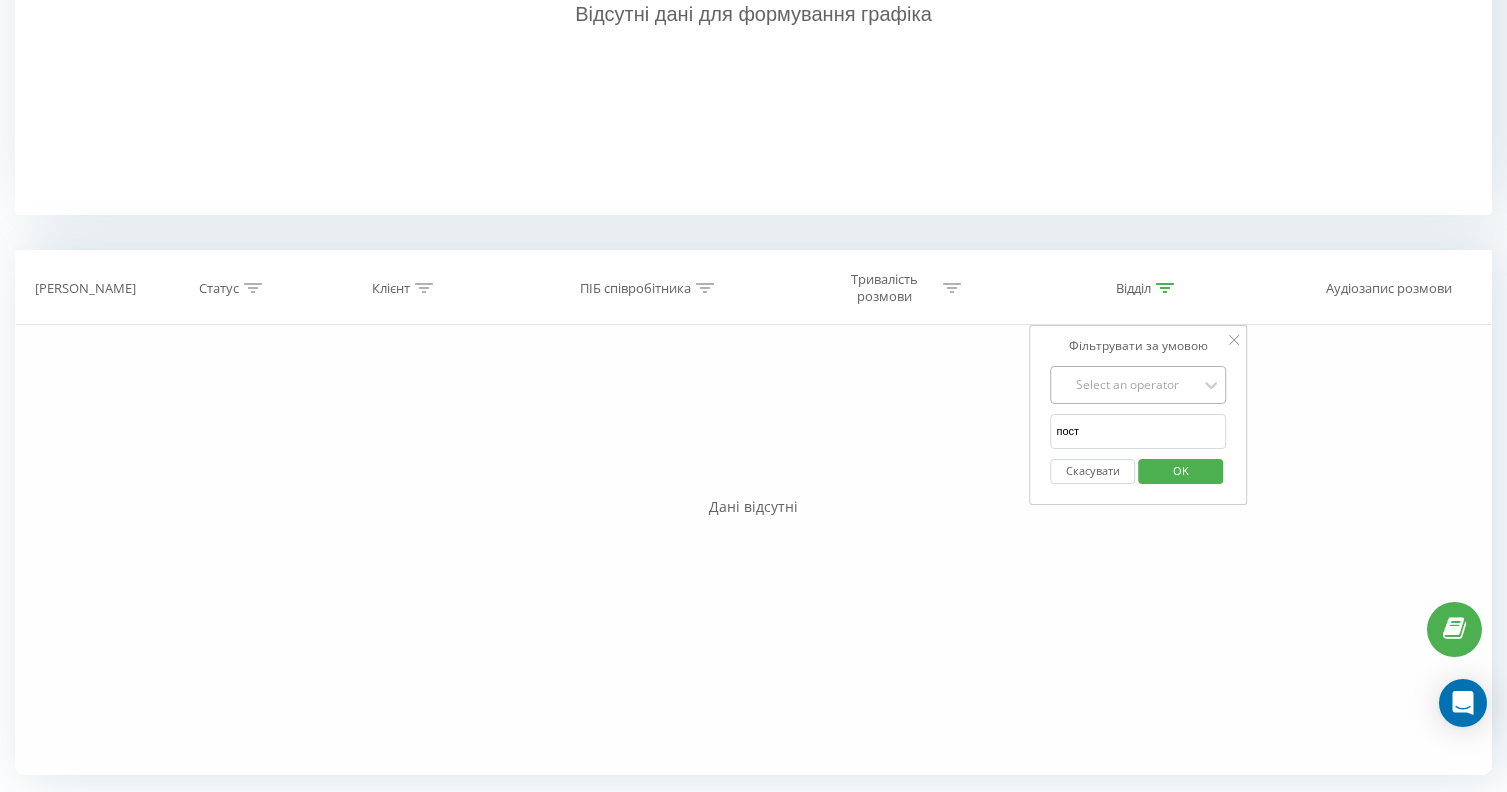 click on "Select an operator" at bounding box center [1128, 385] 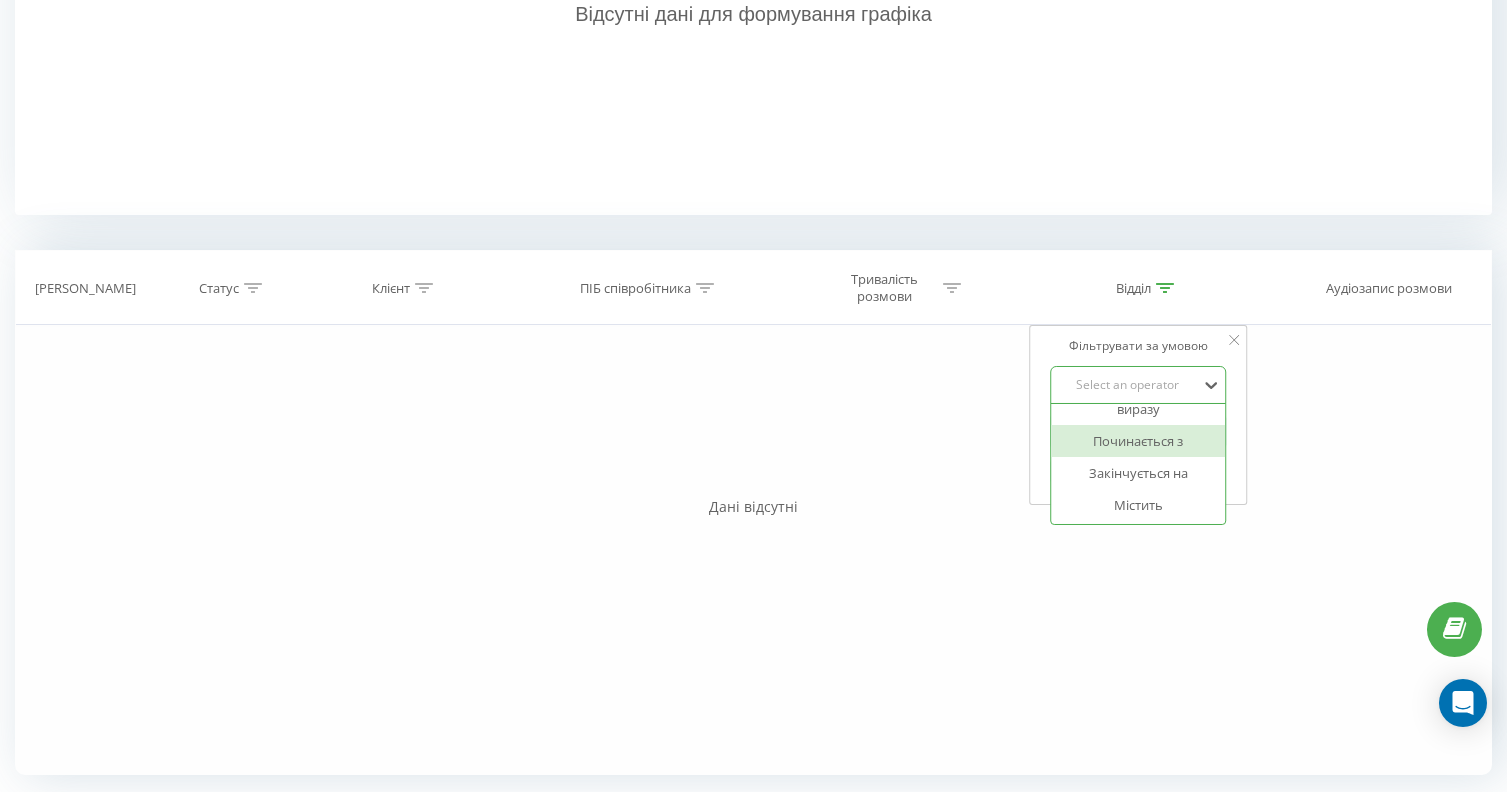 scroll, scrollTop: 131, scrollLeft: 0, axis: vertical 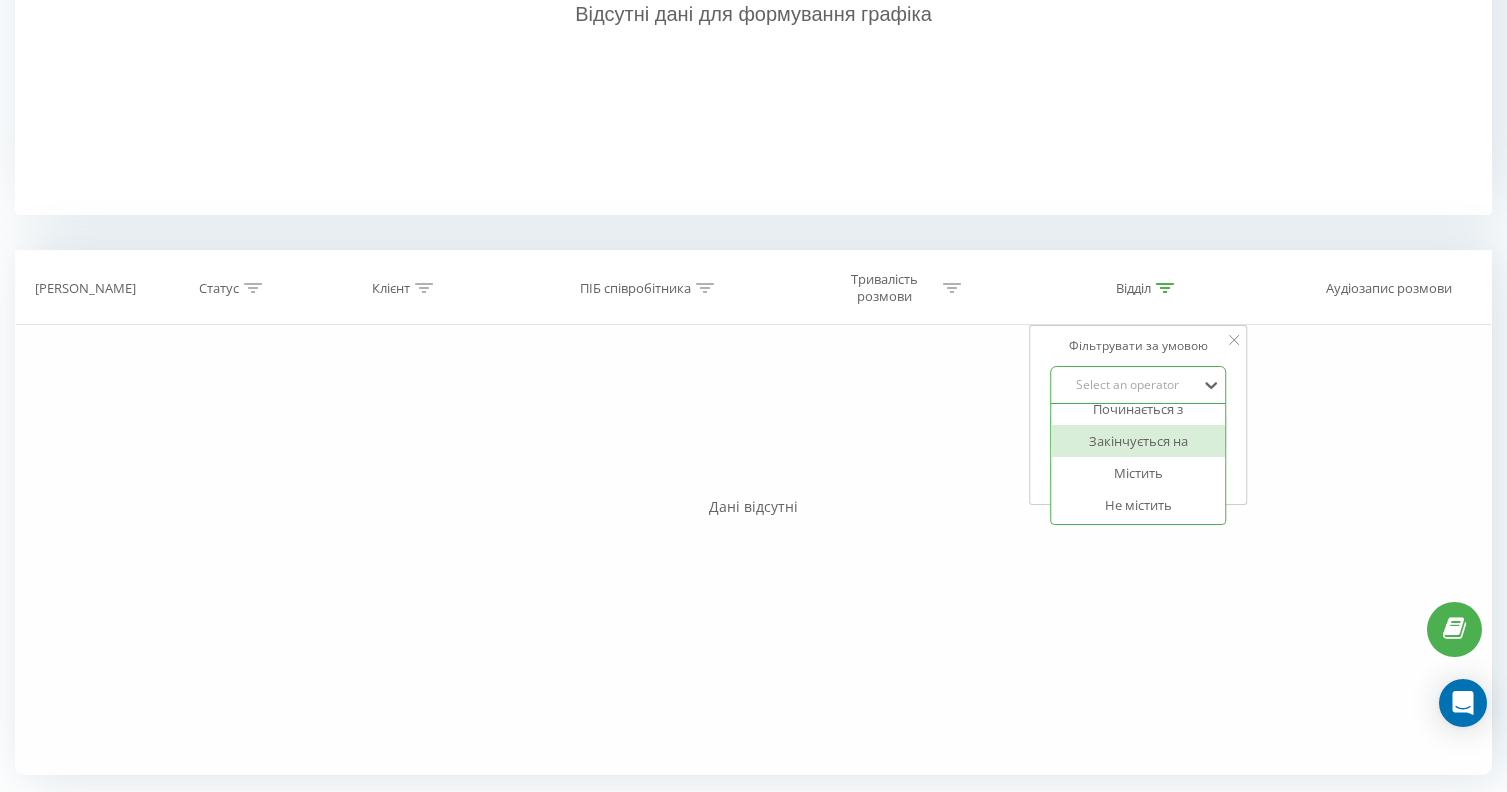 click on "Містить" at bounding box center (1139, 473) 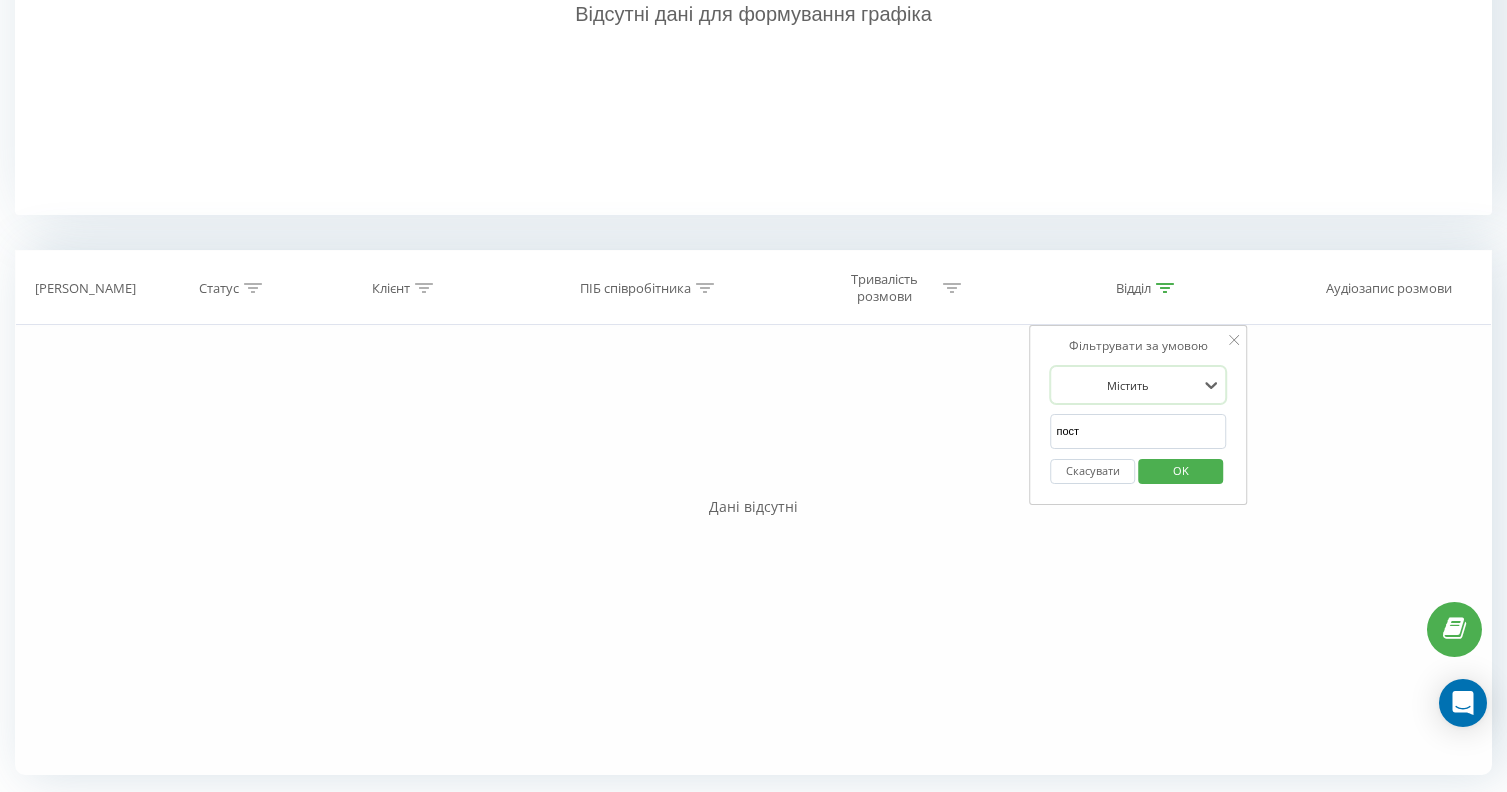 click on "OK" at bounding box center [1181, 470] 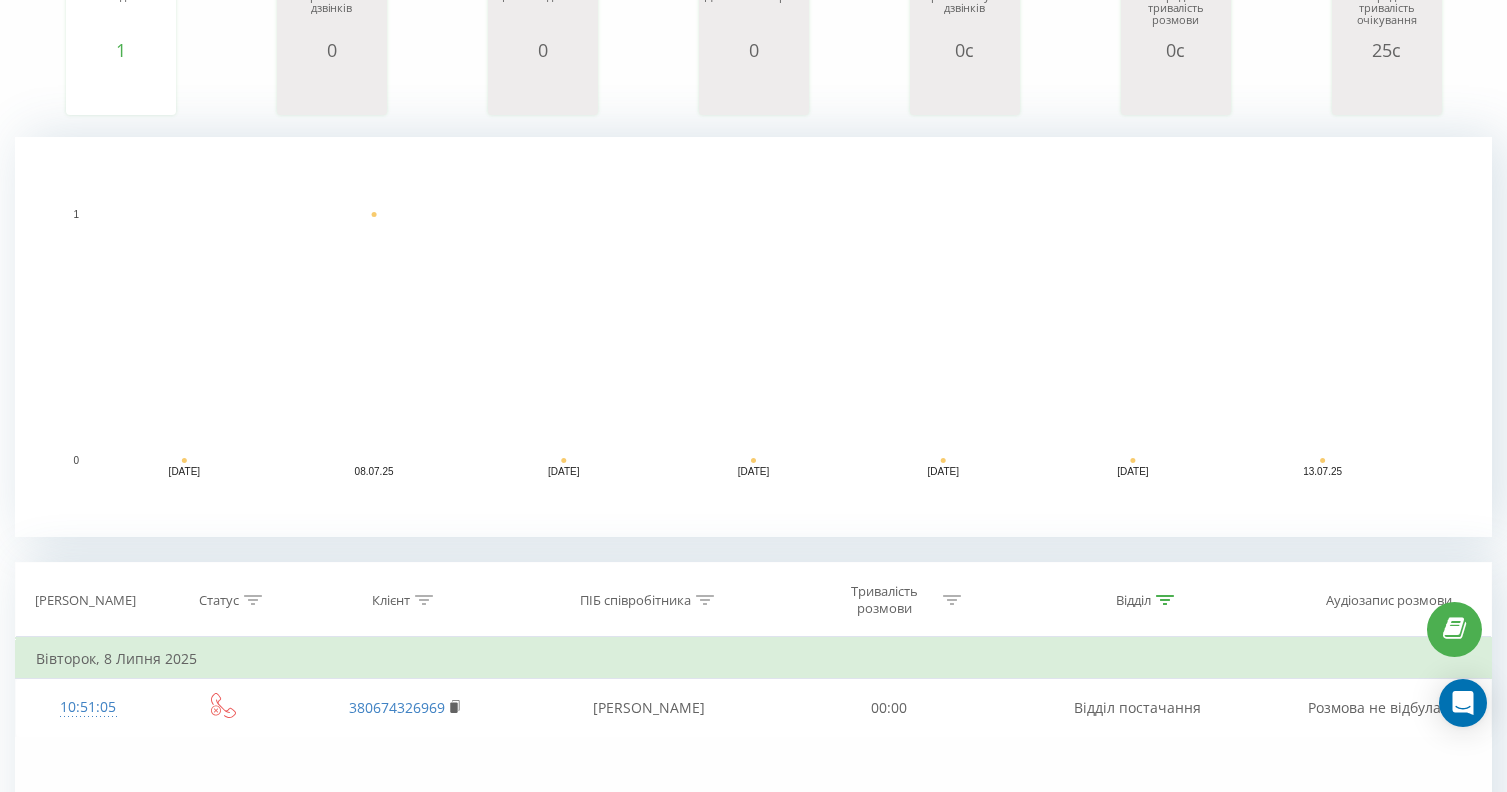 scroll, scrollTop: 299, scrollLeft: 0, axis: vertical 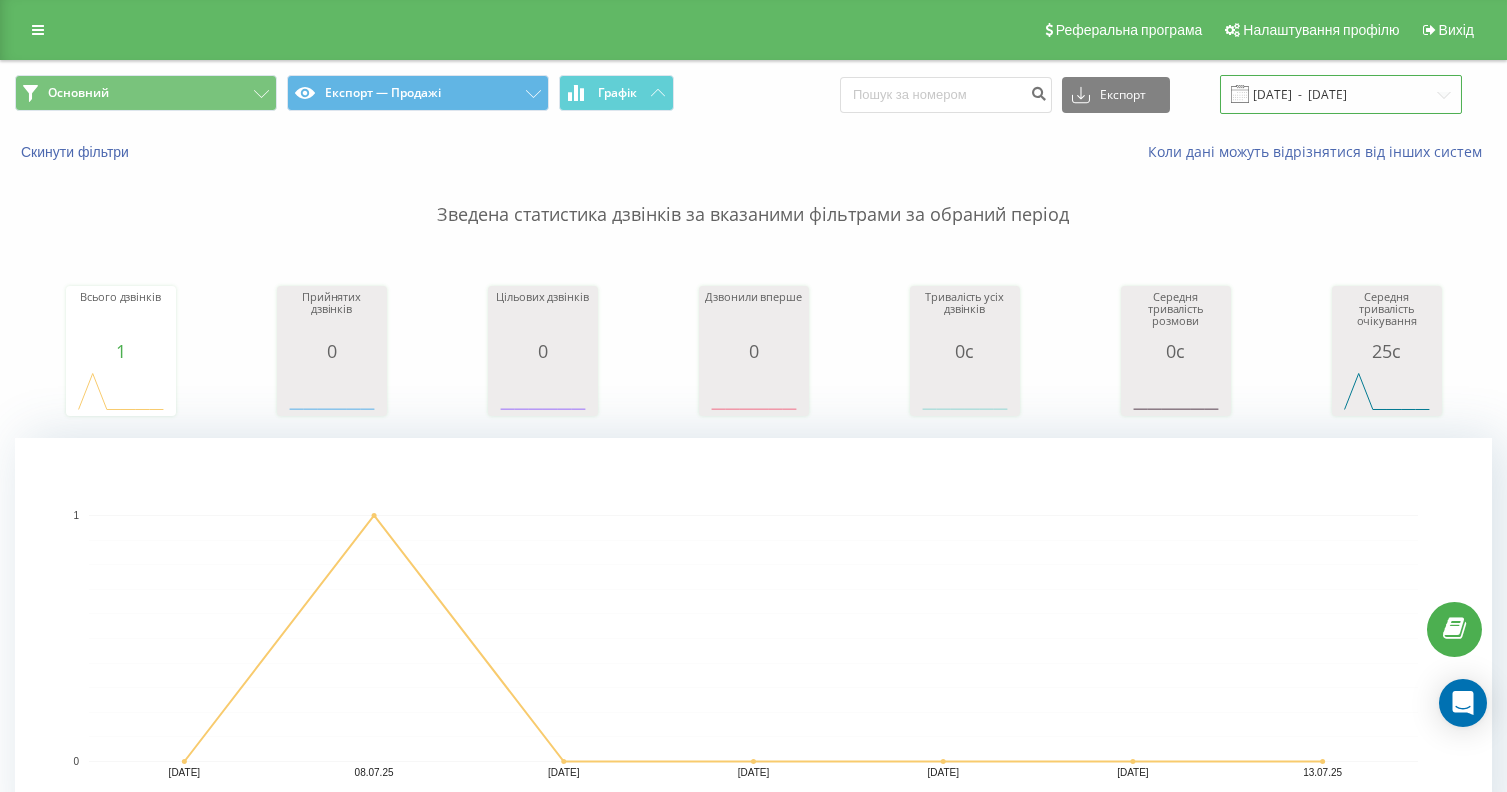 click on "[DATE]  -  [DATE]" at bounding box center [1341, 94] 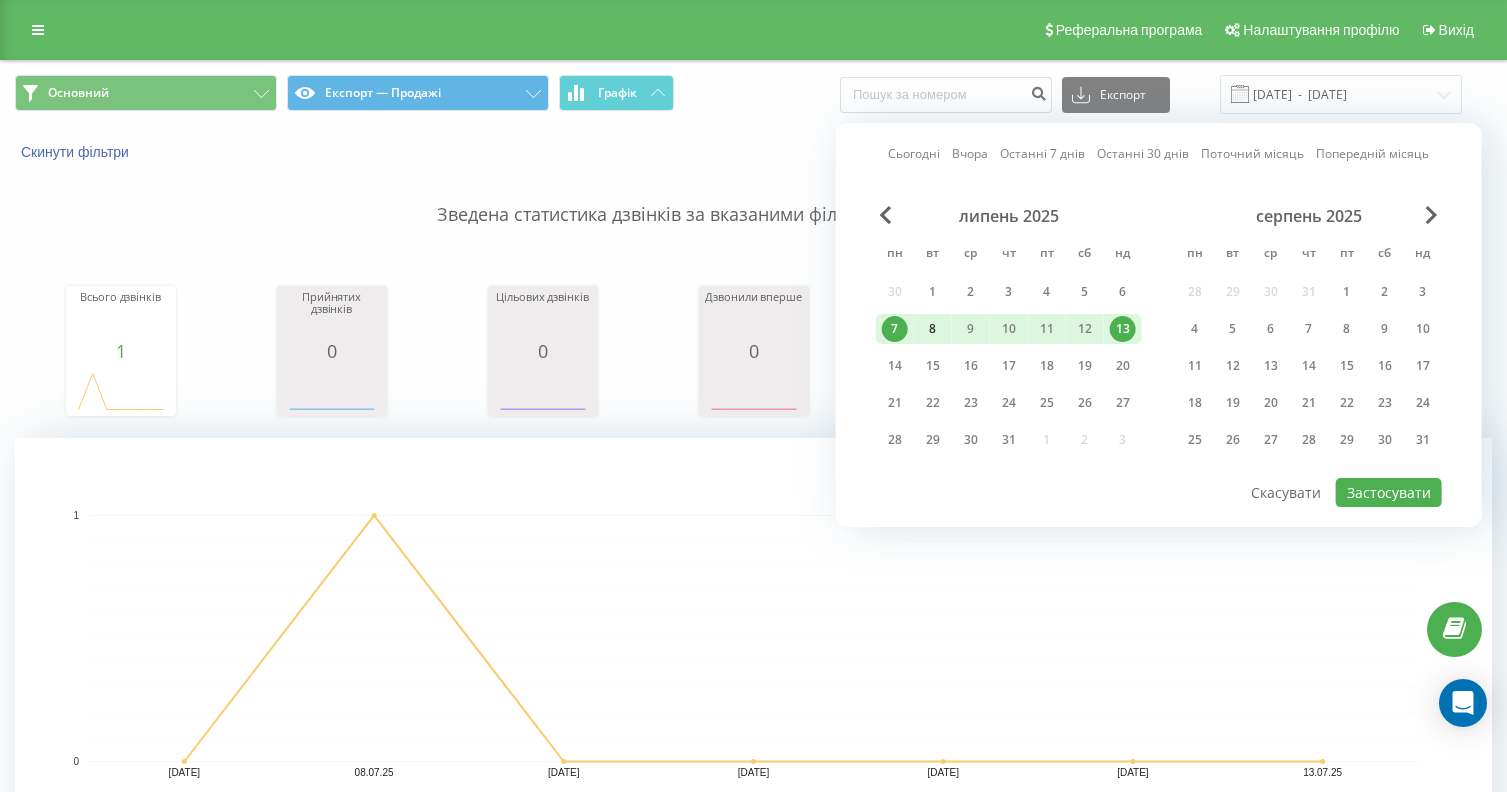 click on "8" at bounding box center [933, 329] 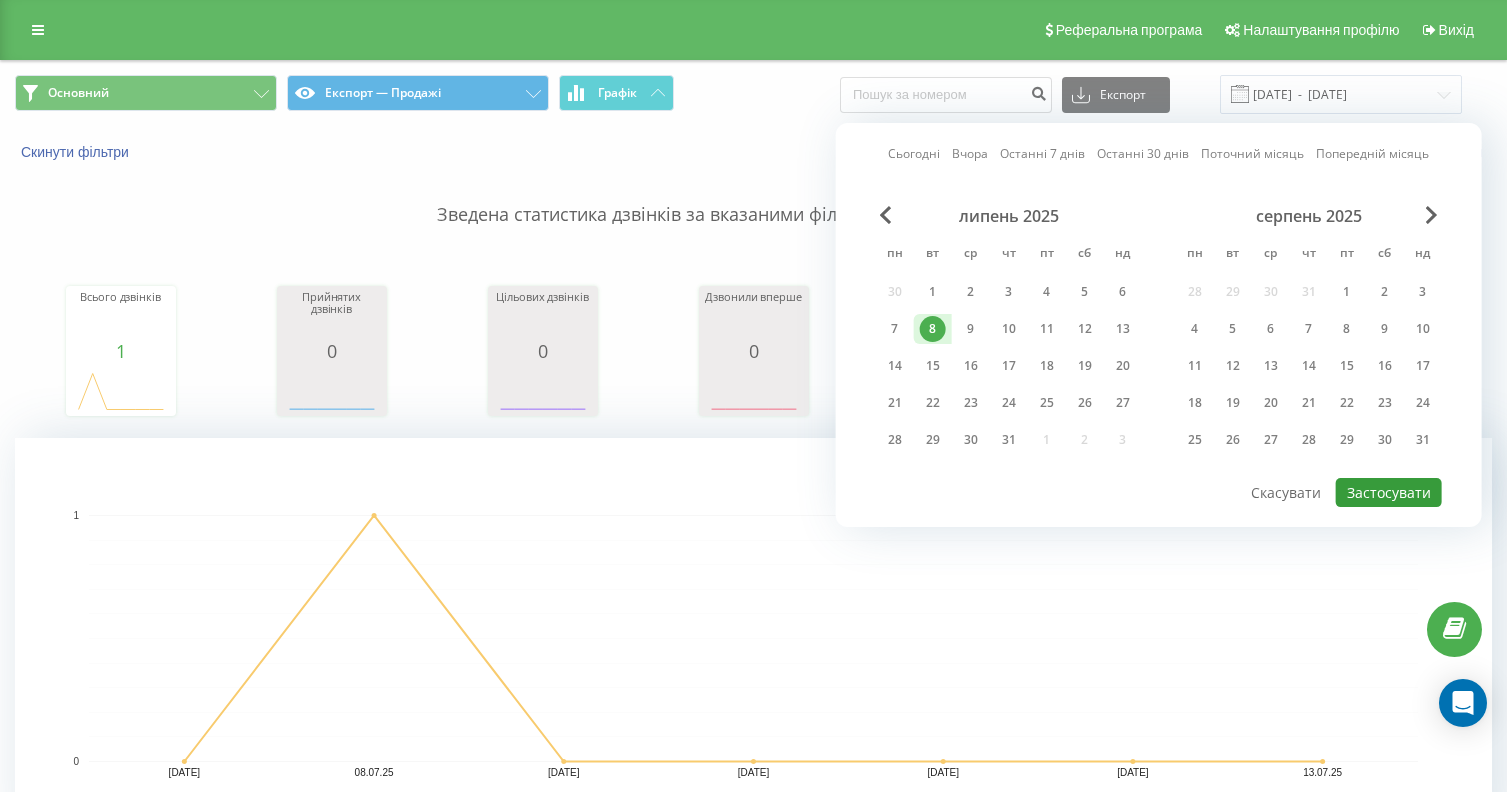 click on "Застосувати" at bounding box center (1389, 492) 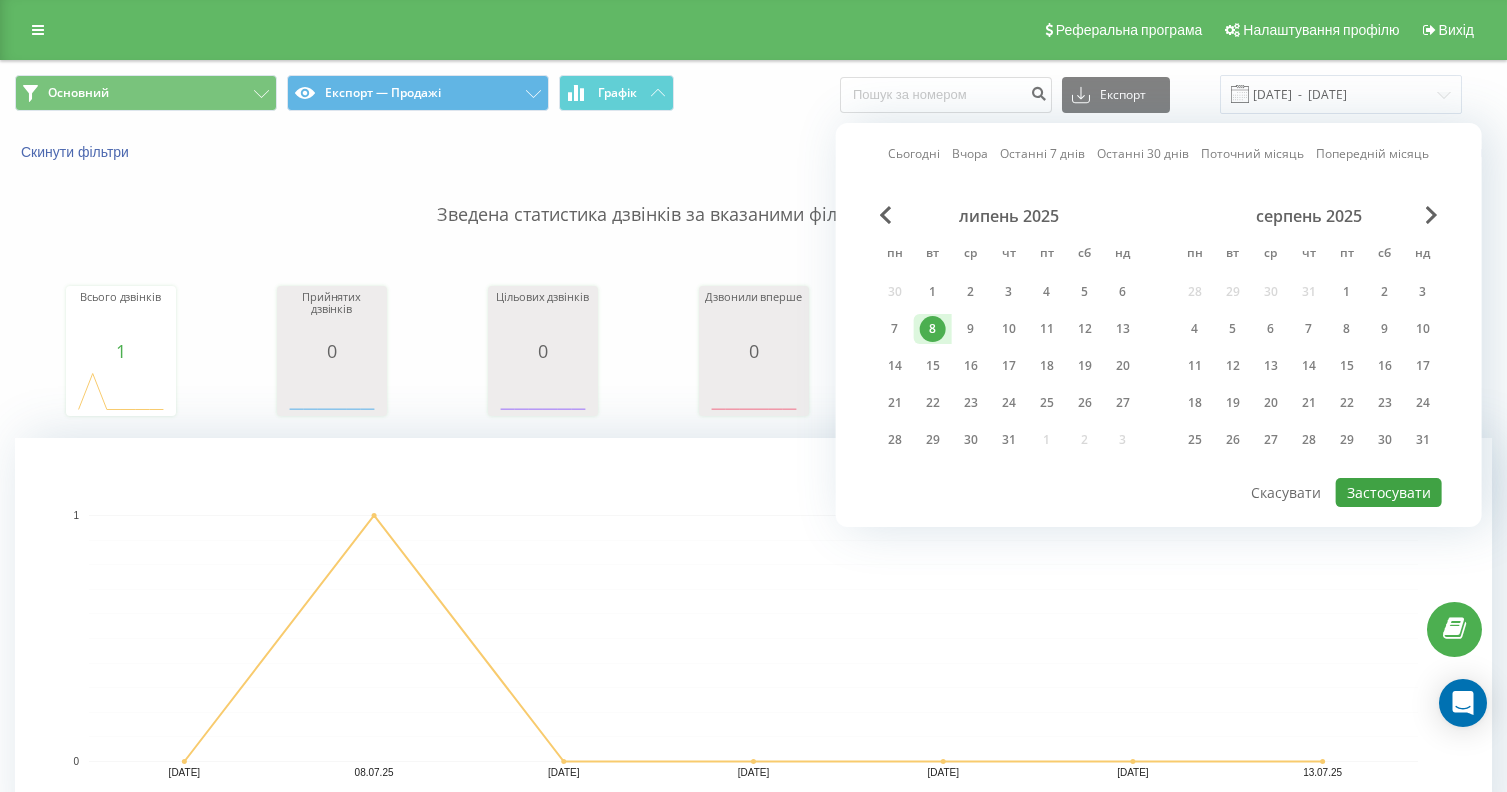 type on "[DATE]  -  [DATE]" 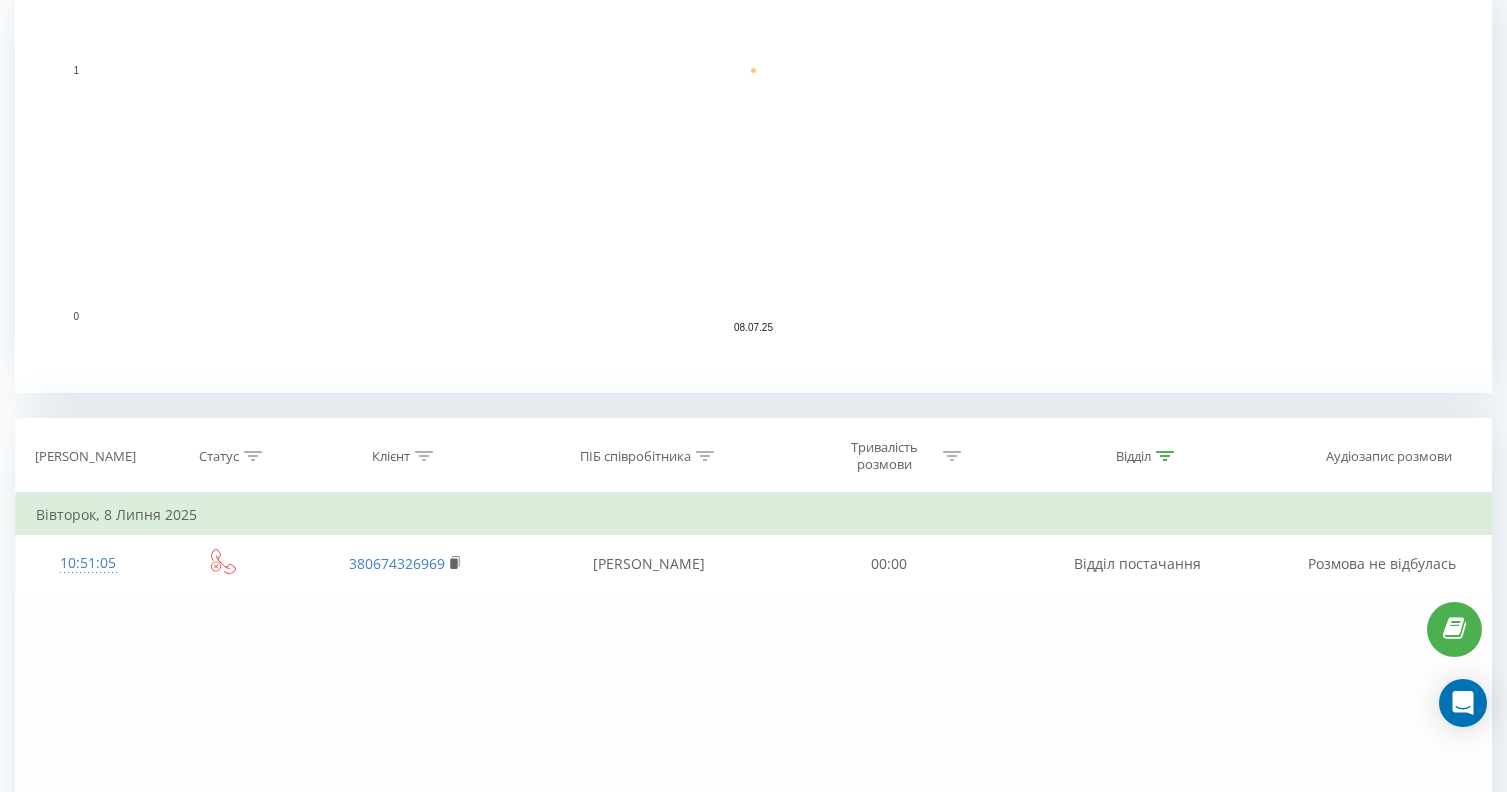 scroll, scrollTop: 499, scrollLeft: 0, axis: vertical 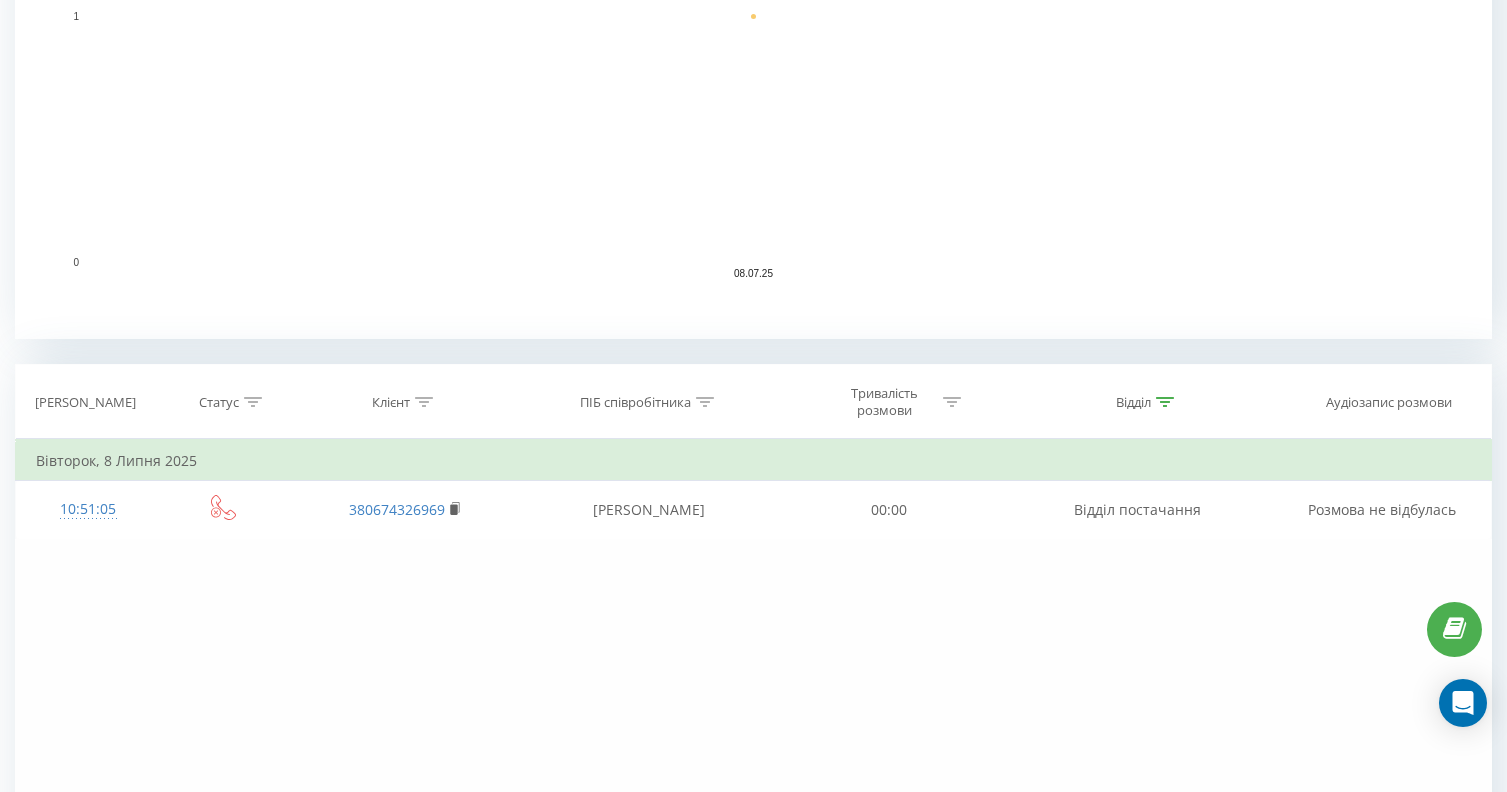 click at bounding box center [1165, 402] 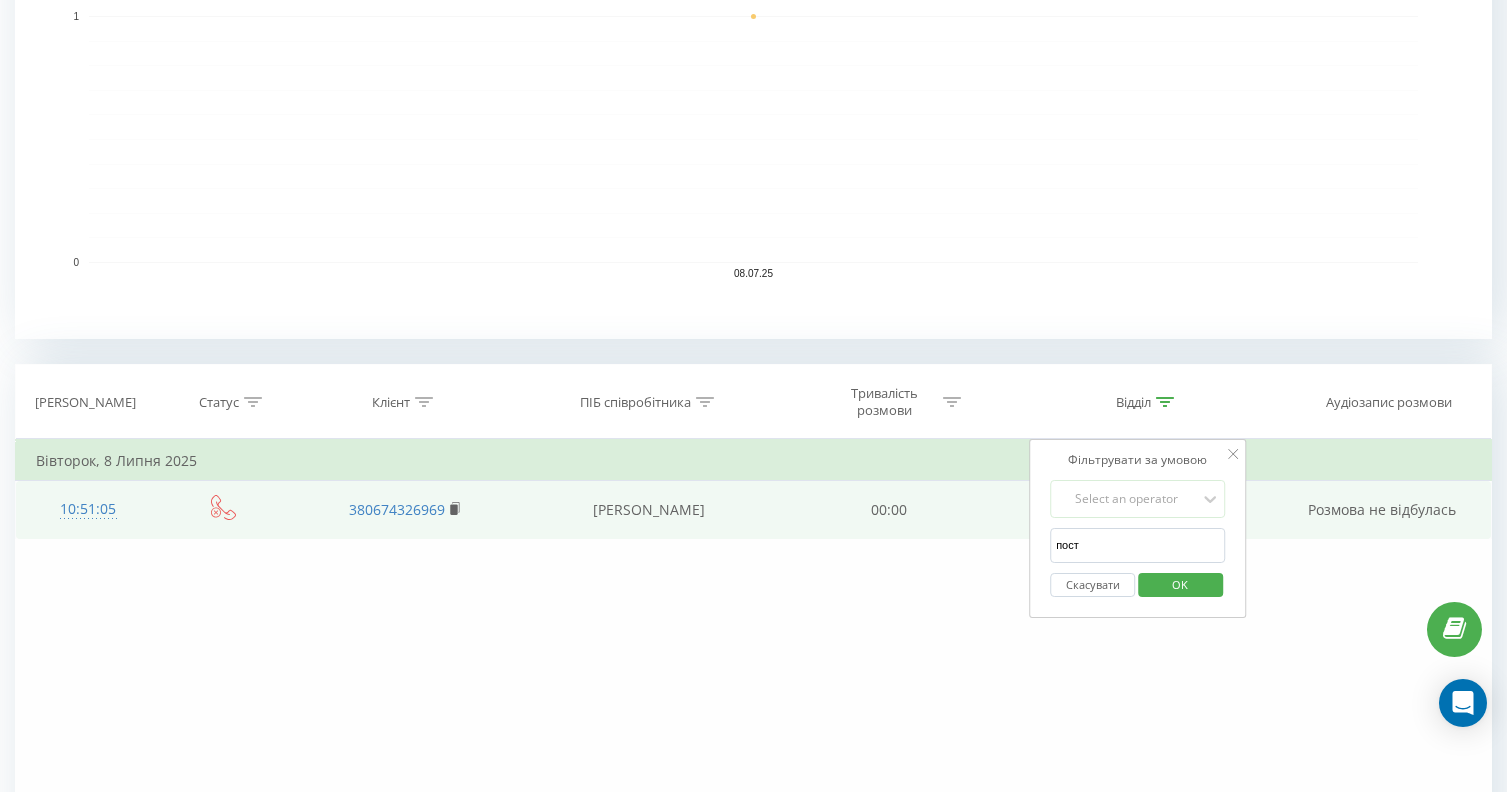 drag, startPoint x: 1081, startPoint y: 533, endPoint x: 984, endPoint y: 536, distance: 97.04638 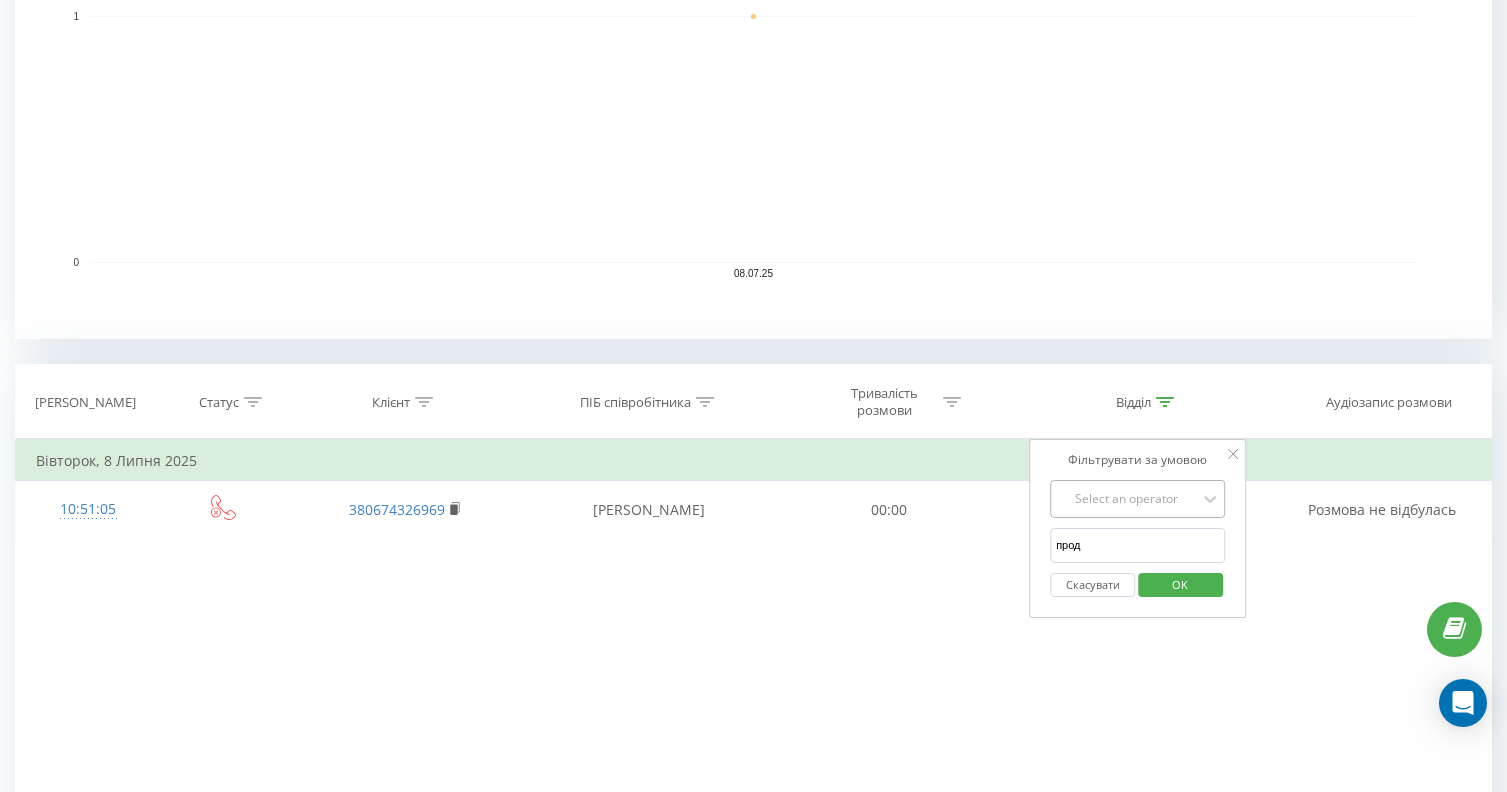 type on "прод" 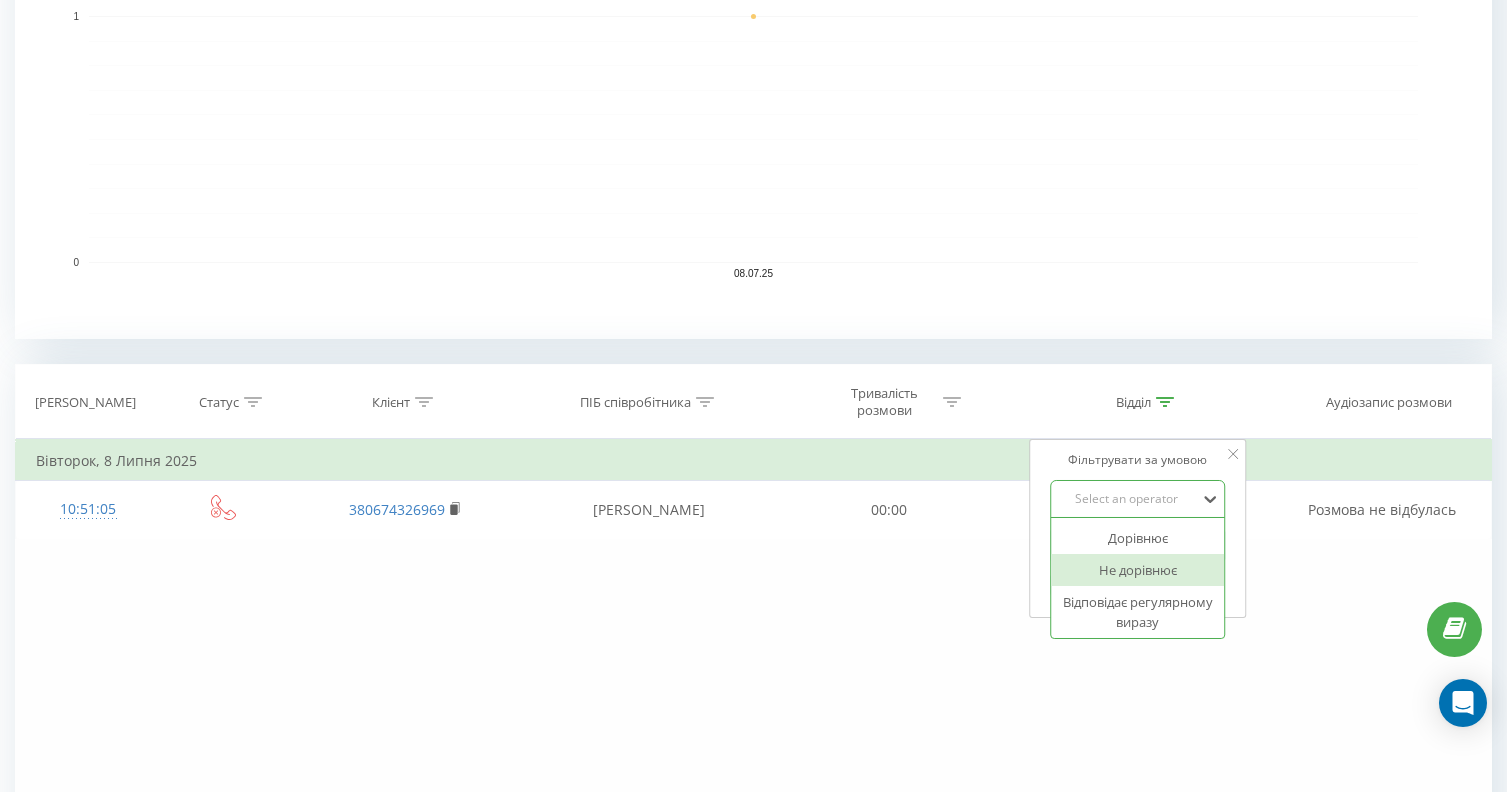 scroll, scrollTop: 99, scrollLeft: 0, axis: vertical 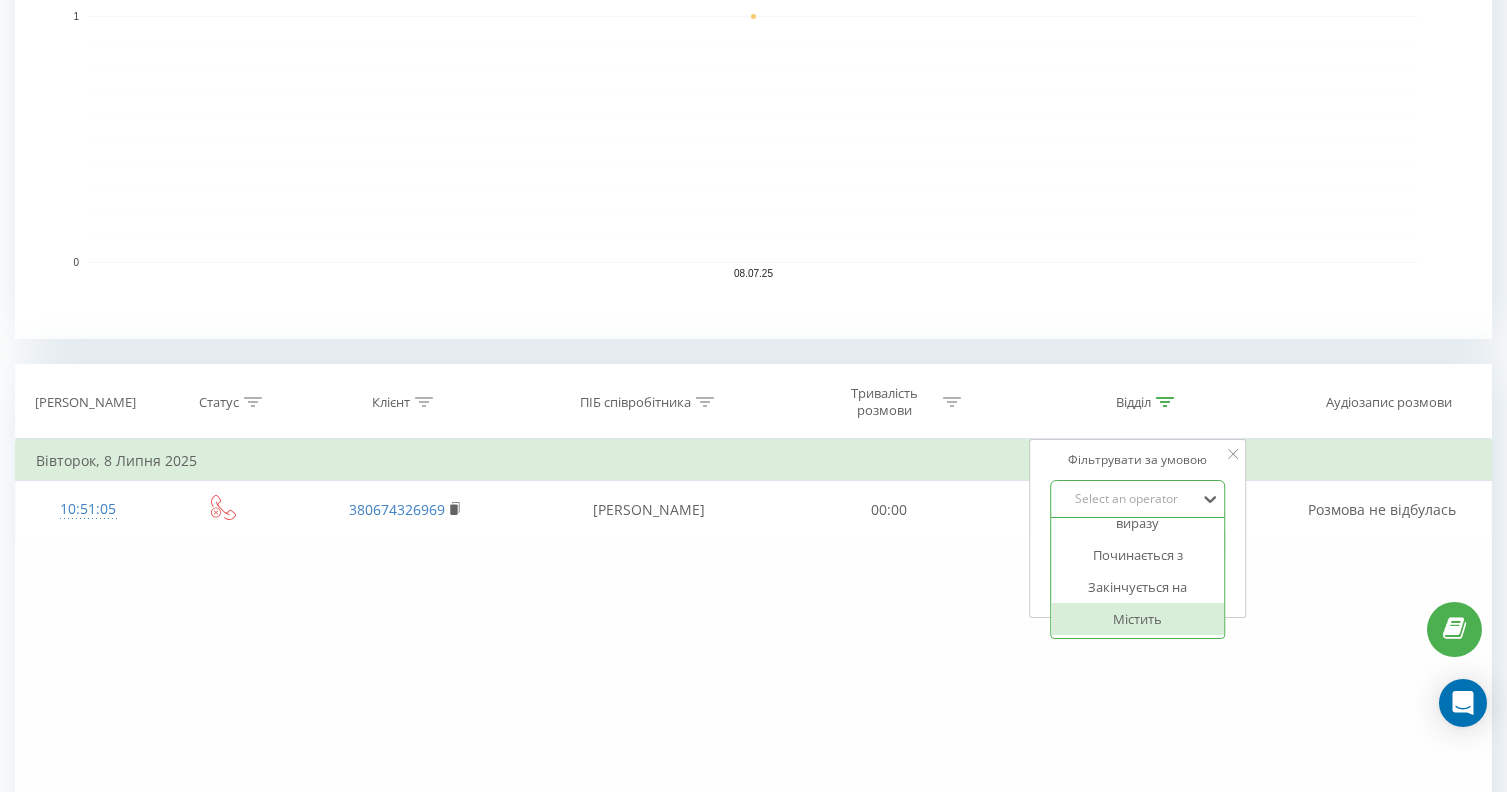 click on "Містить" at bounding box center [1138, 619] 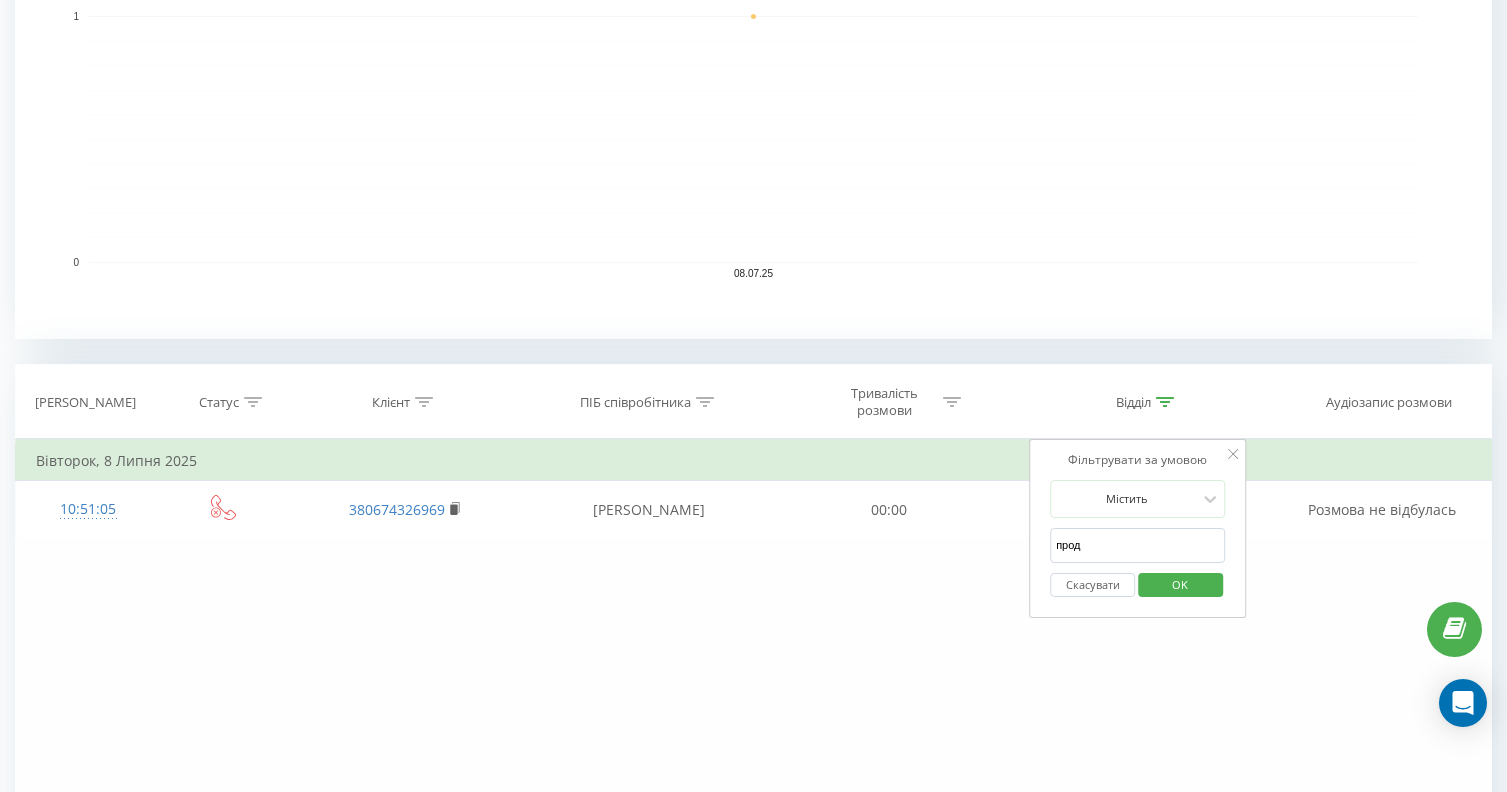 click on "OK" at bounding box center [1180, 584] 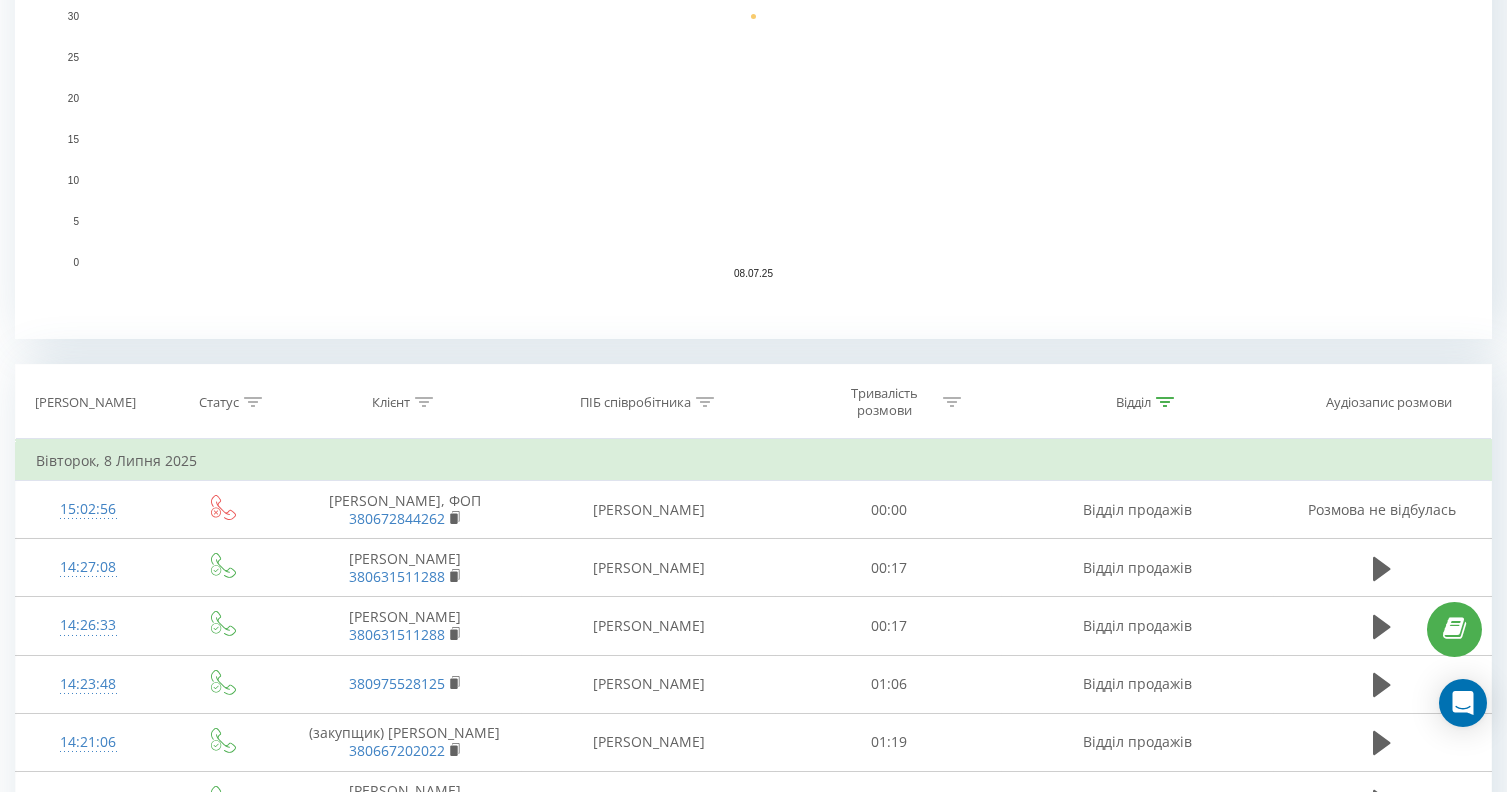 scroll, scrollTop: 873, scrollLeft: 0, axis: vertical 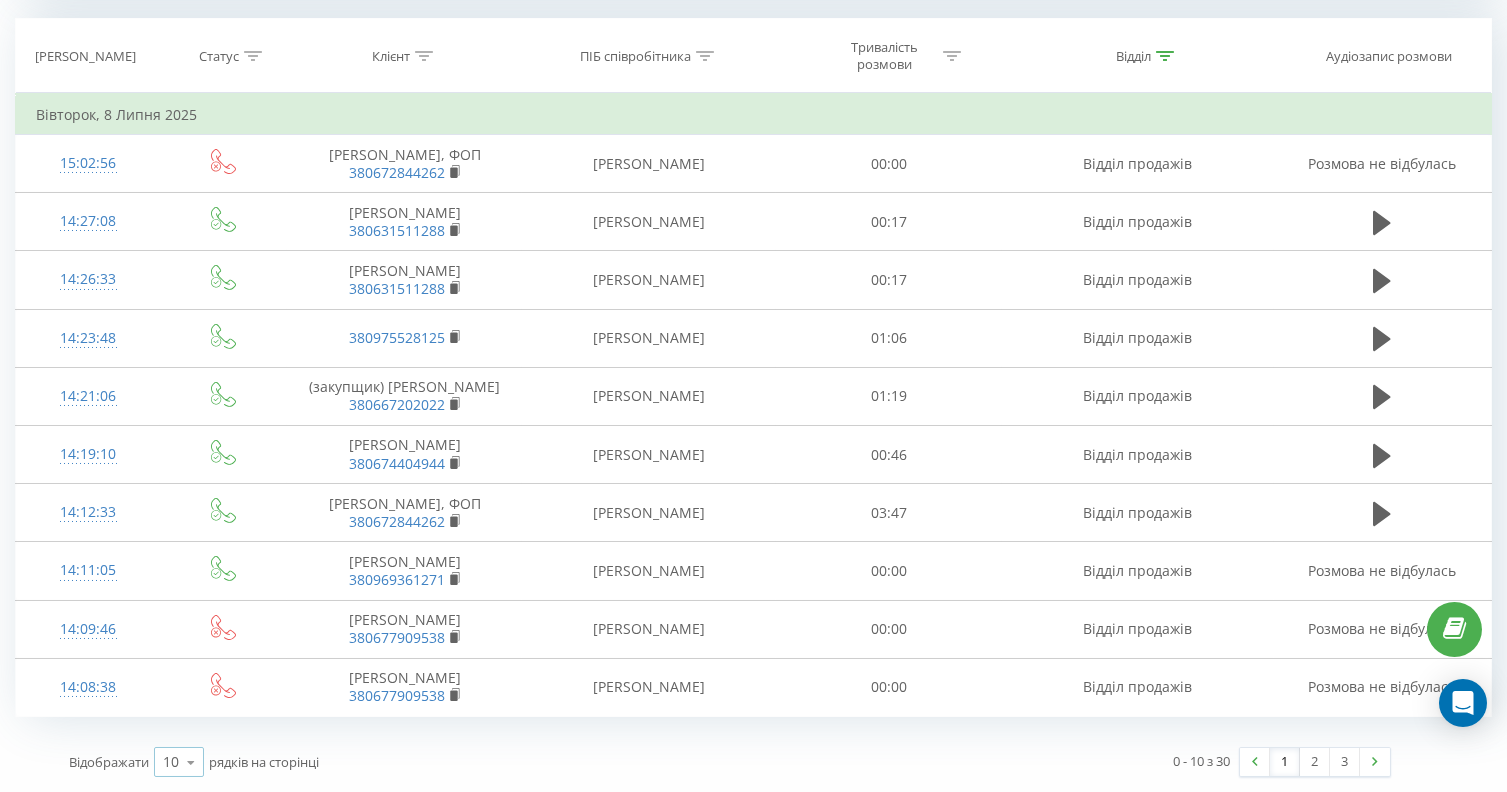 click at bounding box center (191, 762) 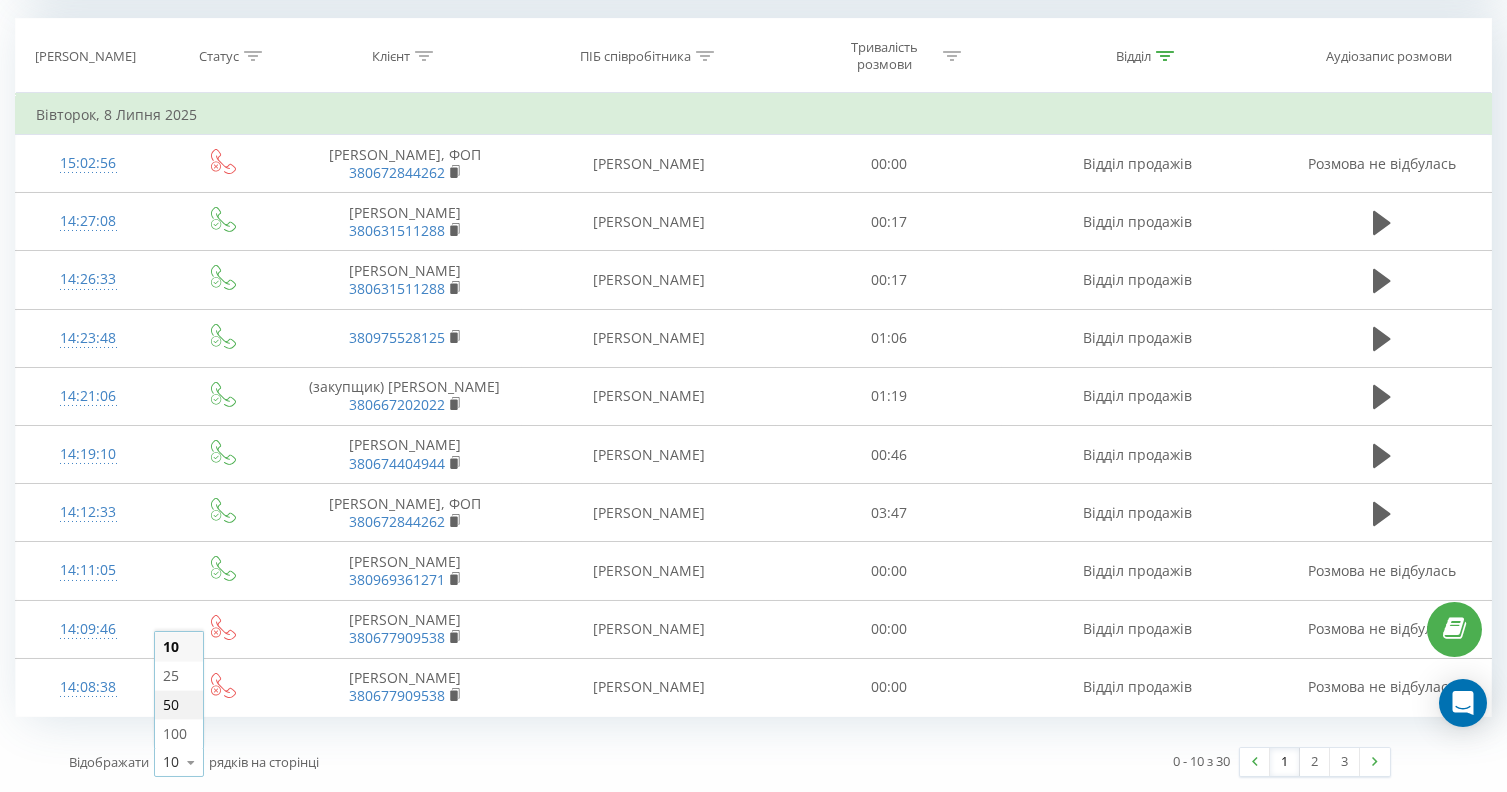 click on "50" at bounding box center (179, 704) 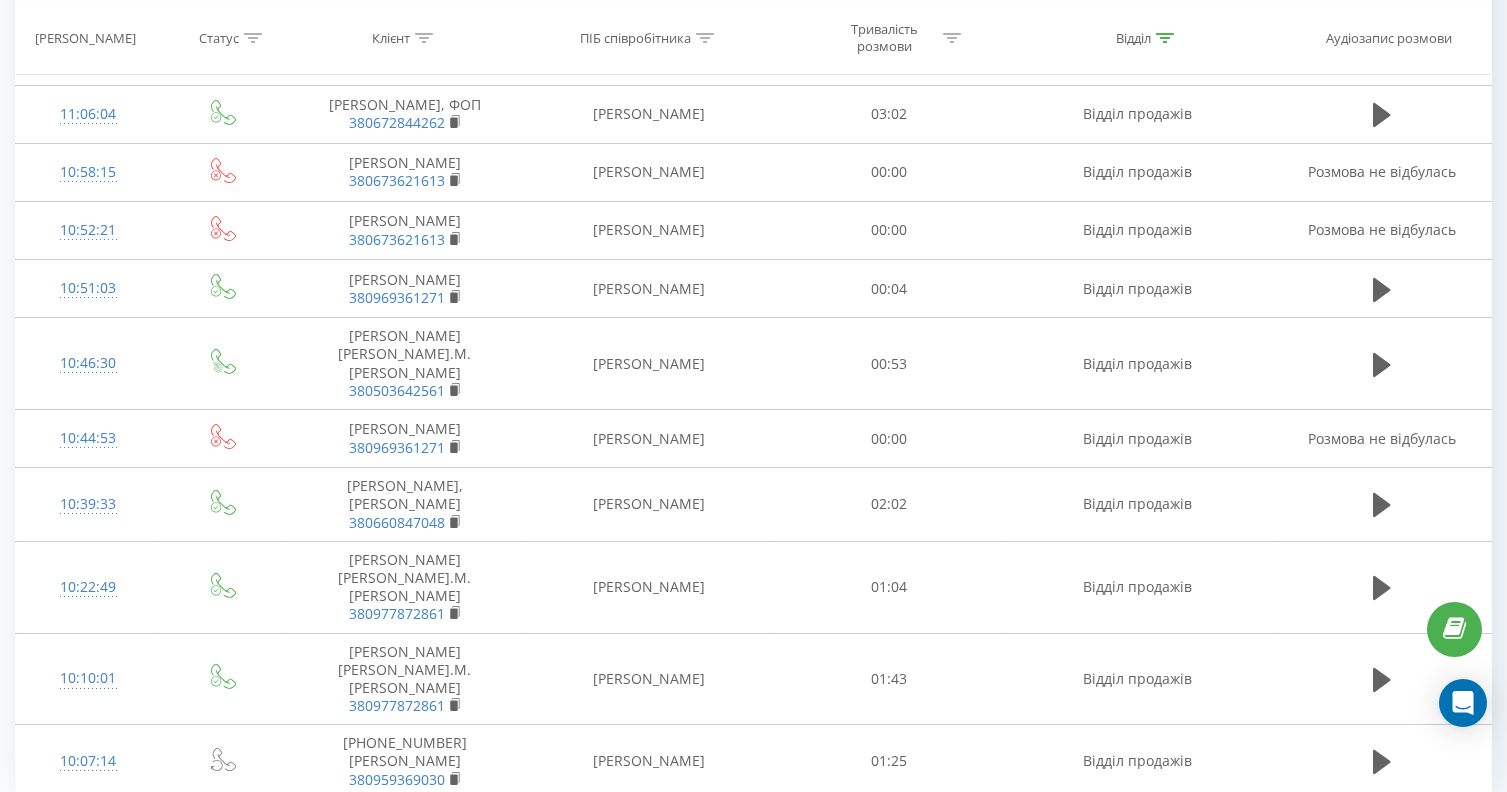 scroll, scrollTop: 2161, scrollLeft: 0, axis: vertical 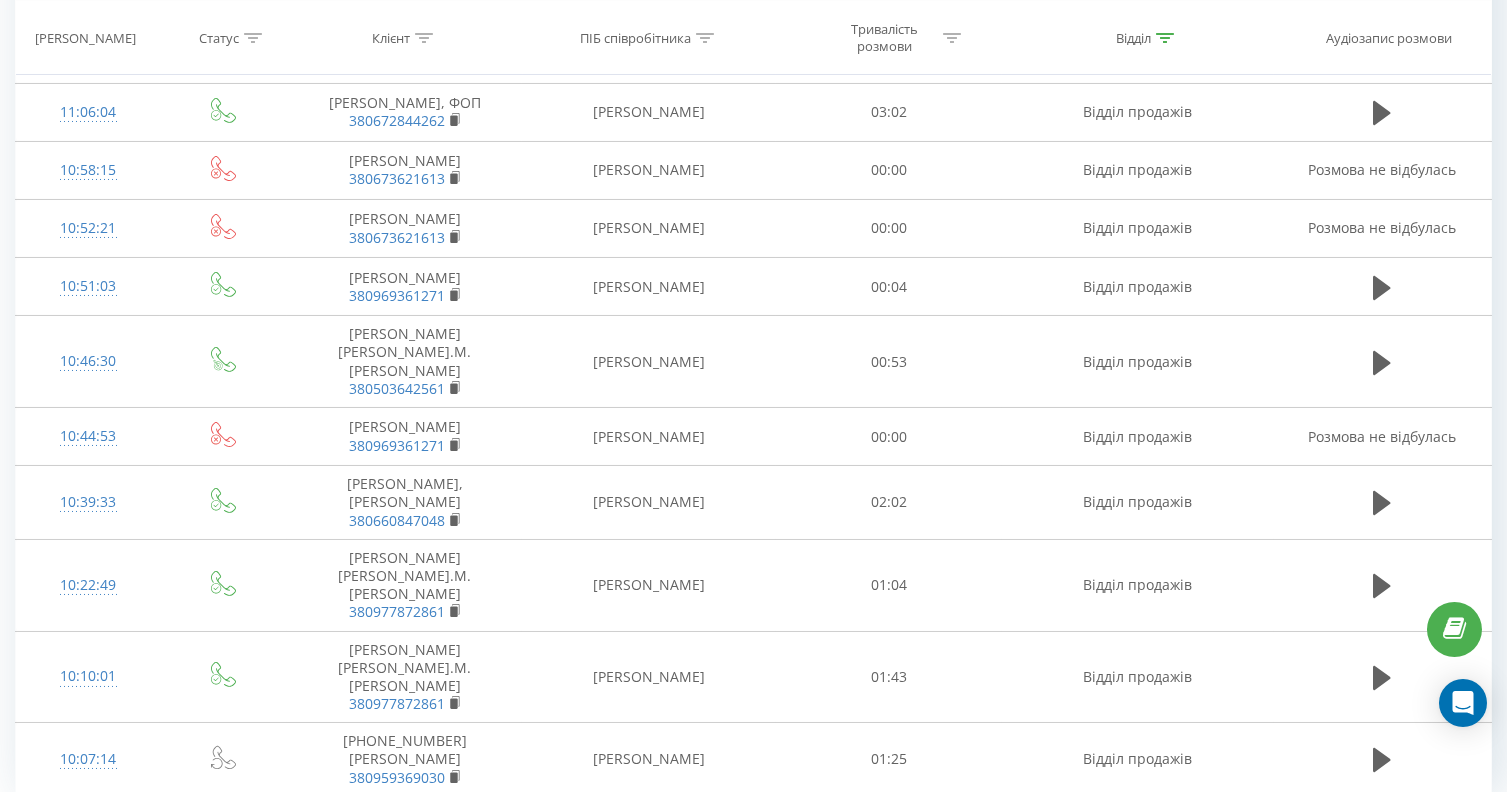 drag, startPoint x: 1248, startPoint y: 762, endPoint x: 1204, endPoint y: 771, distance: 44.911022 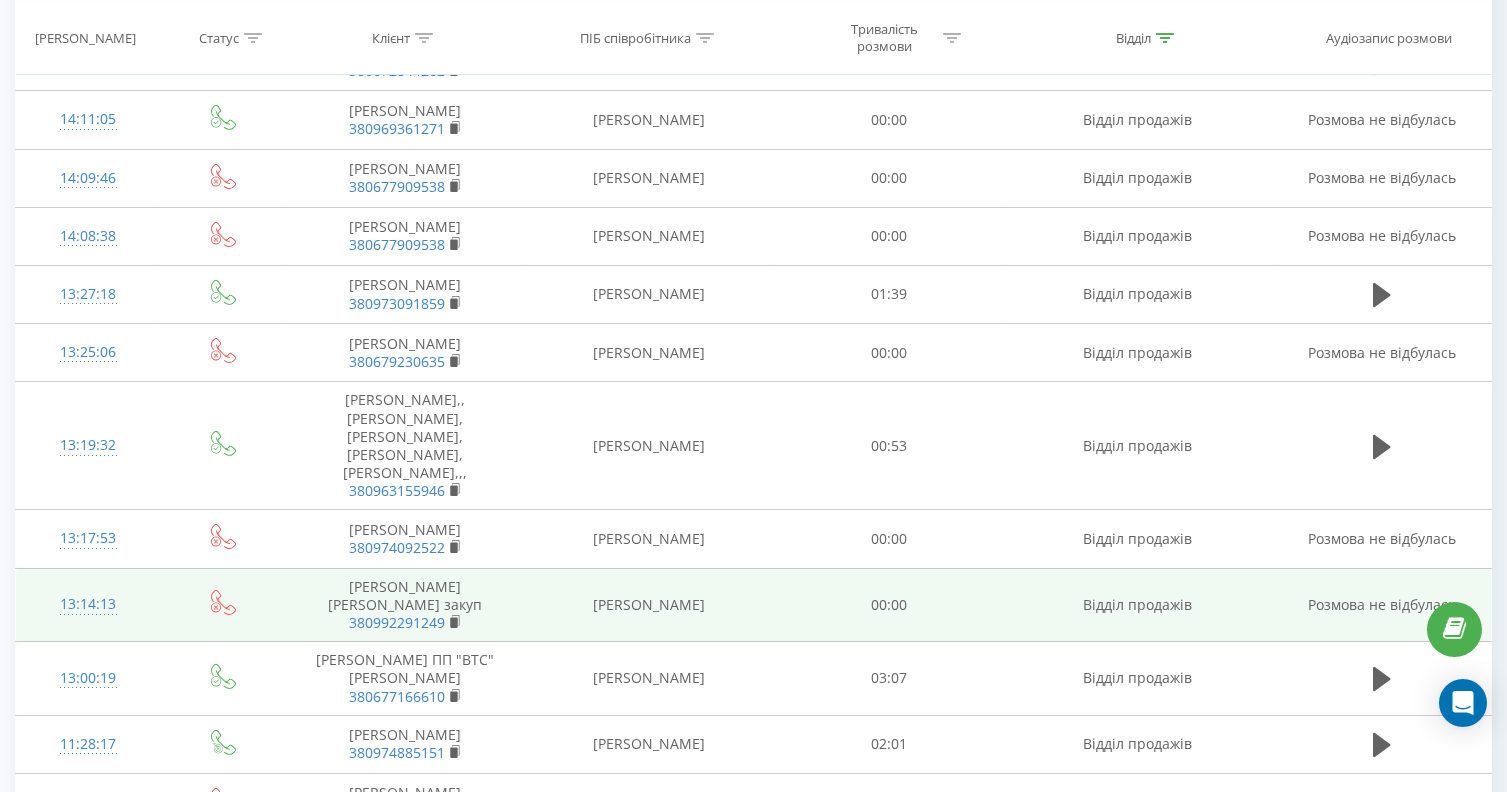 scroll, scrollTop: 1299, scrollLeft: 0, axis: vertical 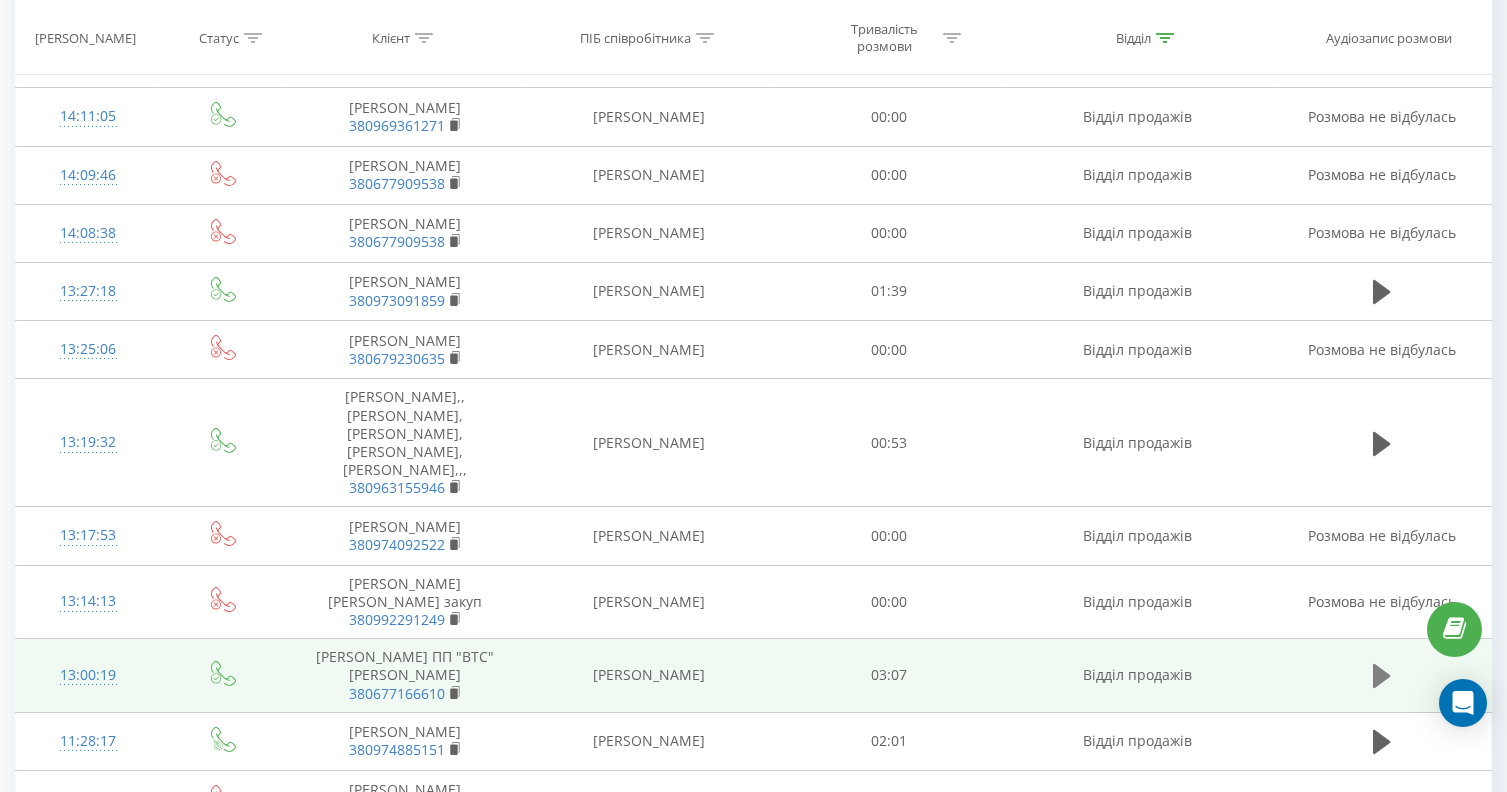 click 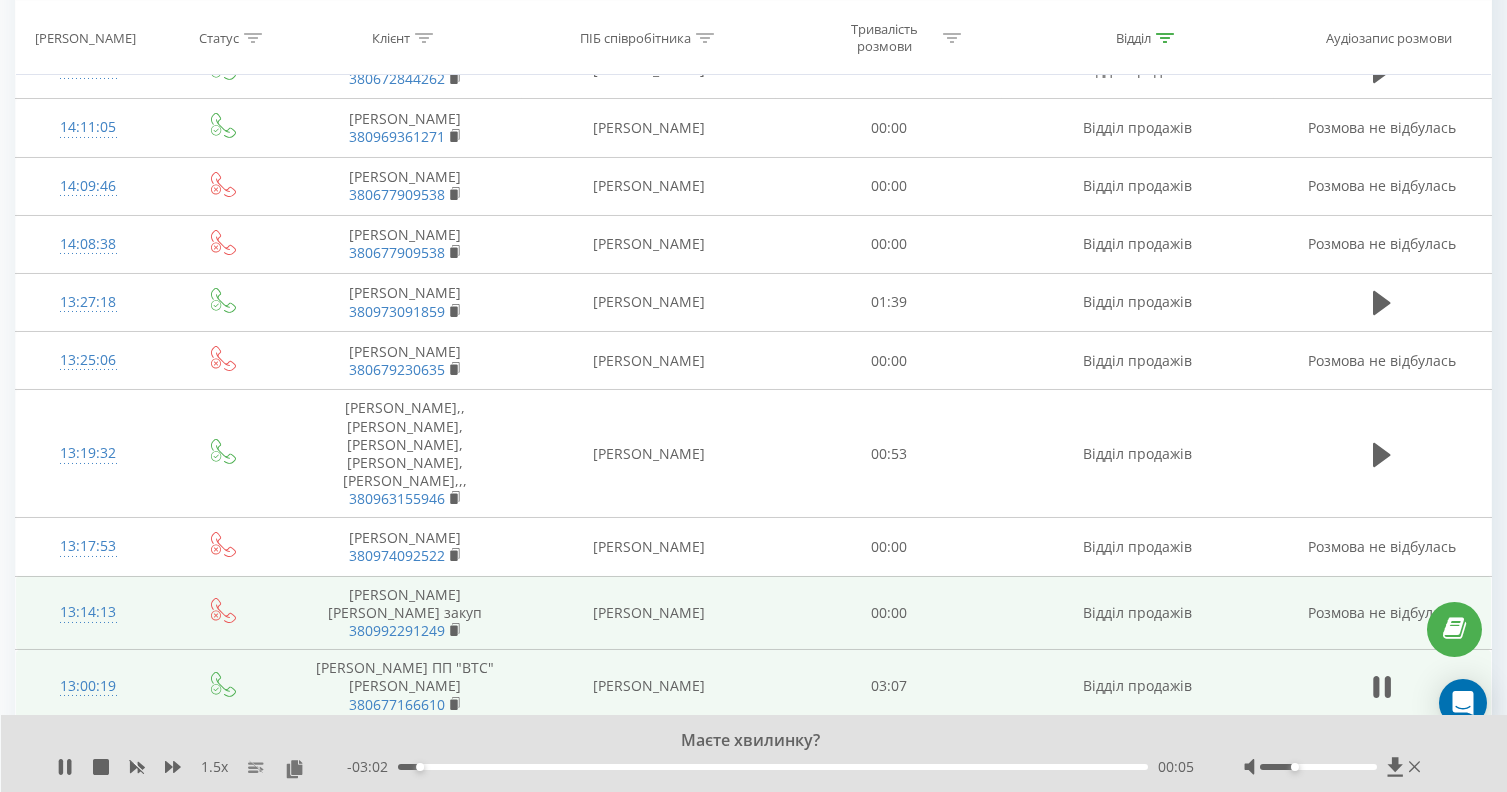 scroll, scrollTop: 1338, scrollLeft: 0, axis: vertical 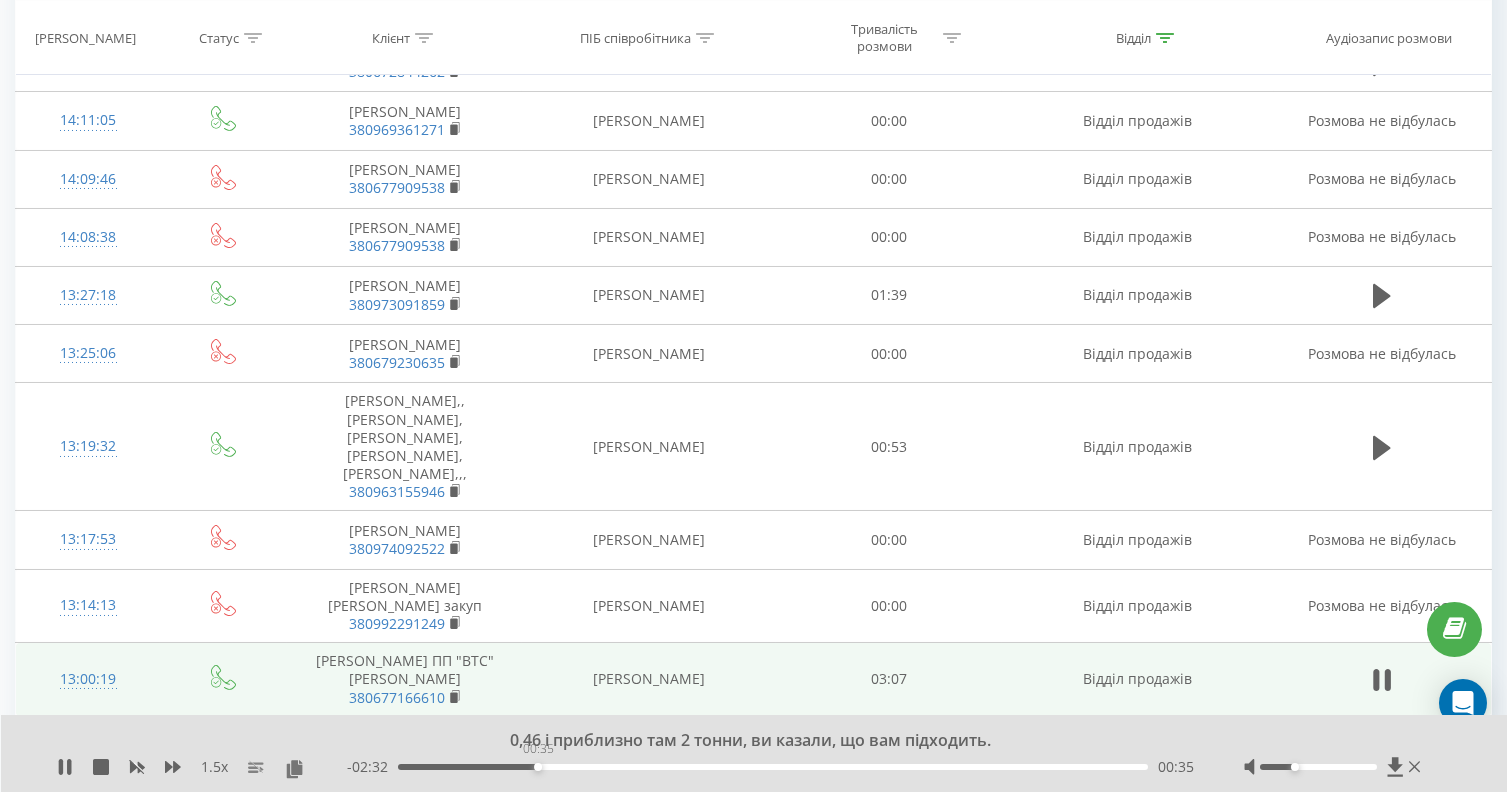 drag, startPoint x: 537, startPoint y: 765, endPoint x: 552, endPoint y: 763, distance: 15.132746 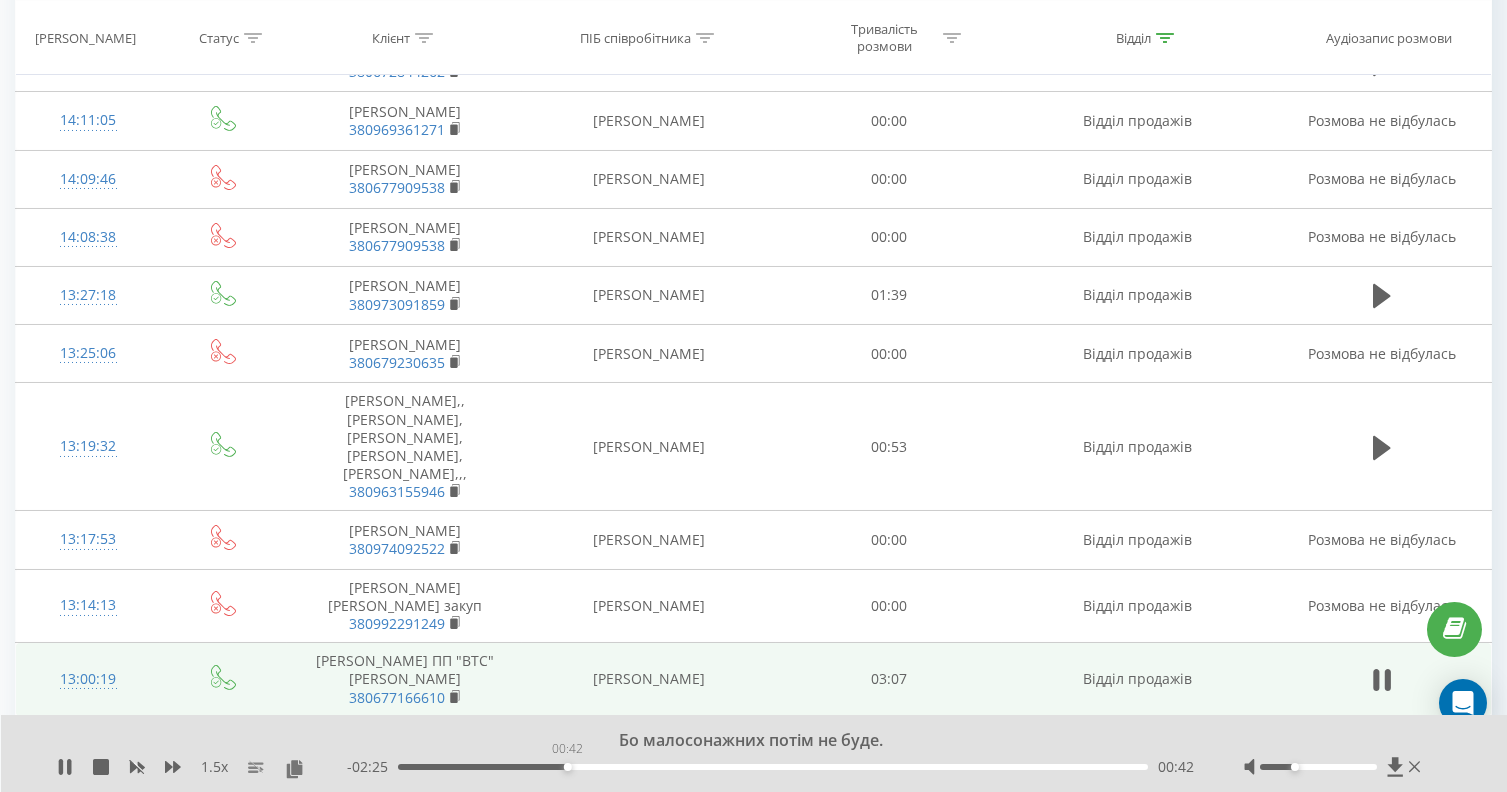 click on "00:42" at bounding box center (773, 767) 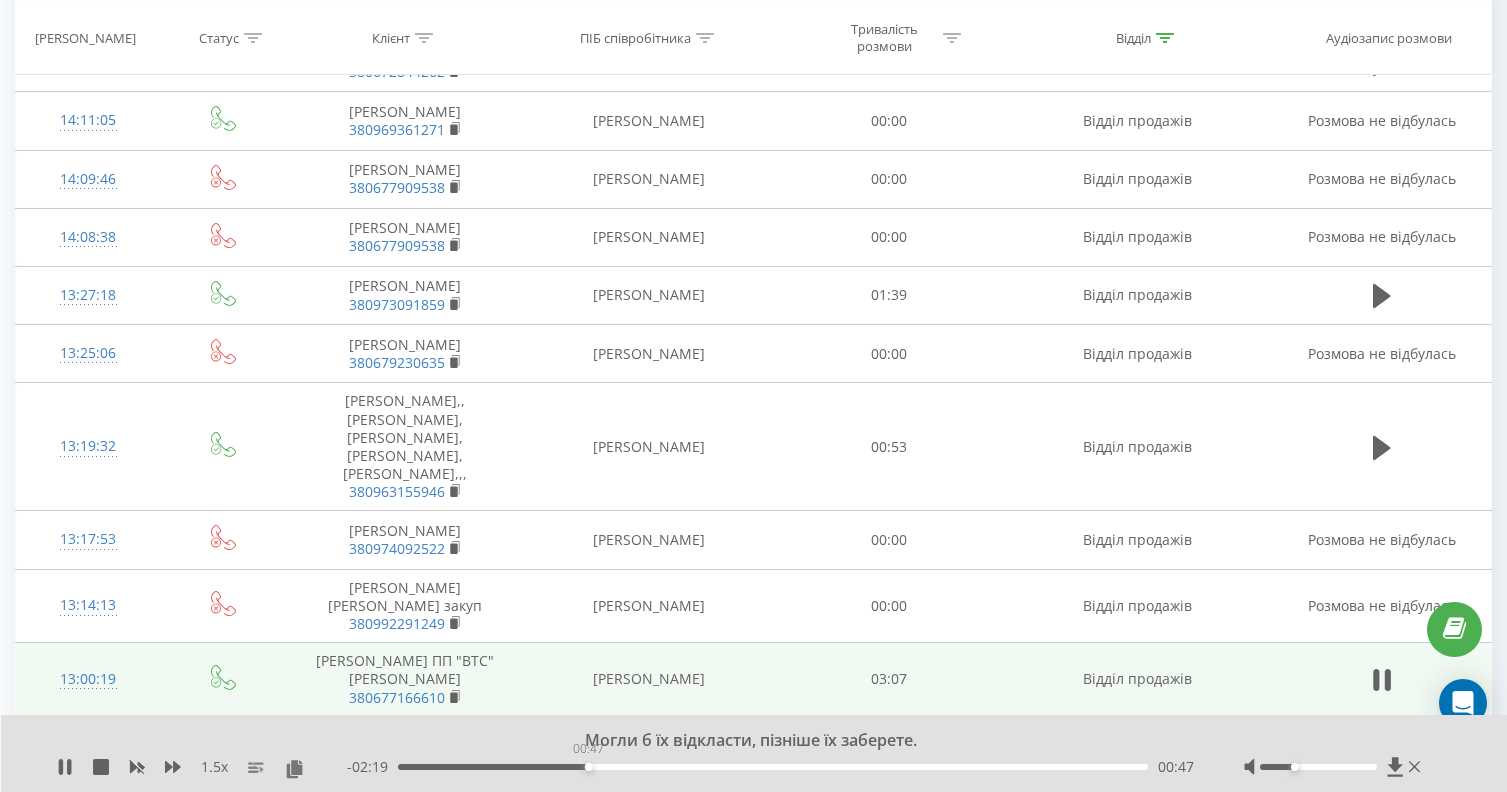 click on "00:47" at bounding box center (773, 767) 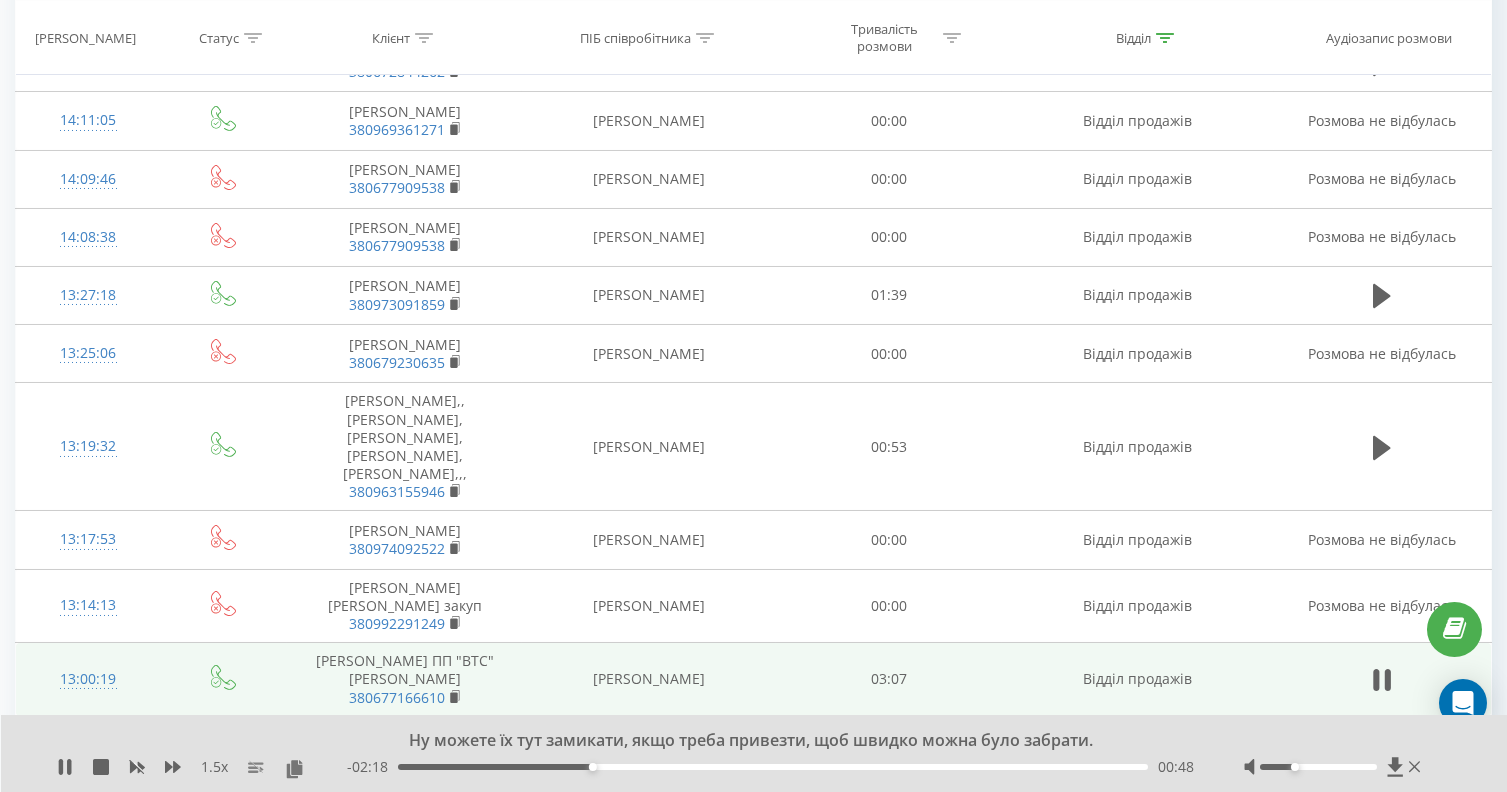 click on "00:48" at bounding box center [773, 767] 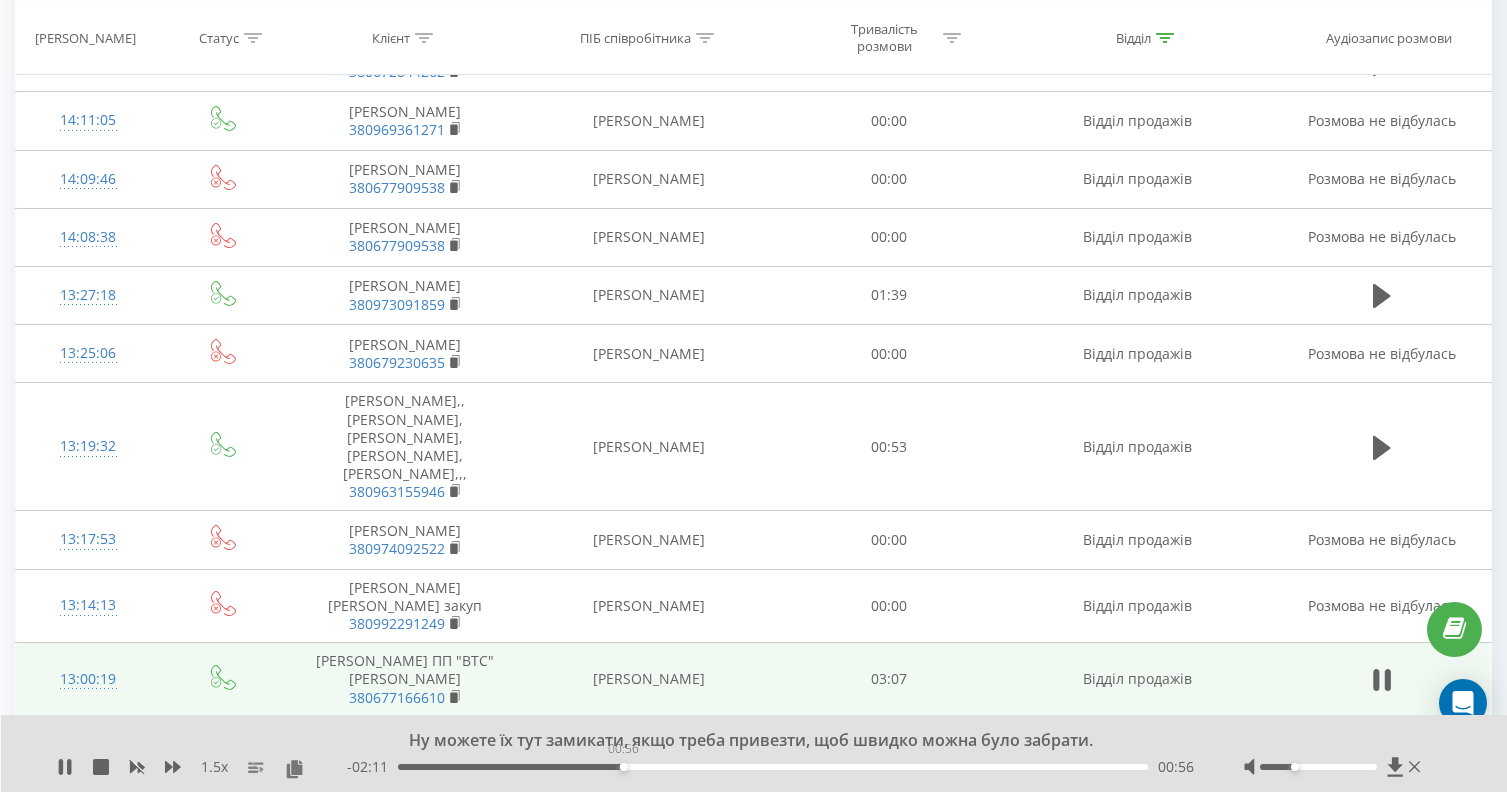 click on "00:56" at bounding box center (773, 767) 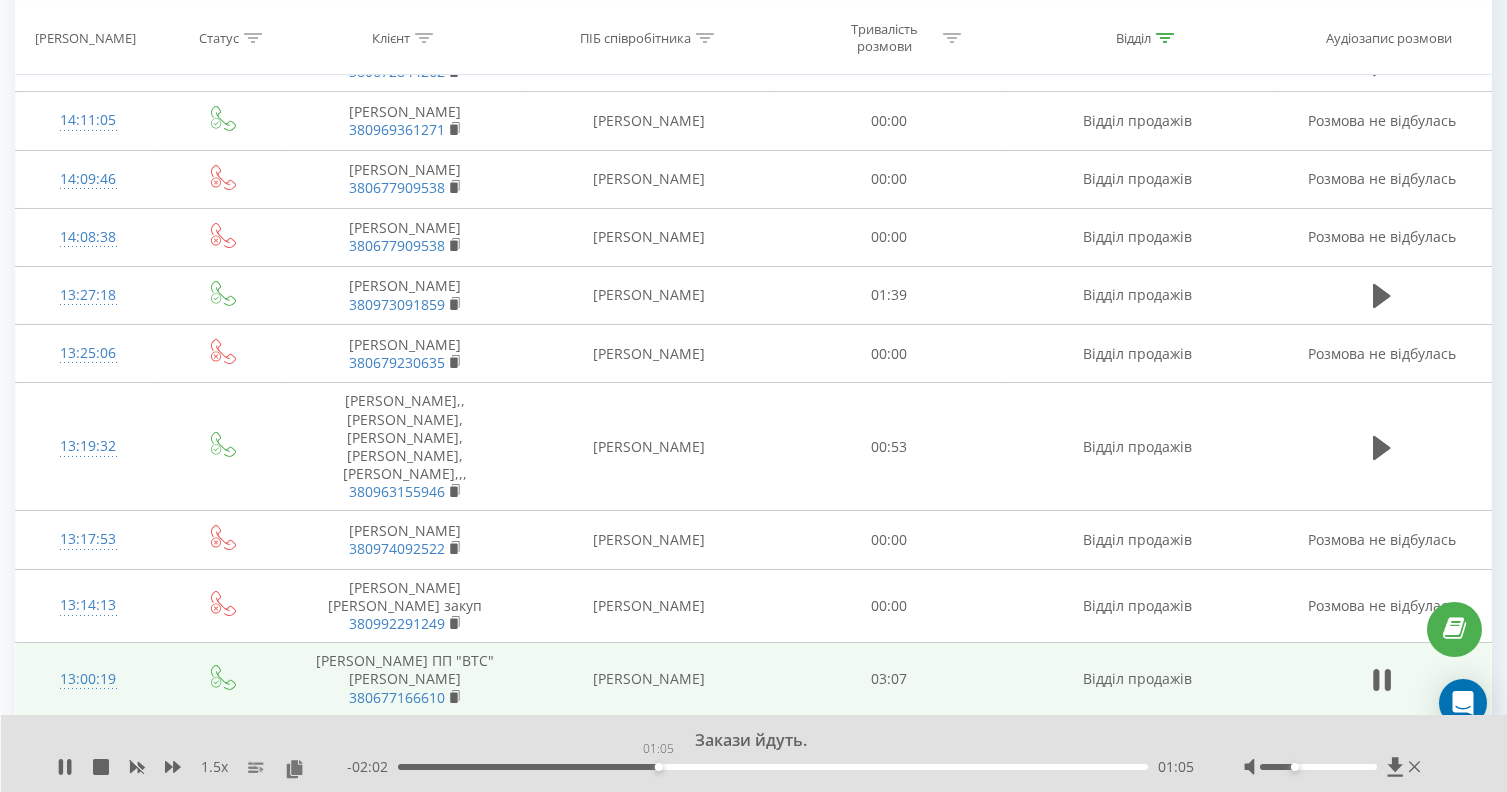 click on "01:05" at bounding box center (773, 767) 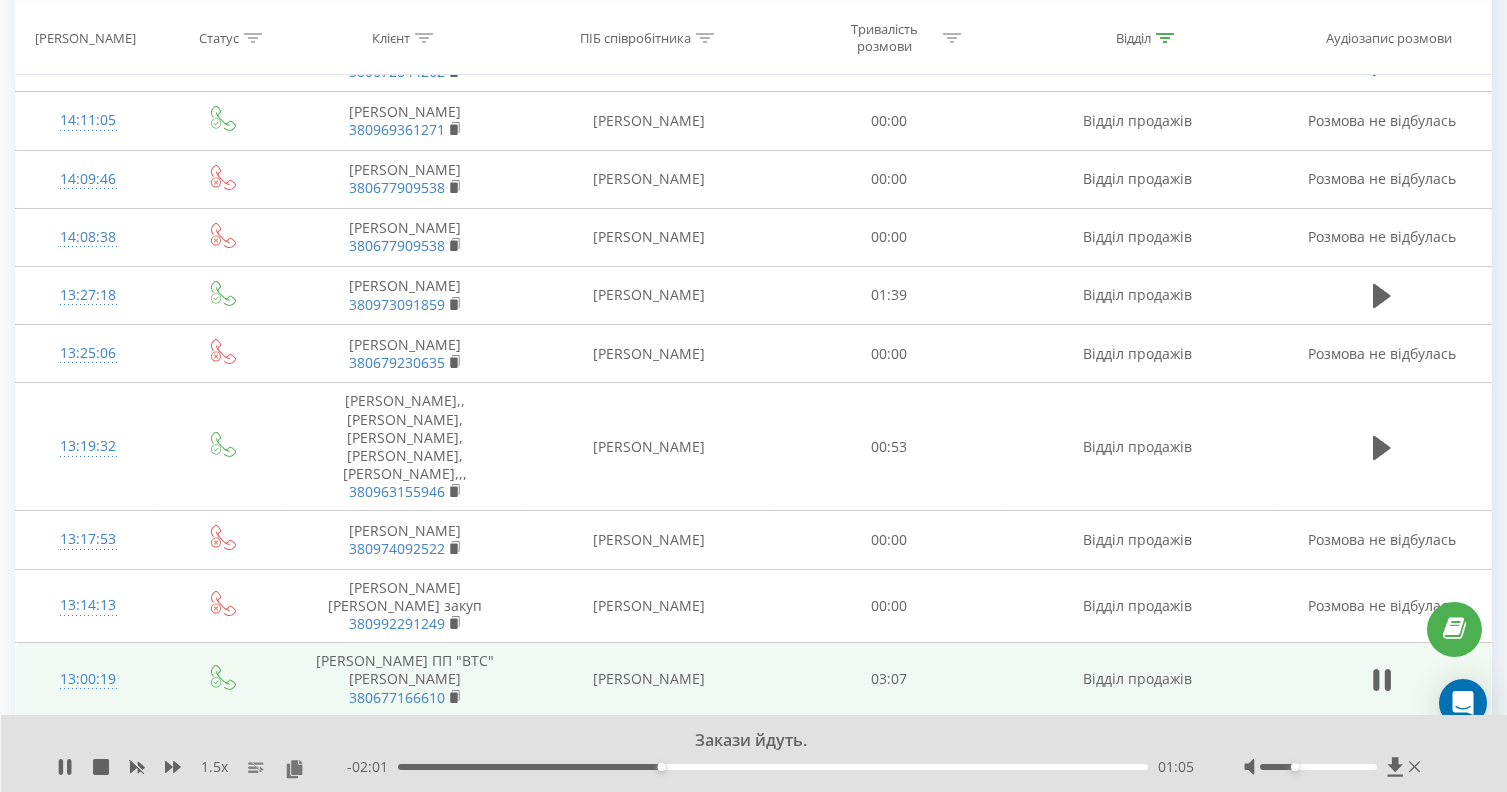 click on "01:05" at bounding box center (773, 767) 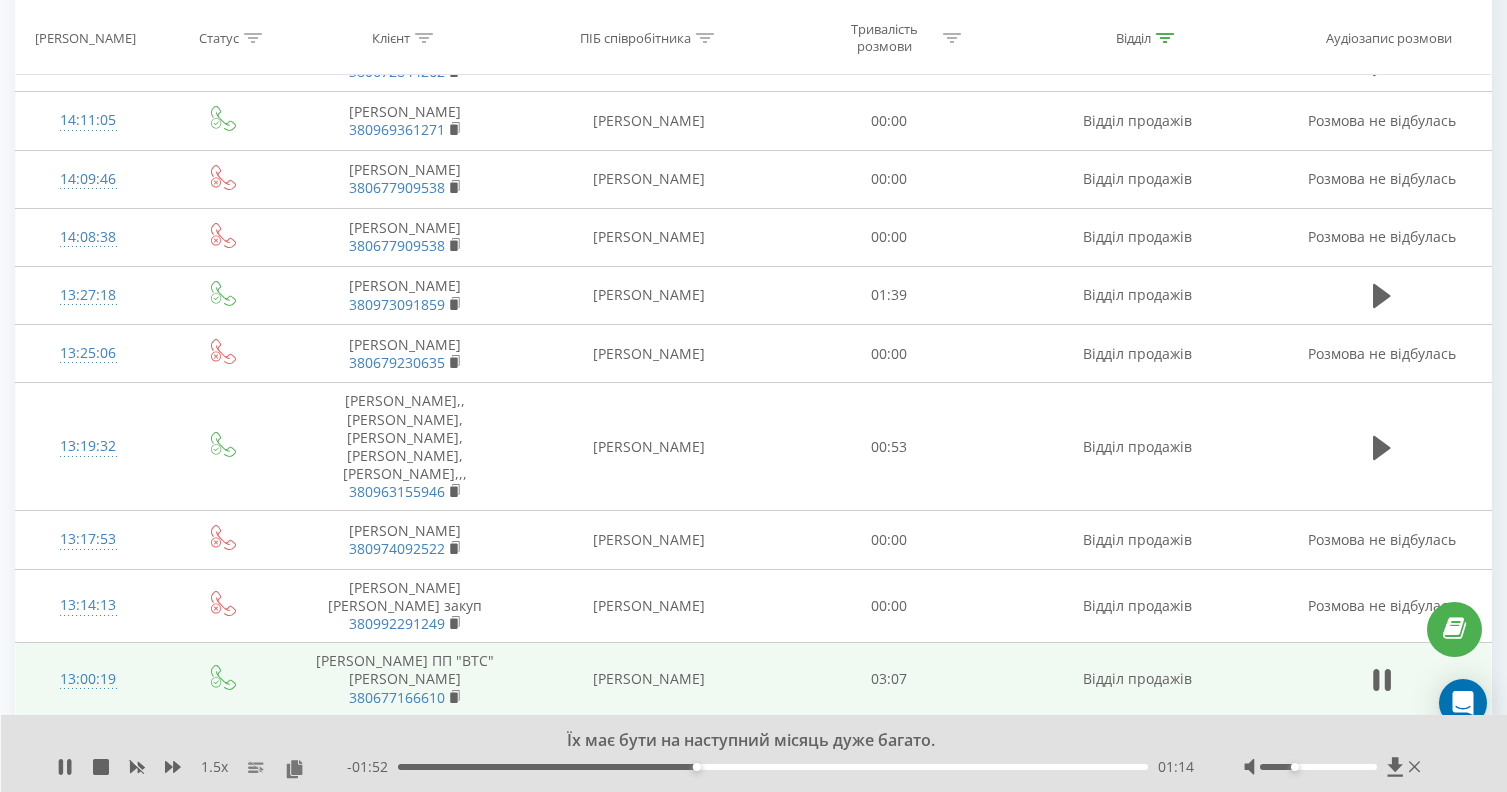 click on "01:14" at bounding box center [773, 767] 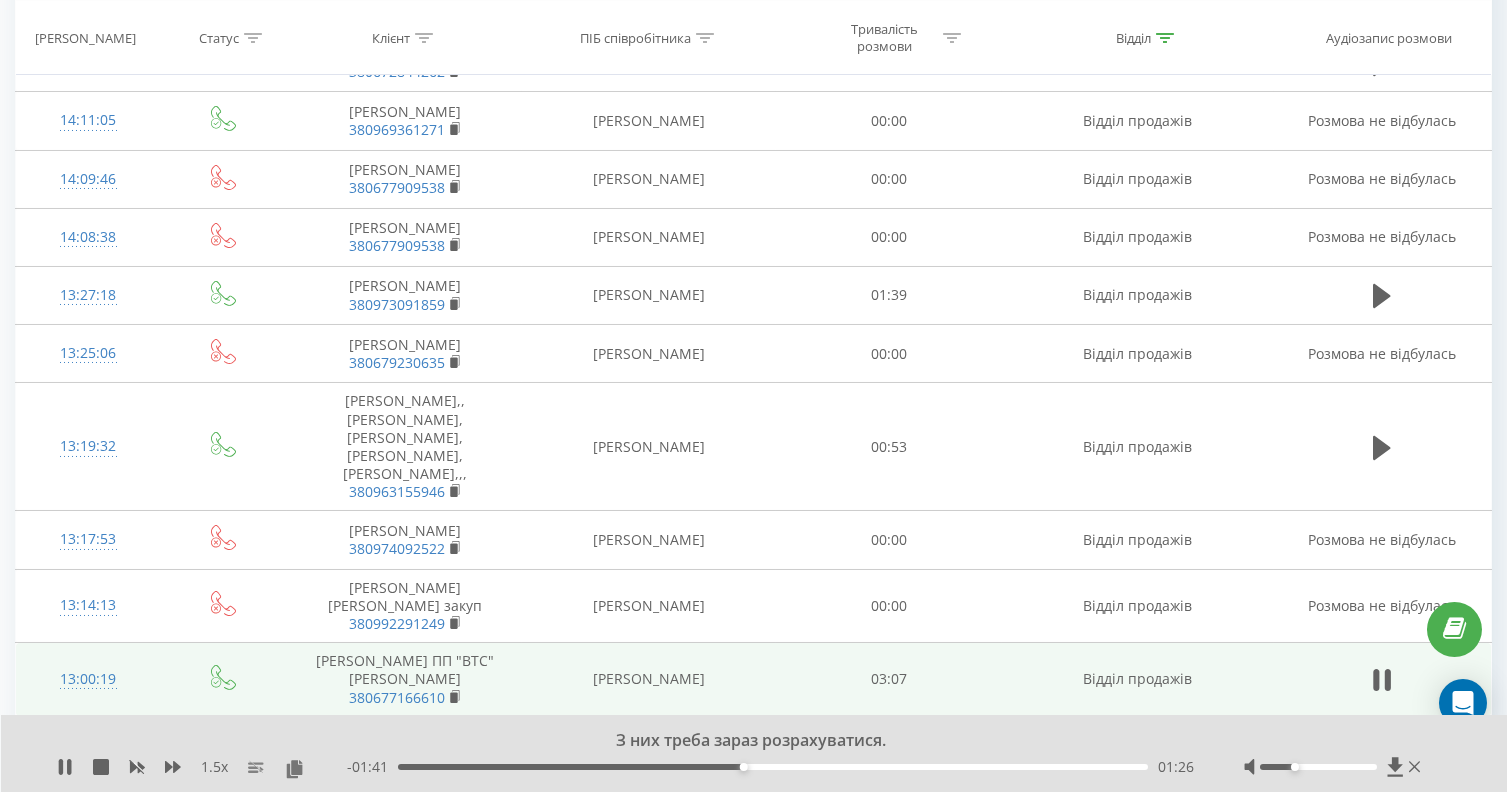 click on "01:26" at bounding box center [773, 767] 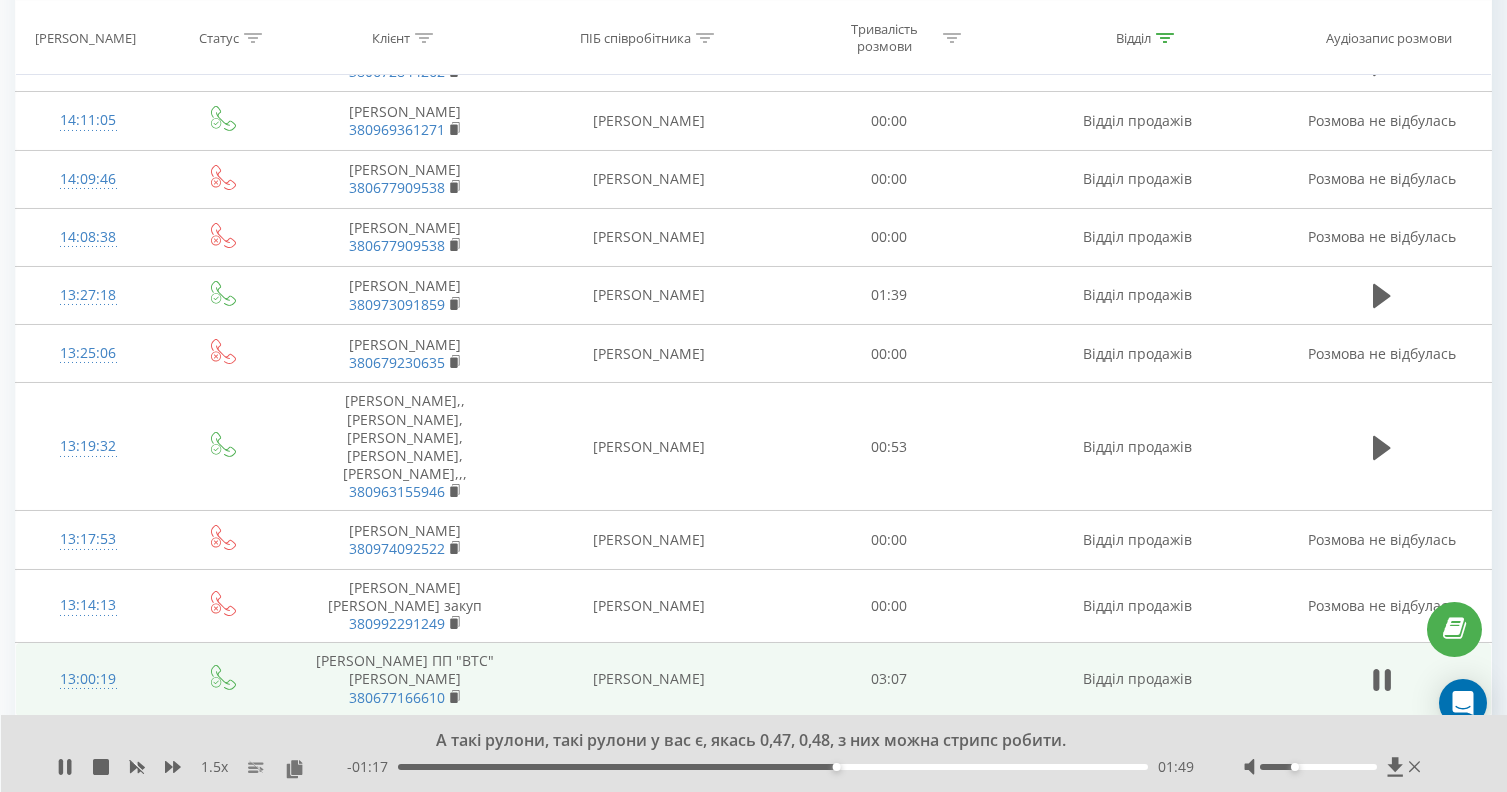 click on "01:49" at bounding box center (773, 767) 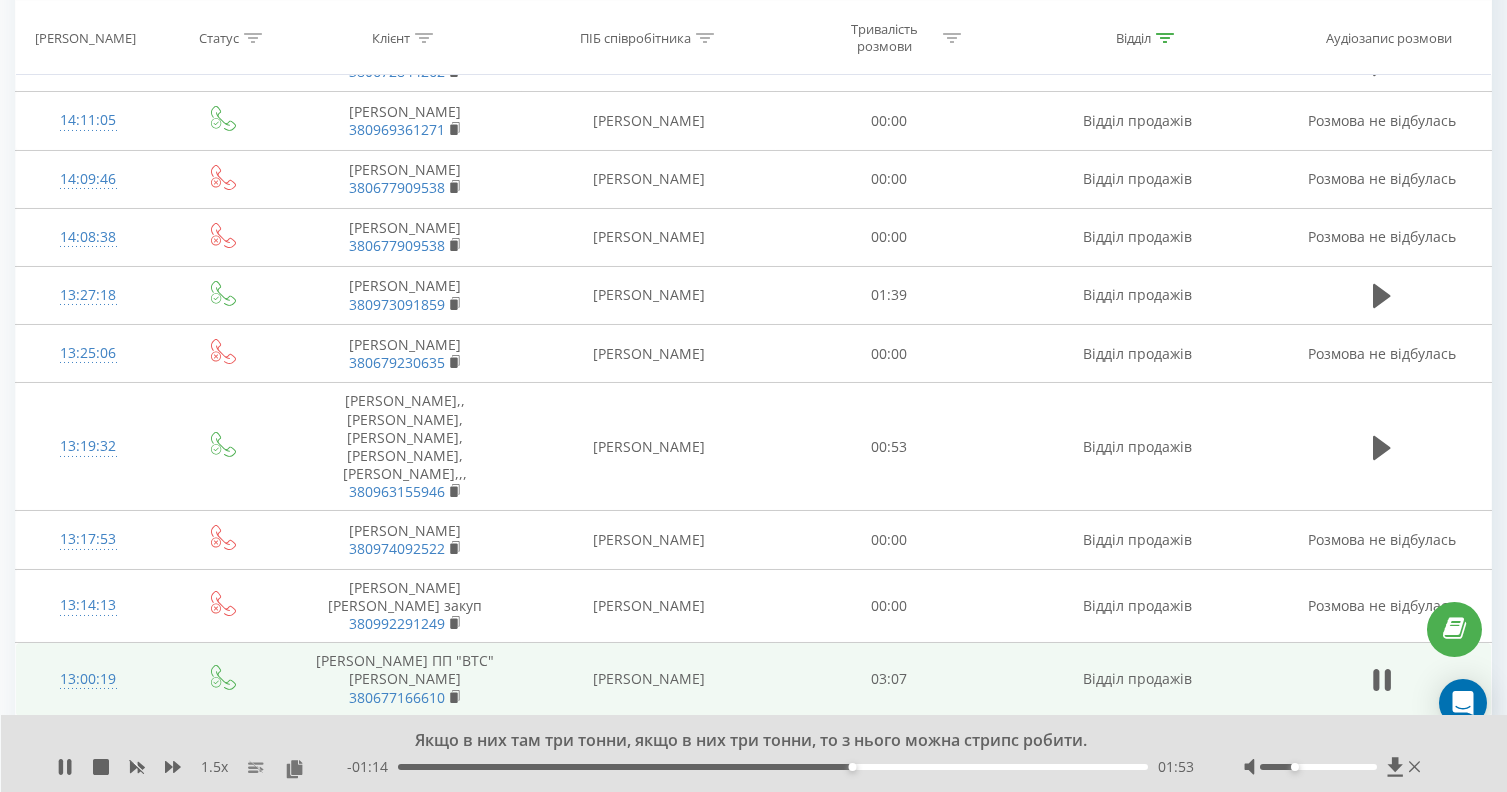 click on "01:53" at bounding box center [773, 767] 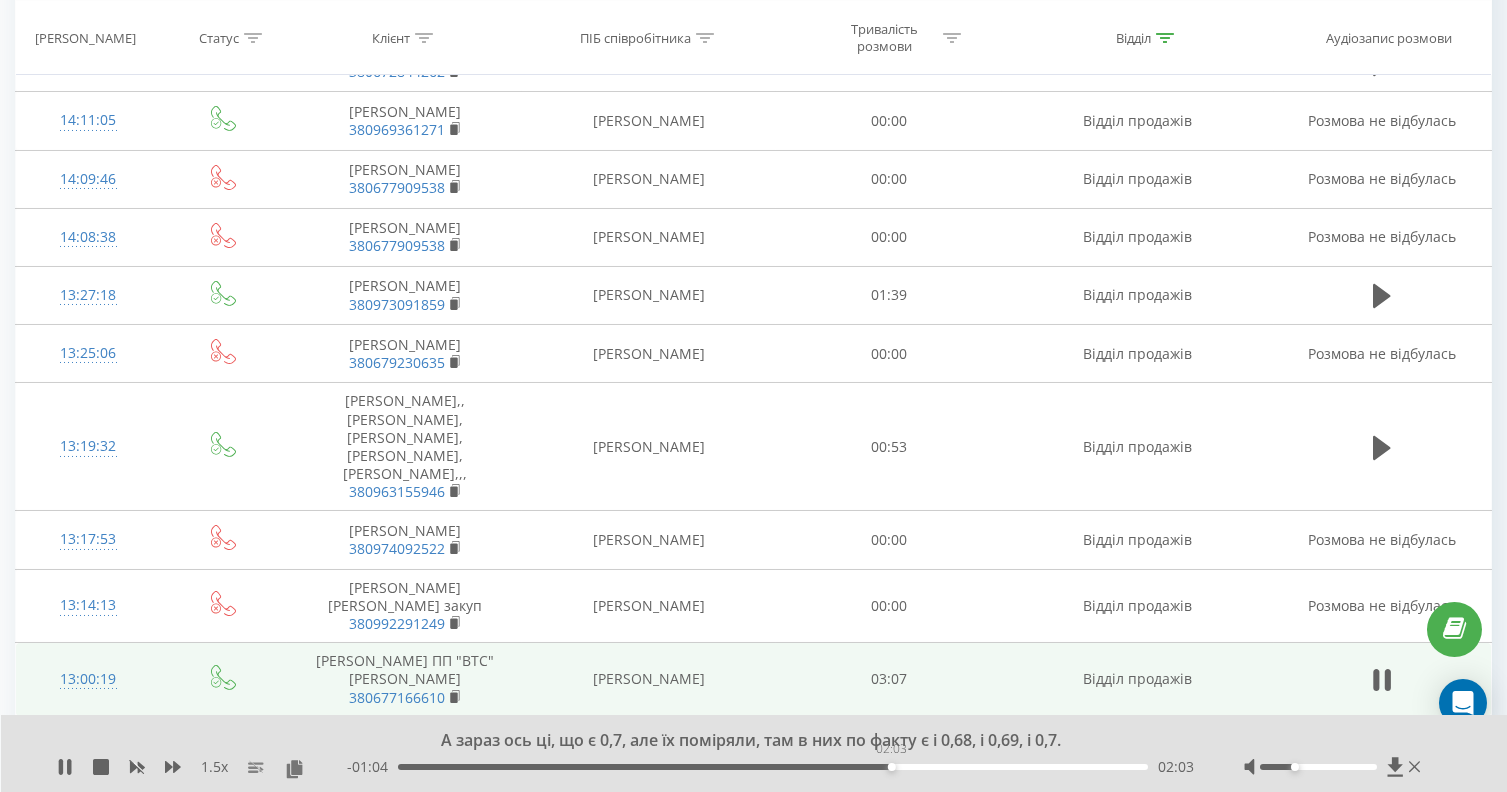 click on "02:03" at bounding box center (773, 767) 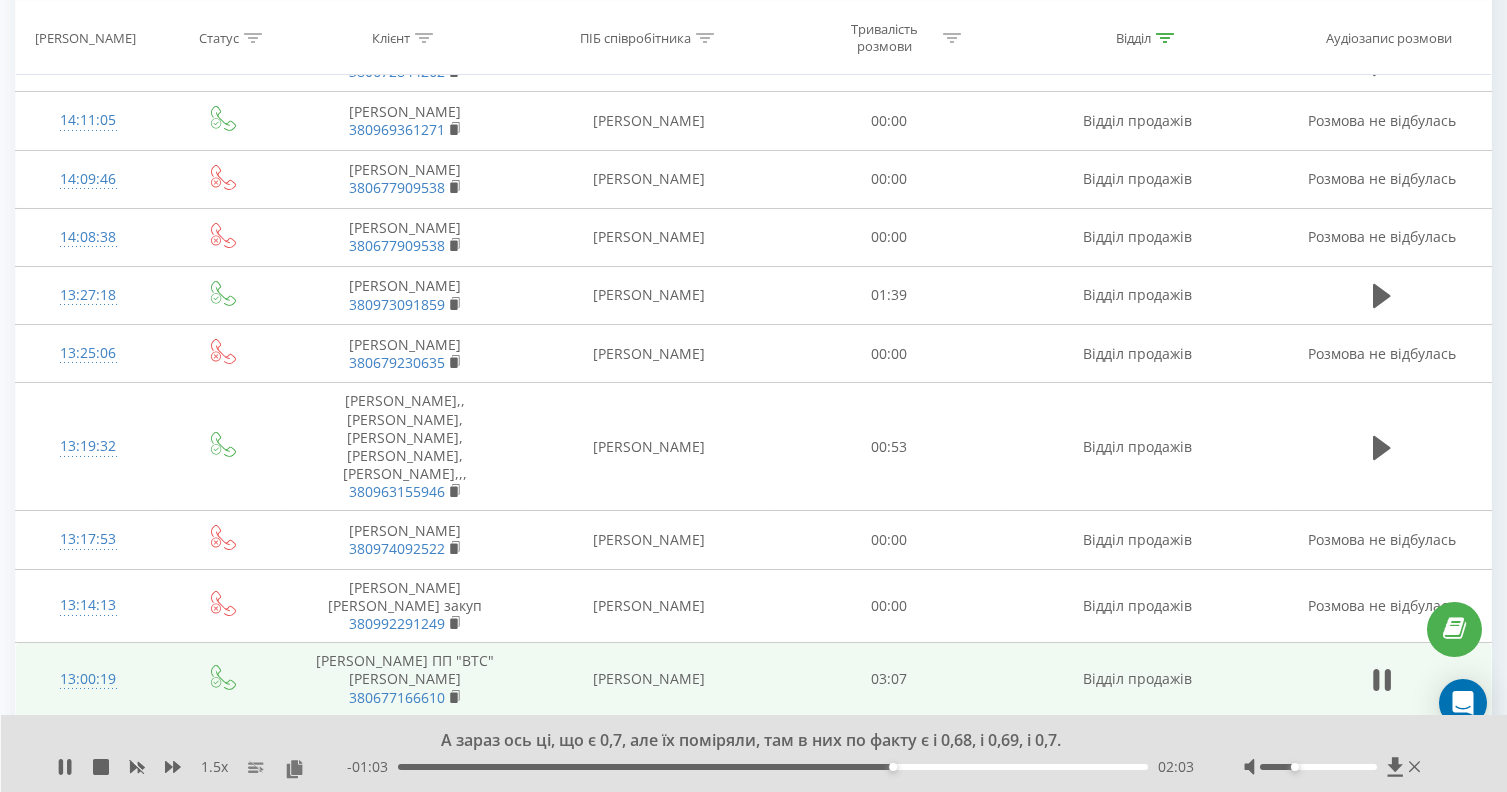 click on "02:03" at bounding box center [773, 767] 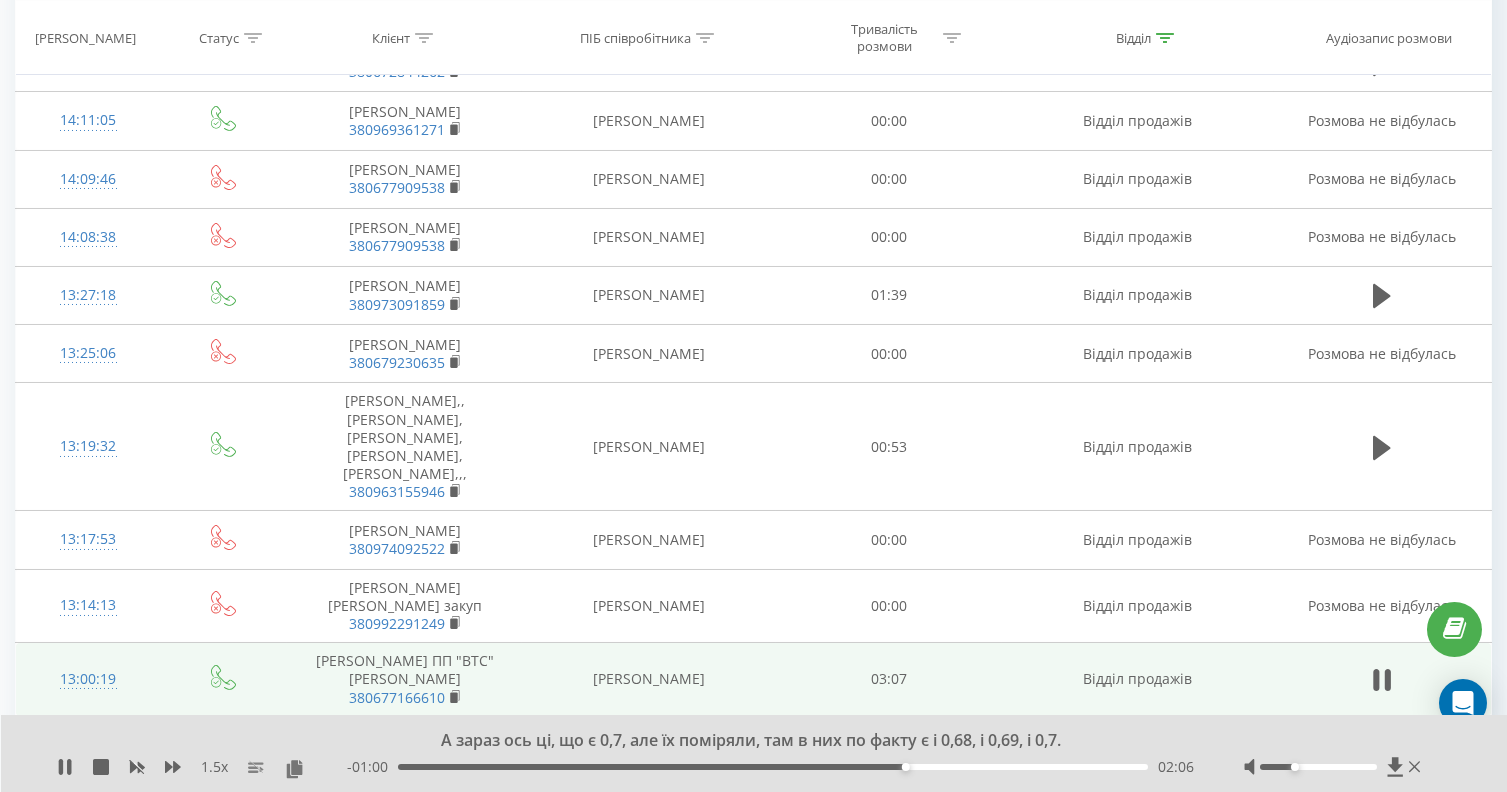 click on "02:06" at bounding box center [773, 767] 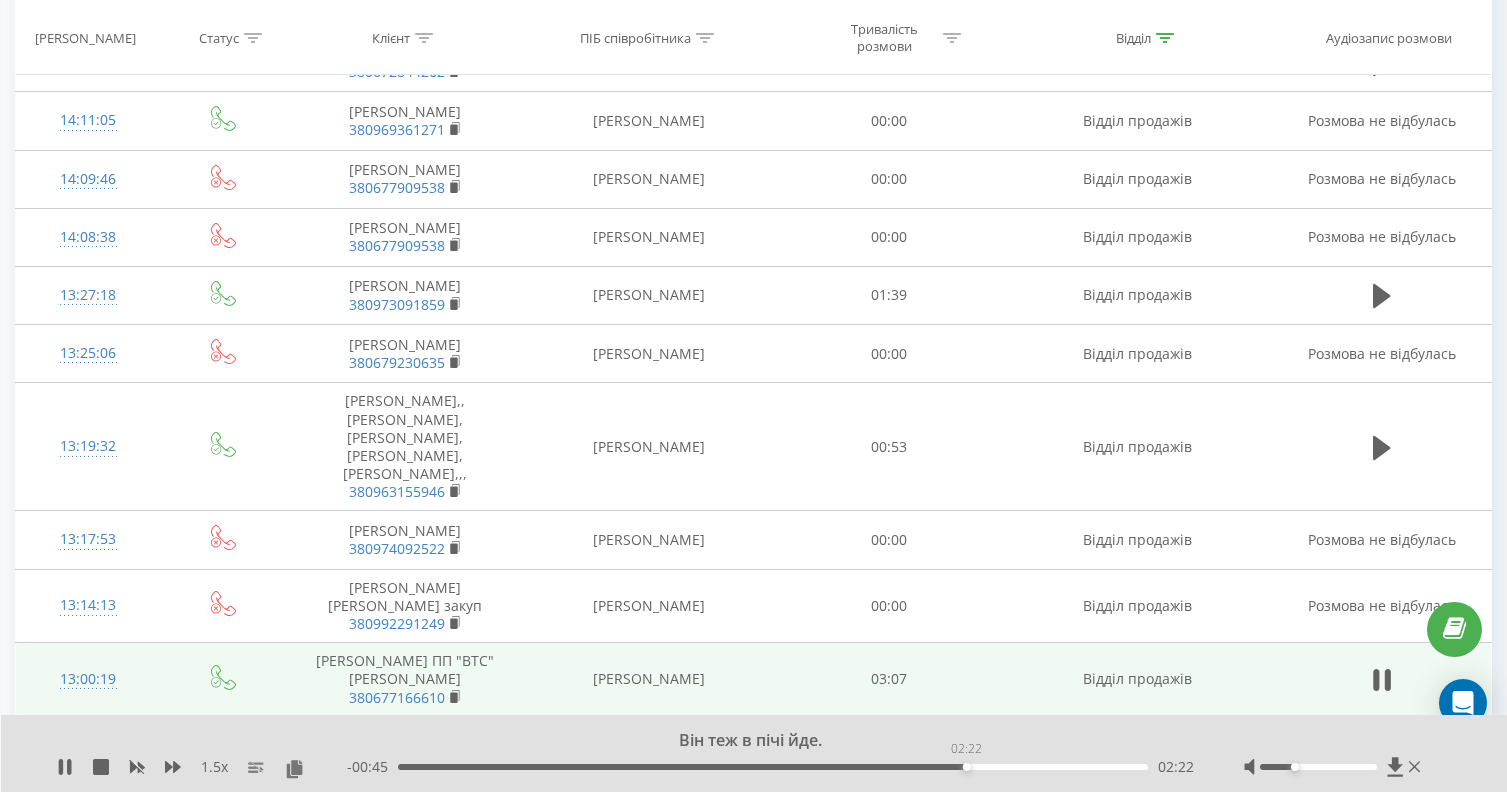 click on "02:22" at bounding box center [773, 767] 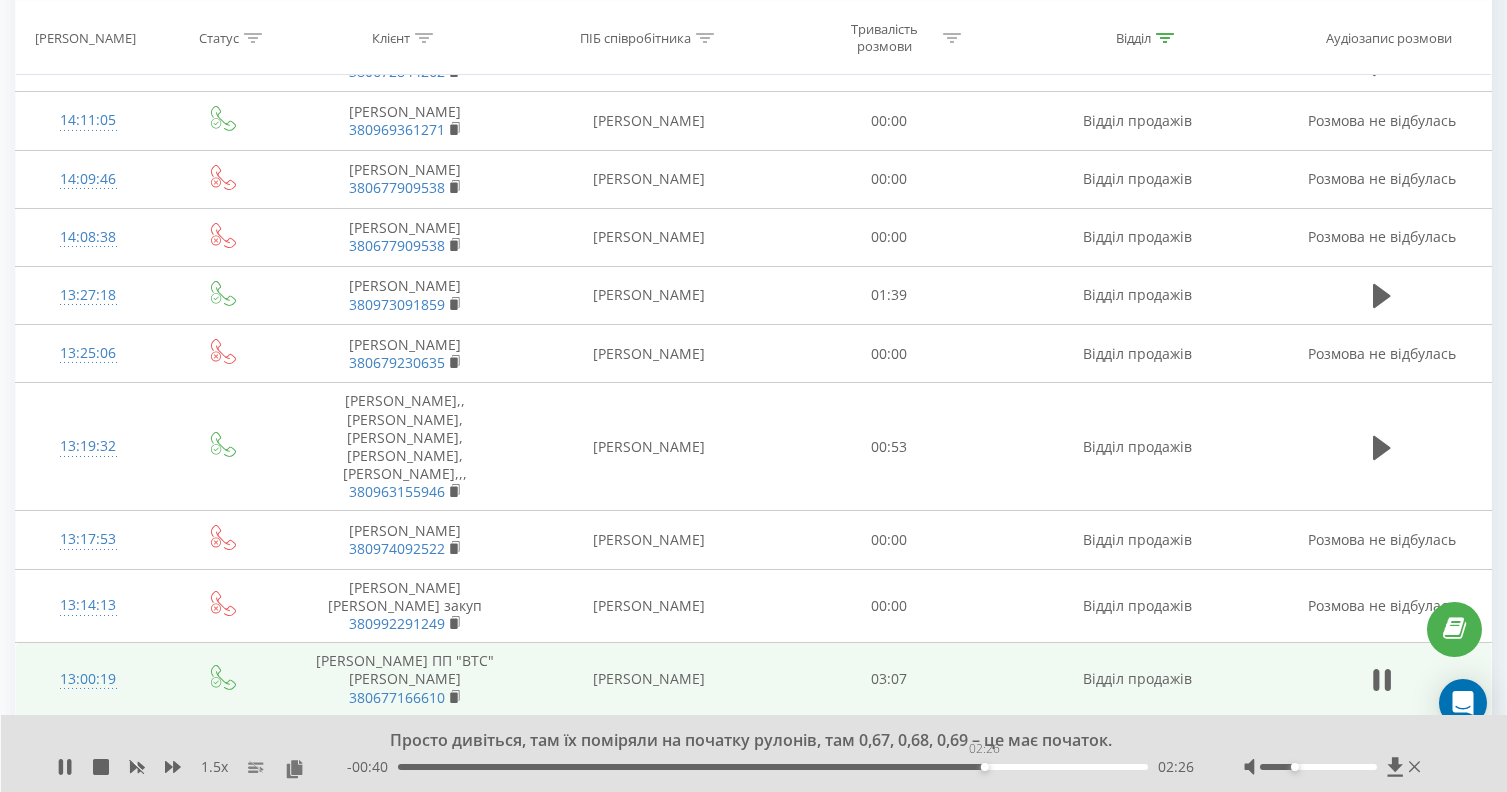 click on "02:26" at bounding box center [773, 767] 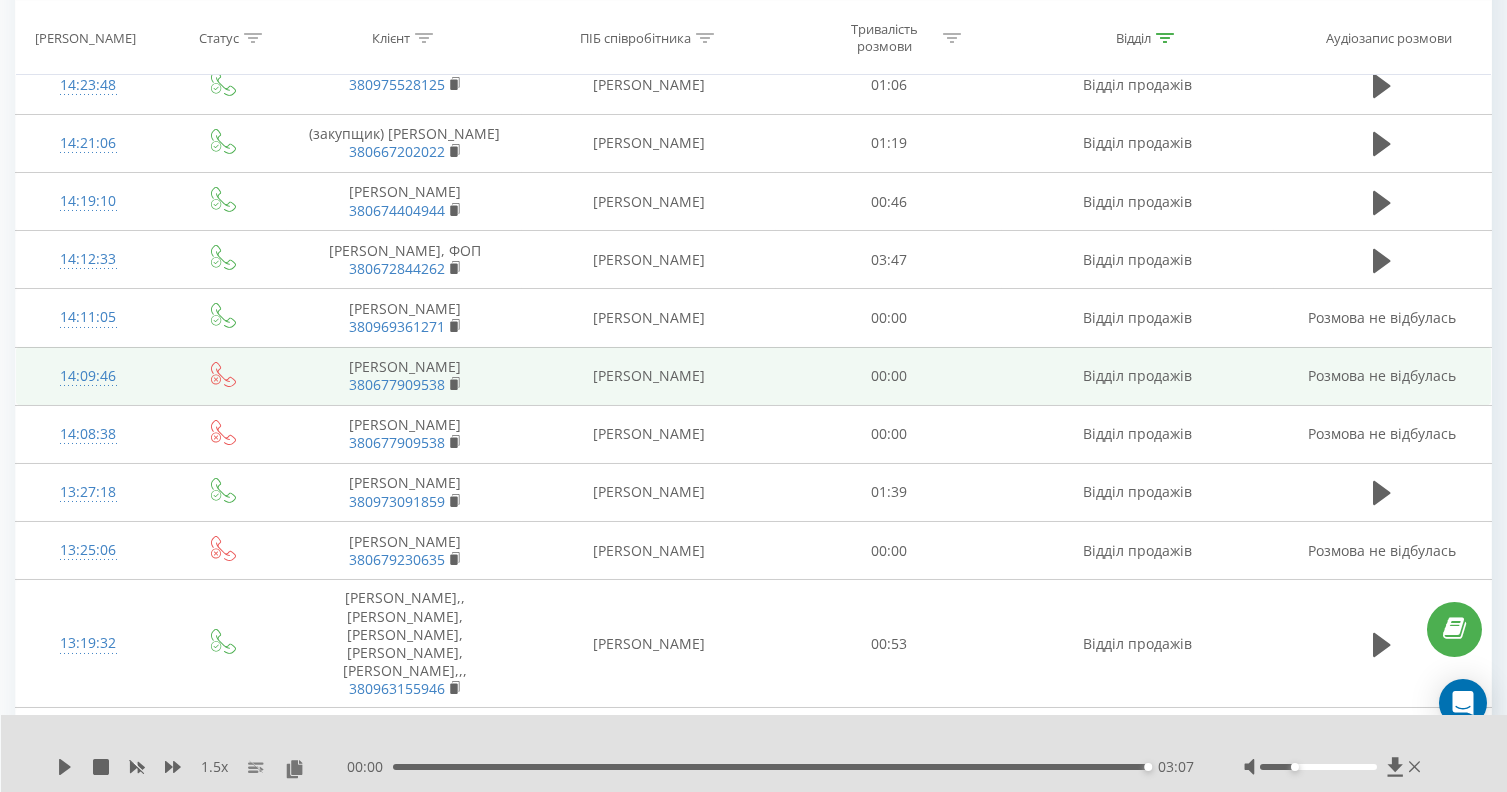 scroll, scrollTop: 1094, scrollLeft: 0, axis: vertical 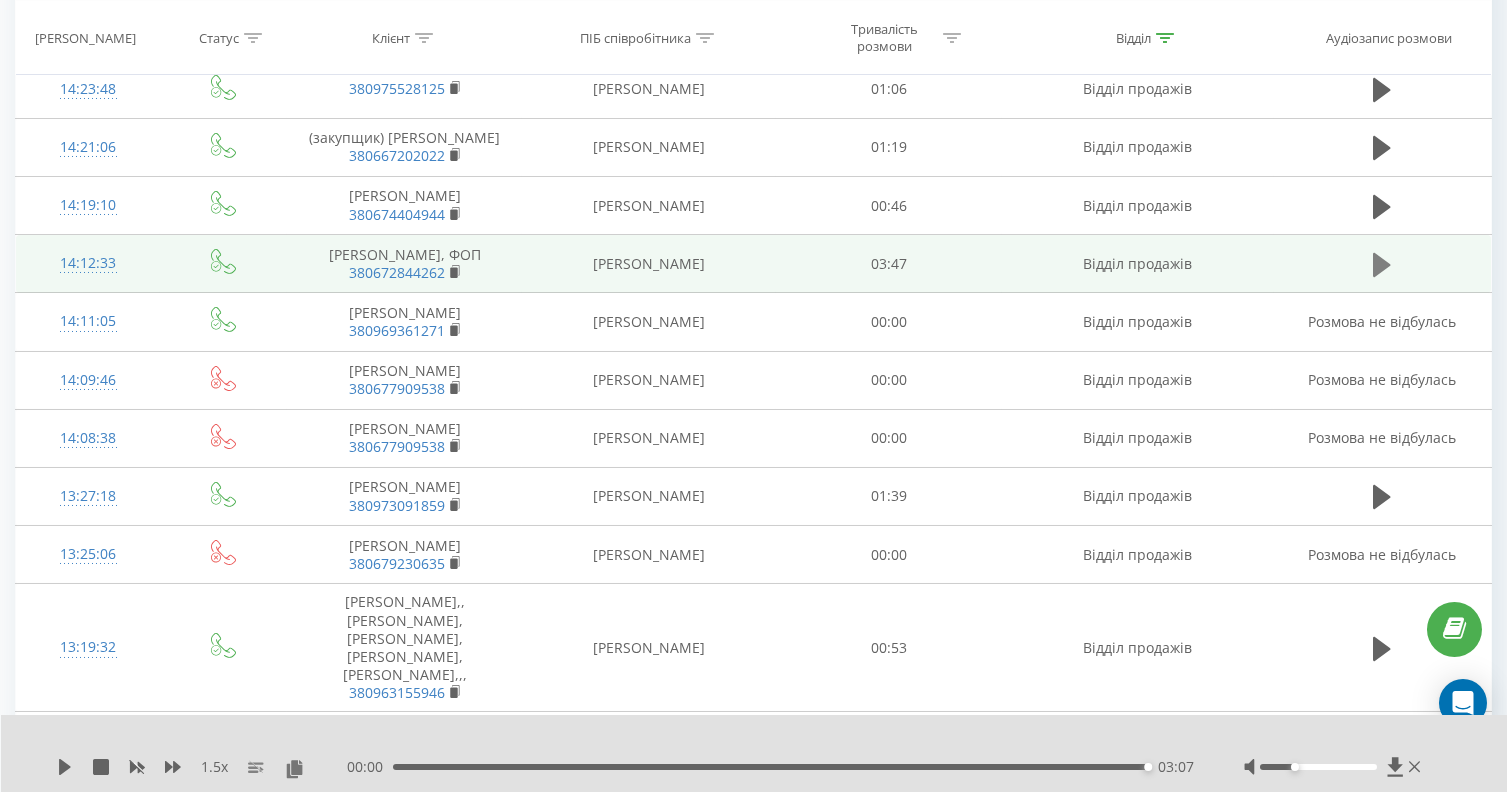 click 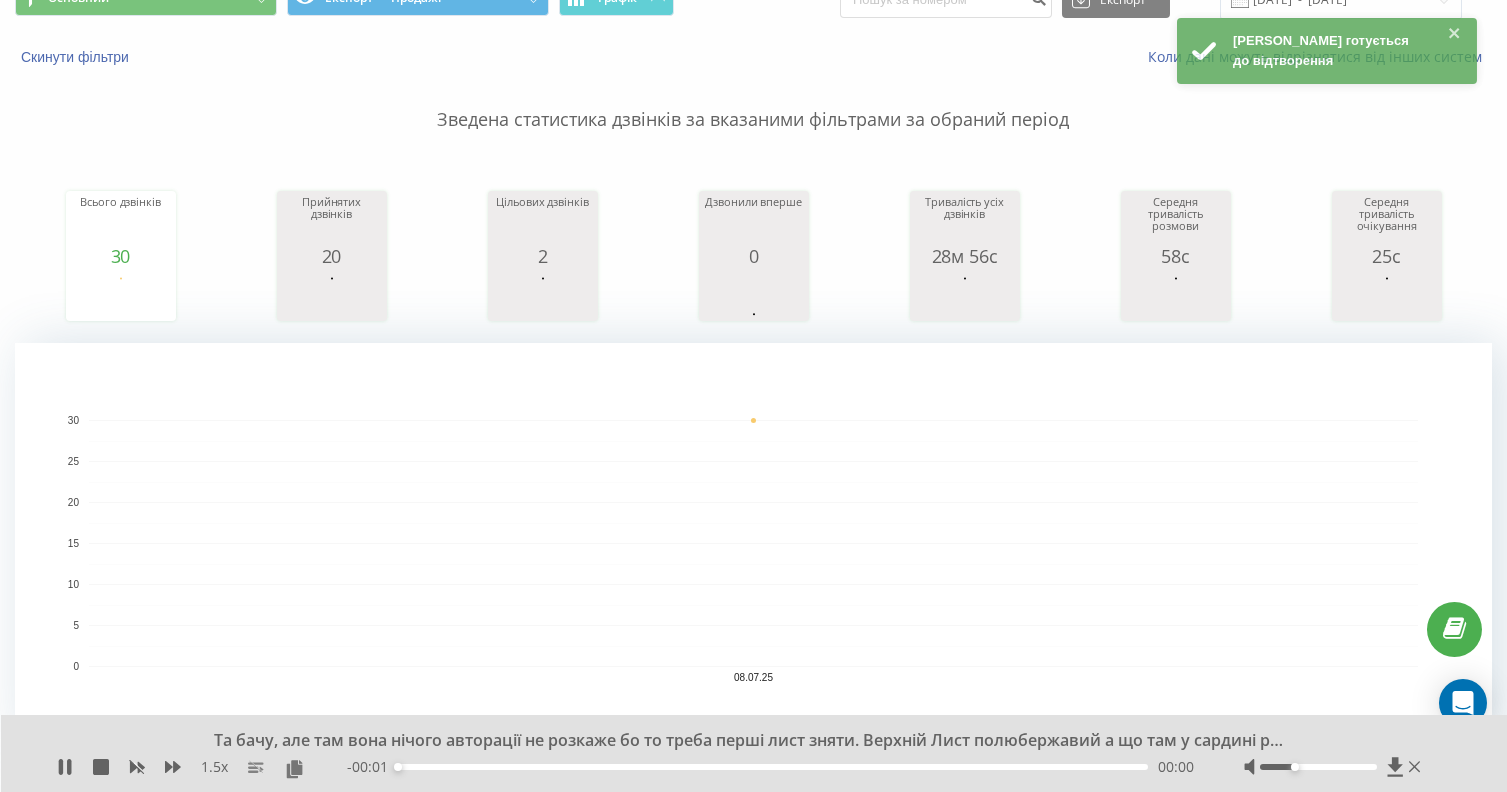 scroll, scrollTop: 0, scrollLeft: 0, axis: both 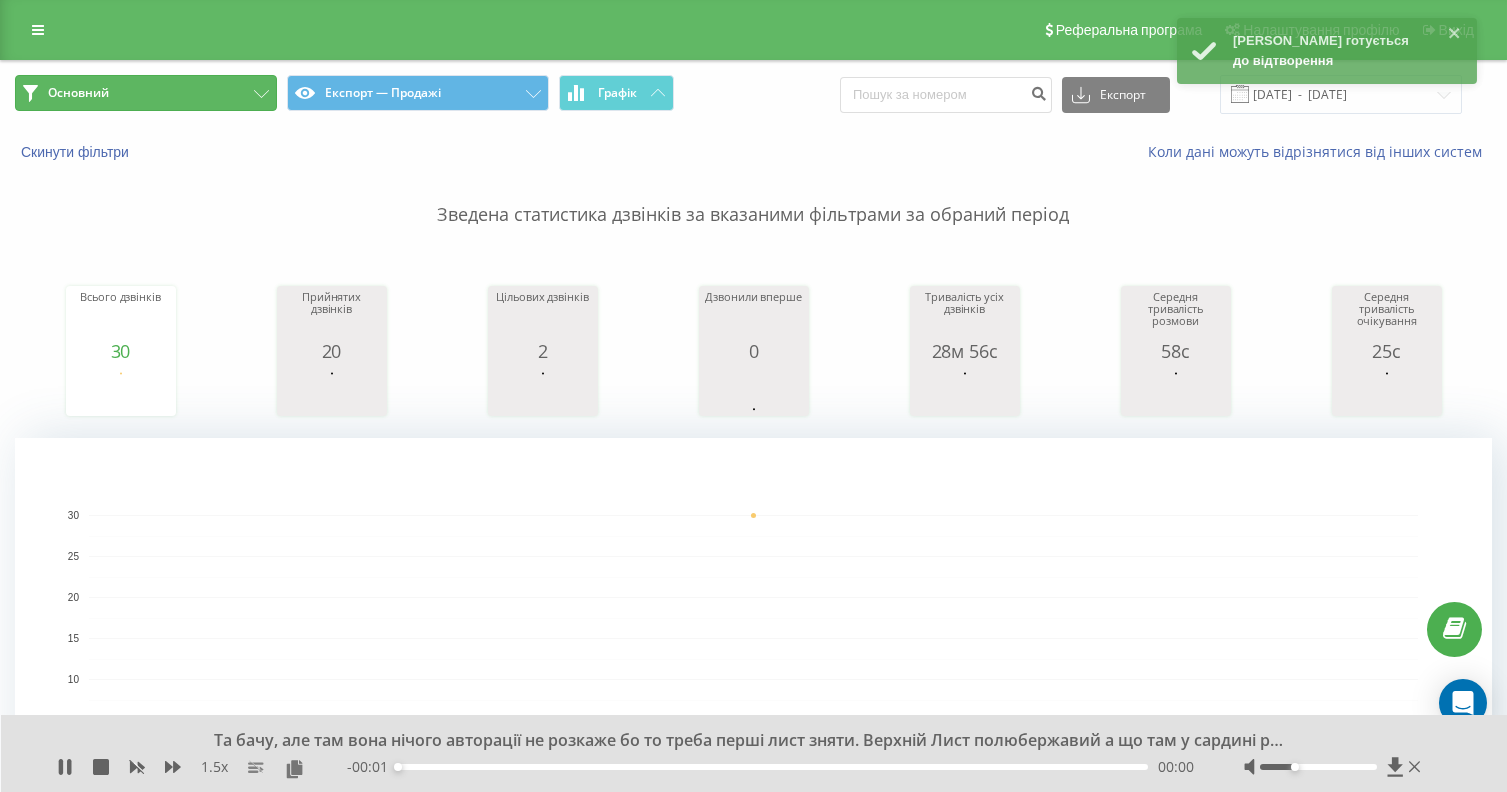 click on "Основний" at bounding box center [146, 93] 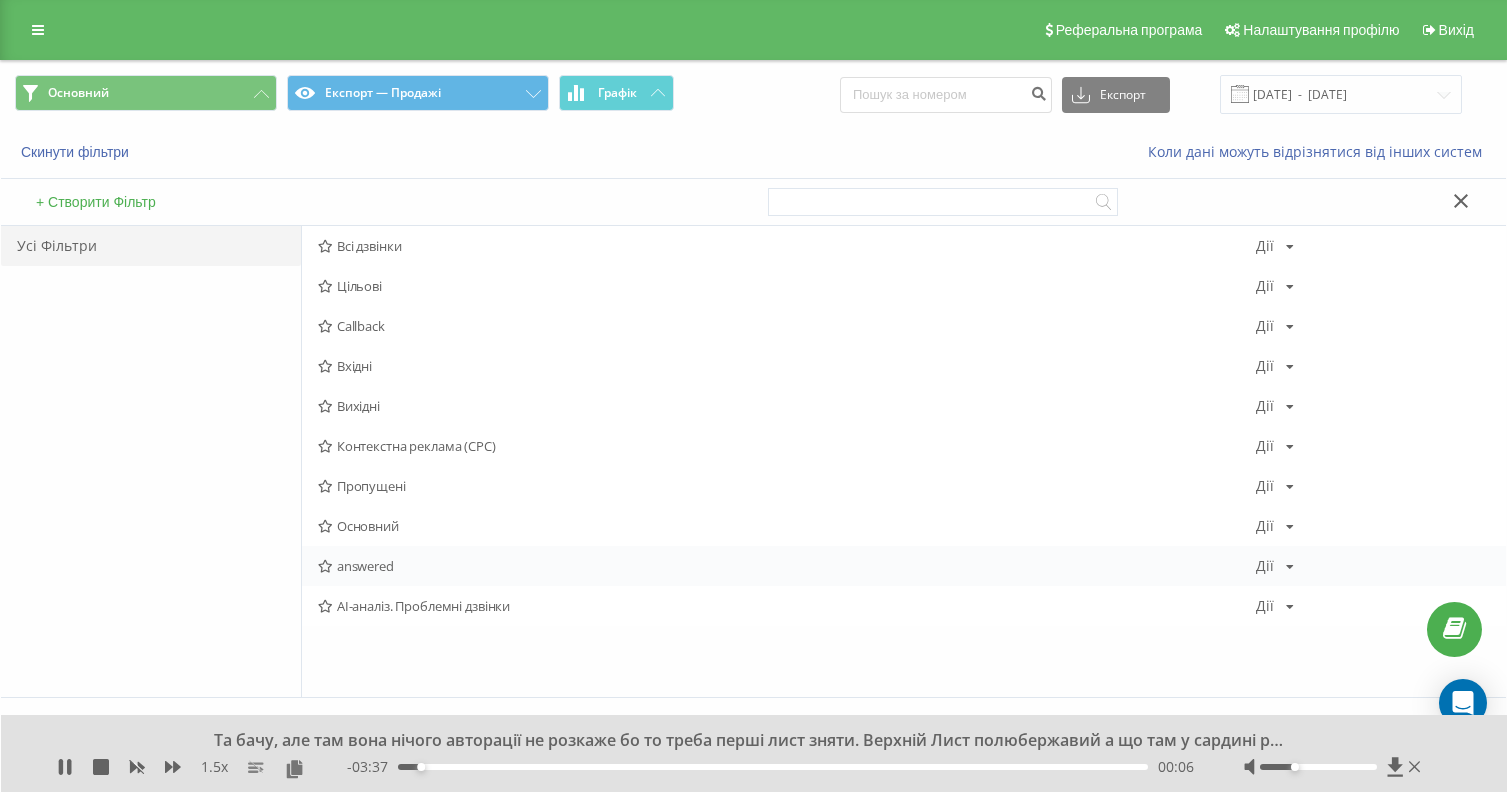 click on "answered" at bounding box center [787, 566] 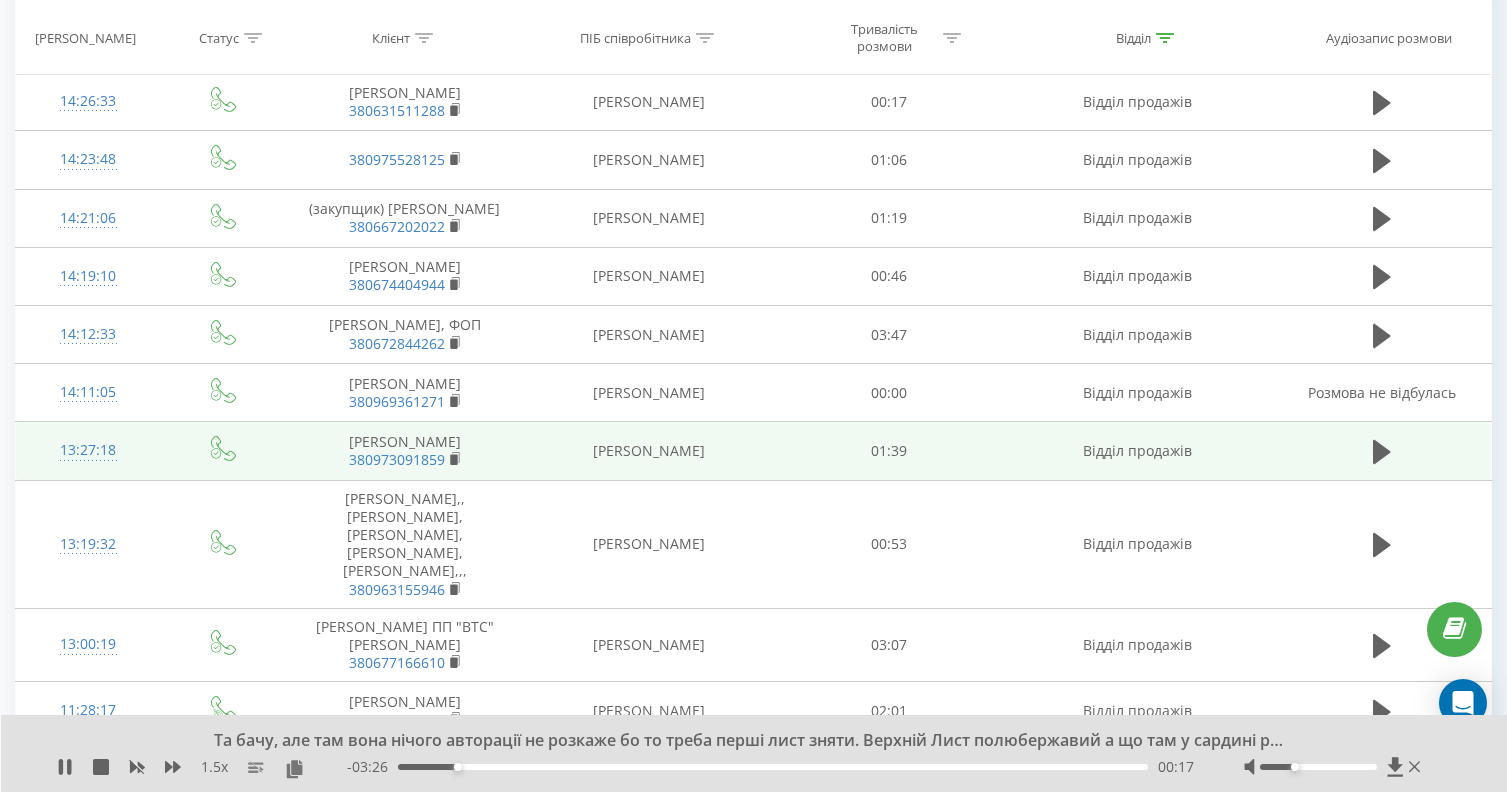 scroll, scrollTop: 911, scrollLeft: 0, axis: vertical 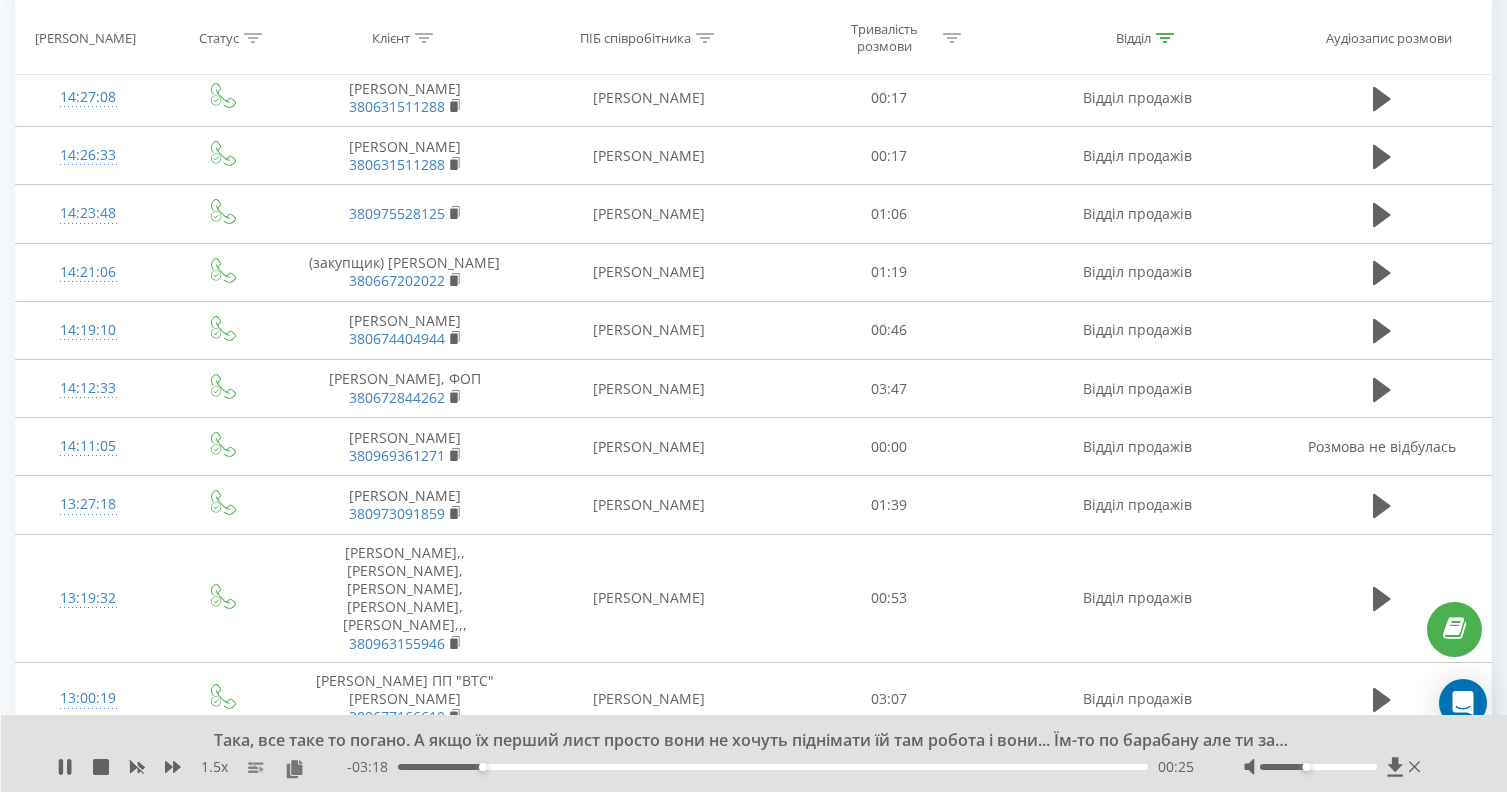 drag, startPoint x: 1298, startPoint y: 770, endPoint x: 1314, endPoint y: 771, distance: 16.03122 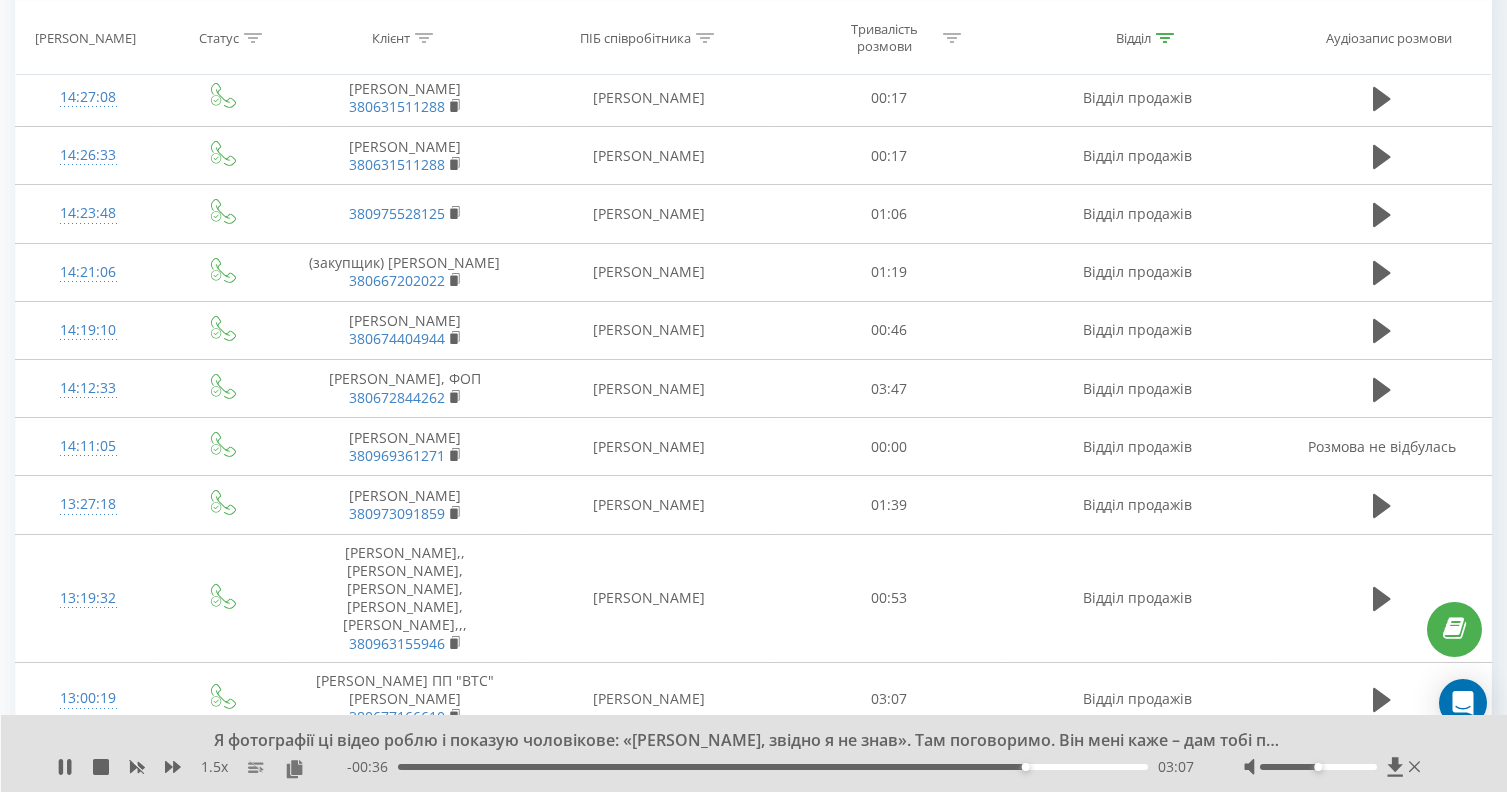 click on "- 00:36 03:07   03:07" at bounding box center [770, 767] 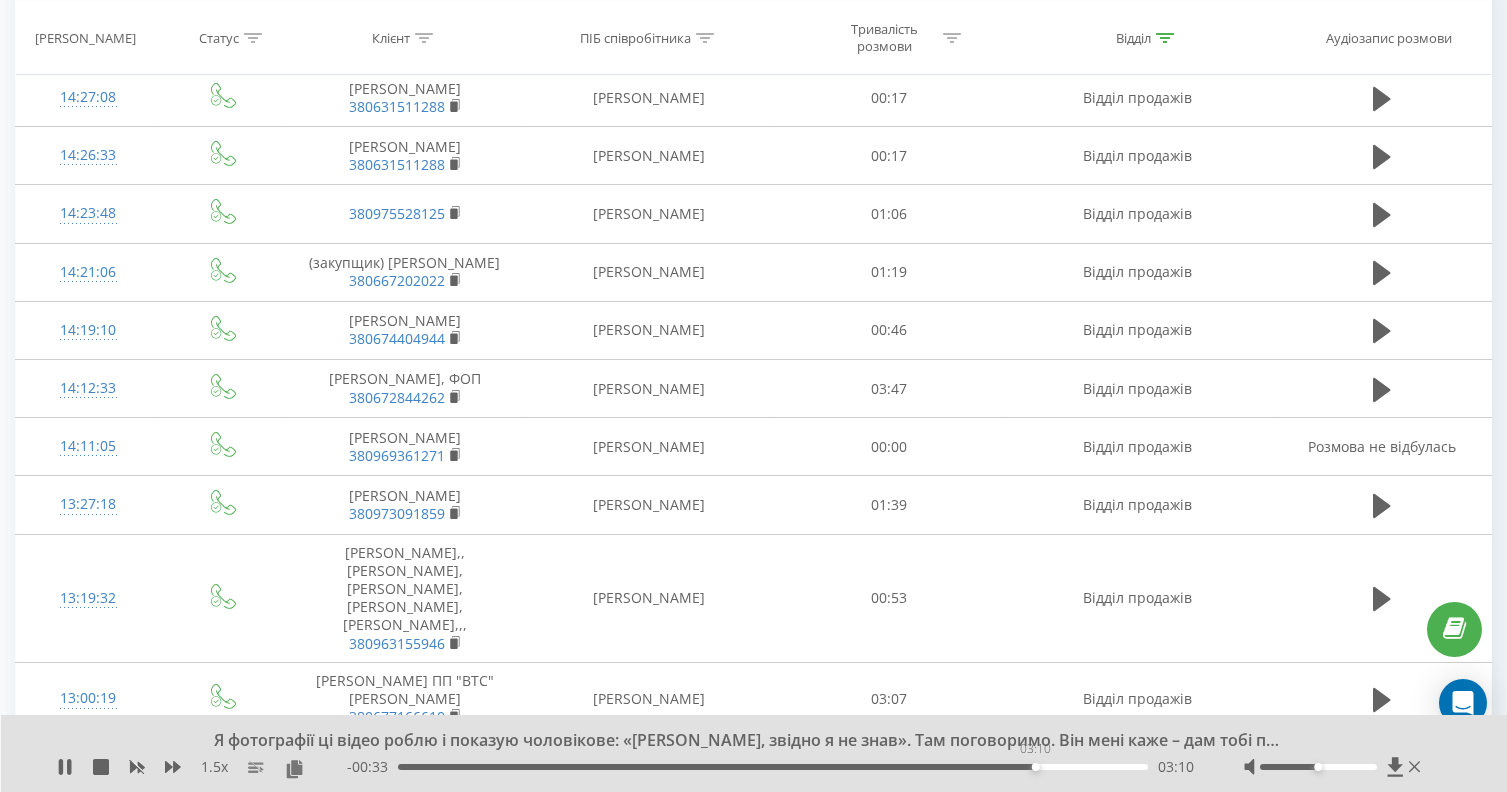 click on "03:10" at bounding box center [773, 767] 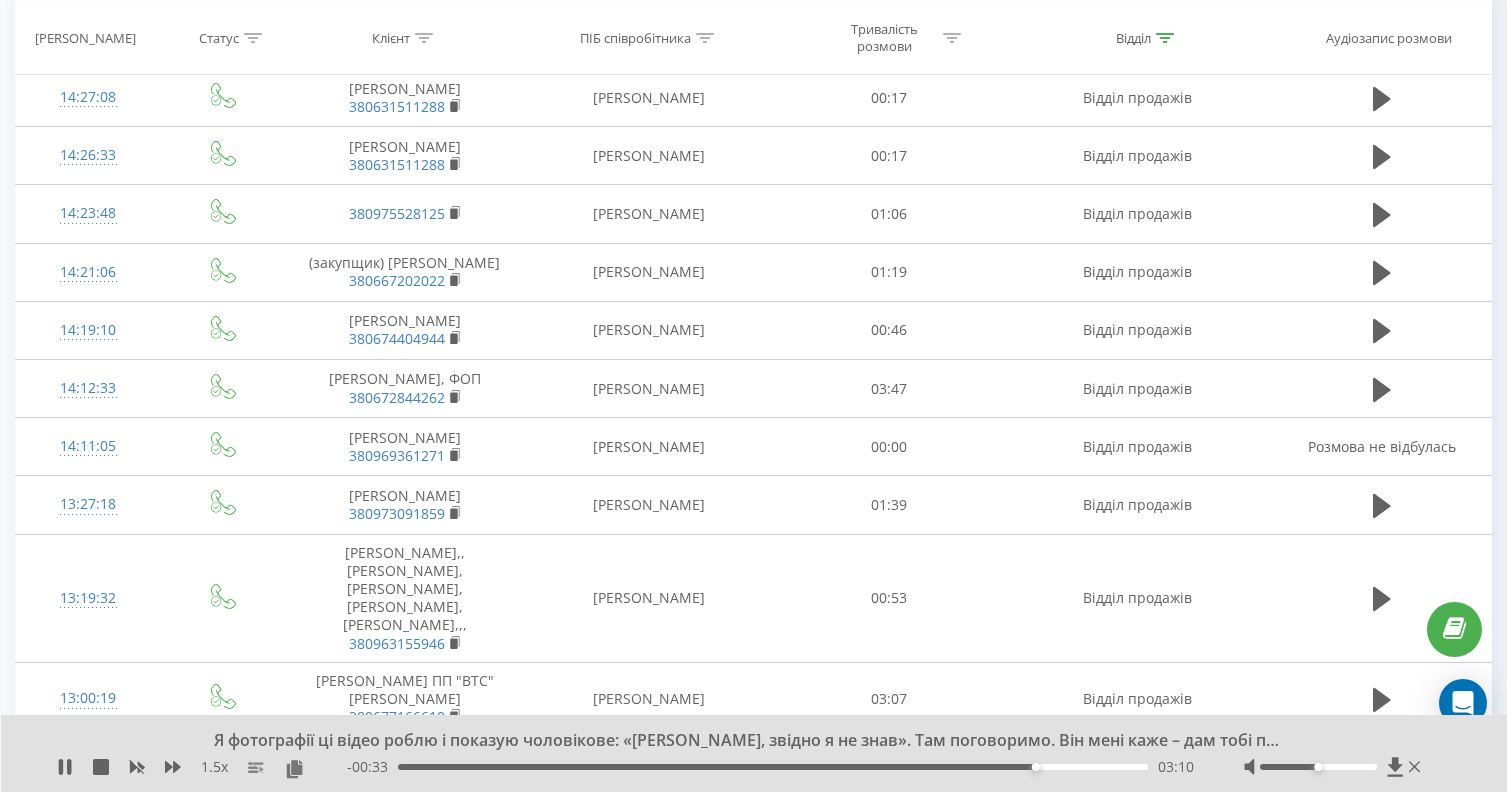click on "03:10" at bounding box center (773, 767) 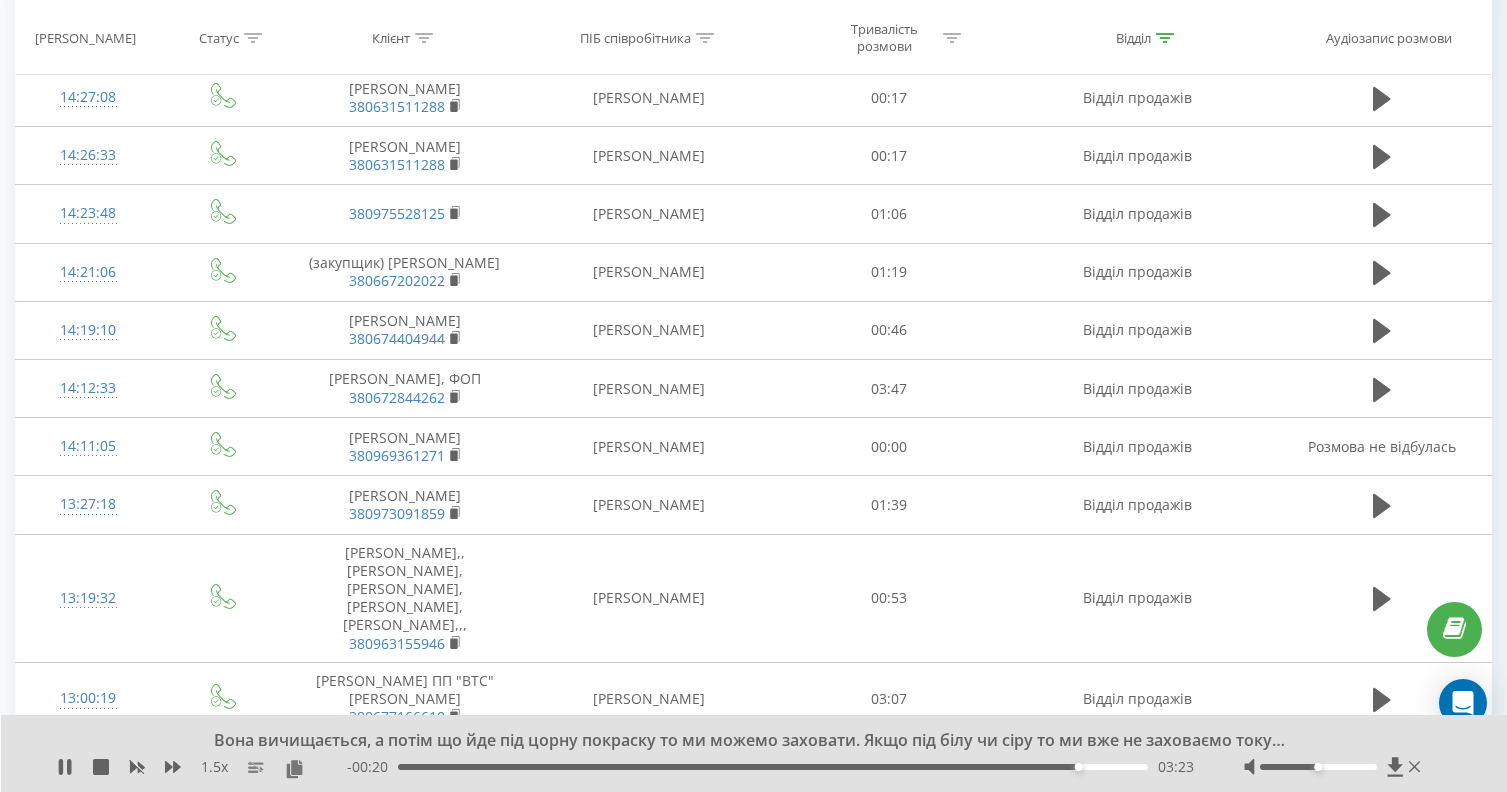 click on "03:23" at bounding box center (773, 767) 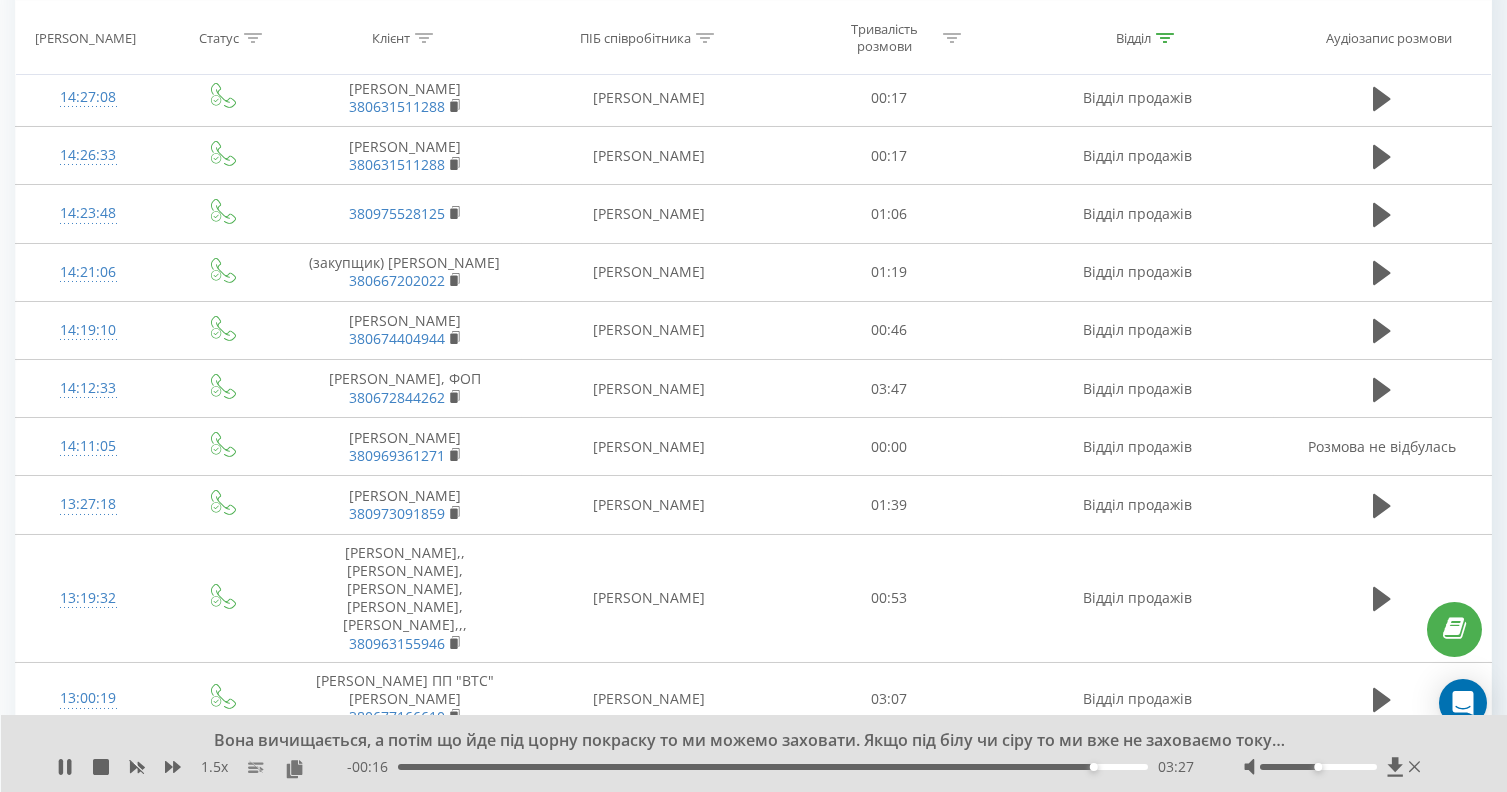 click on "03:27" at bounding box center (773, 767) 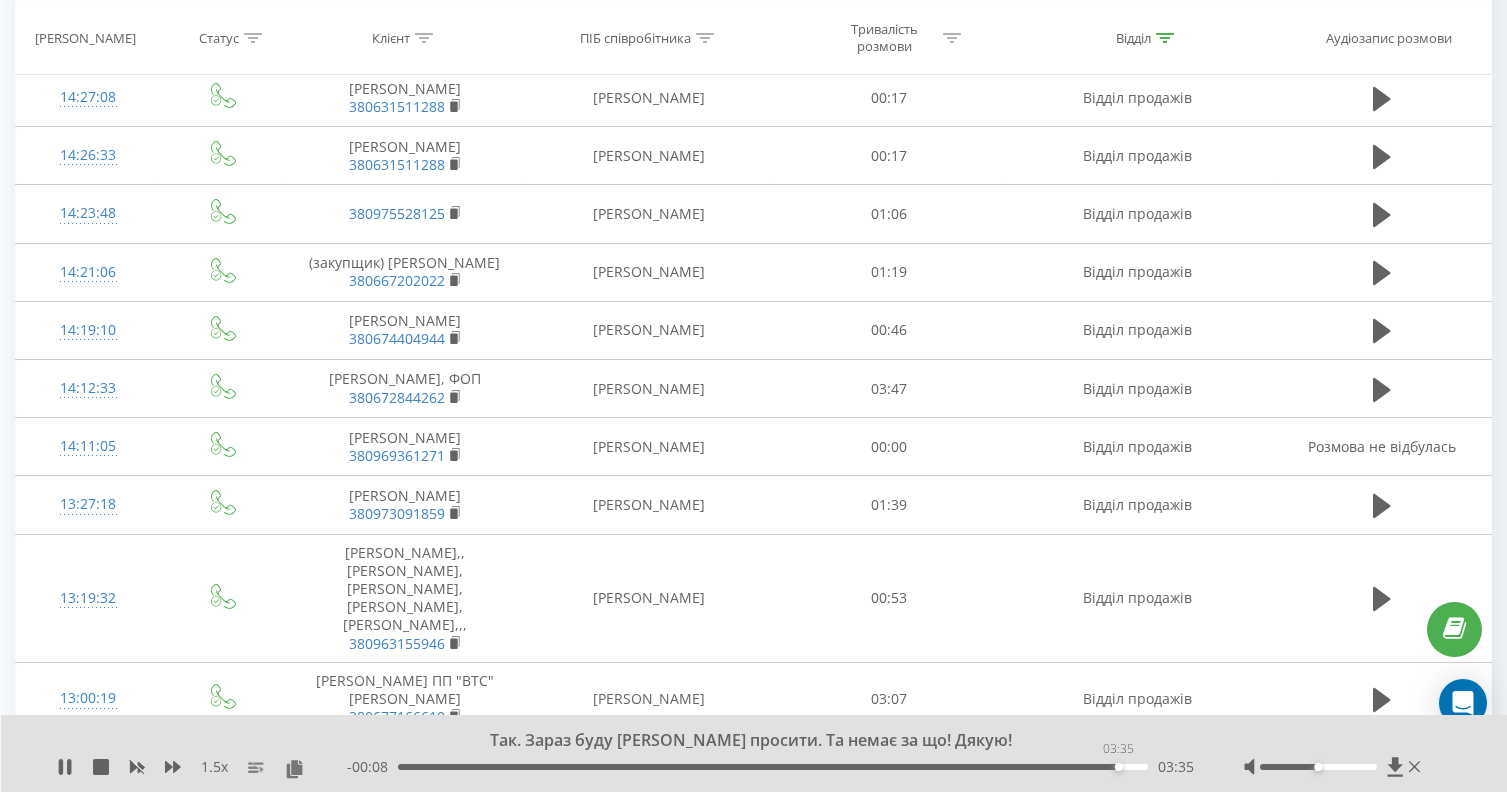 click on "03:35" at bounding box center [773, 767] 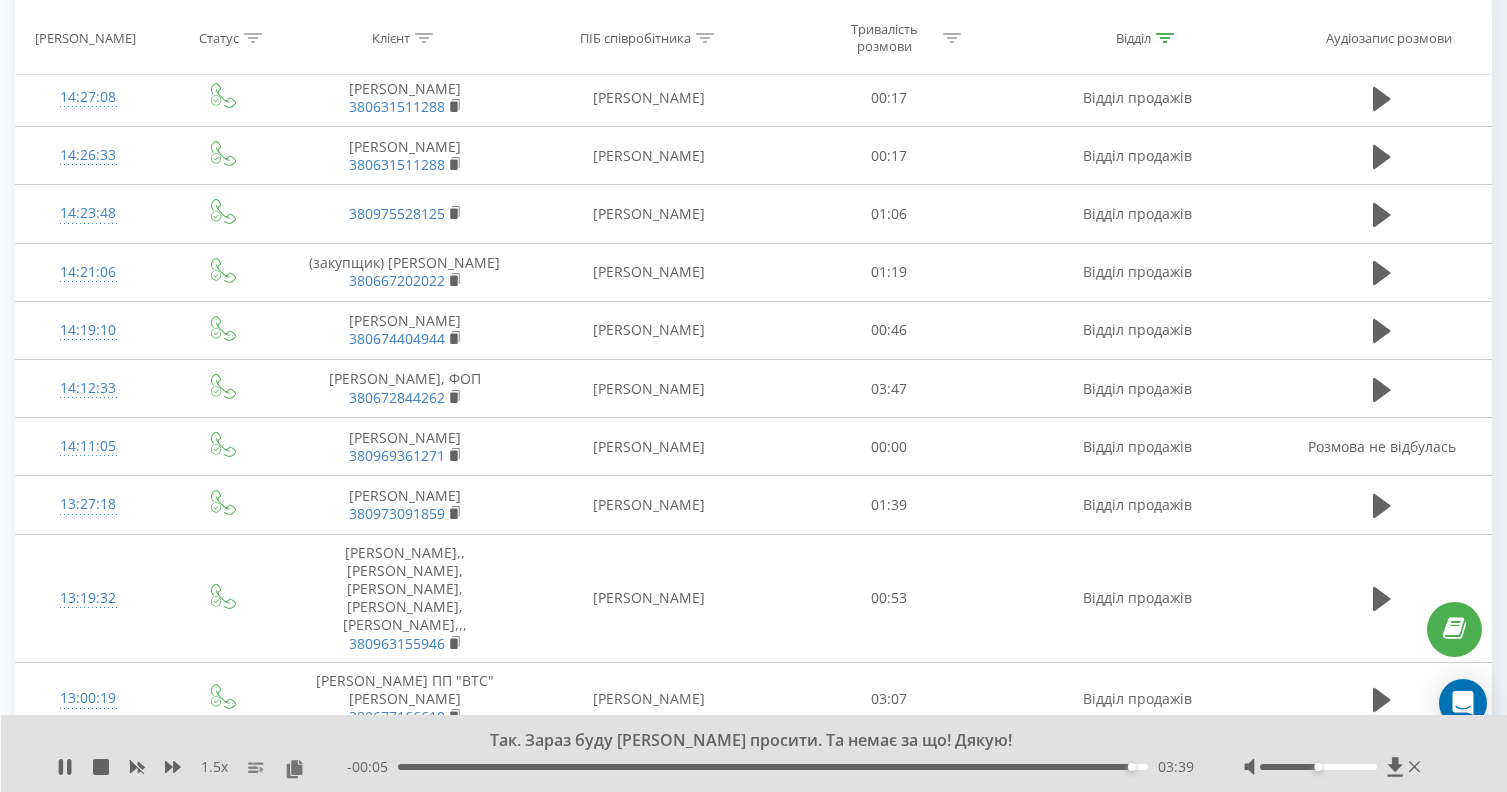 click on "03:39" at bounding box center [773, 767] 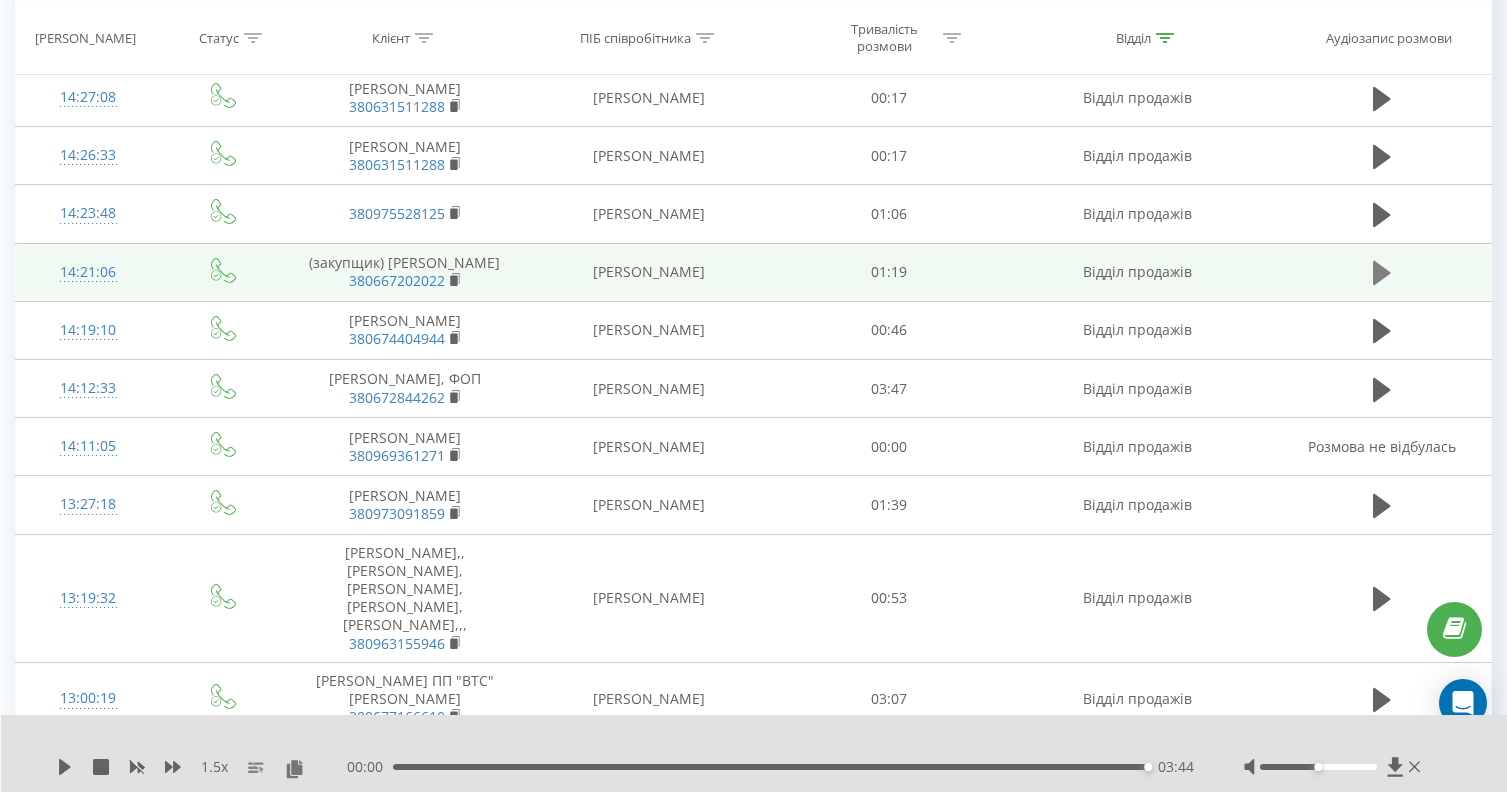 click 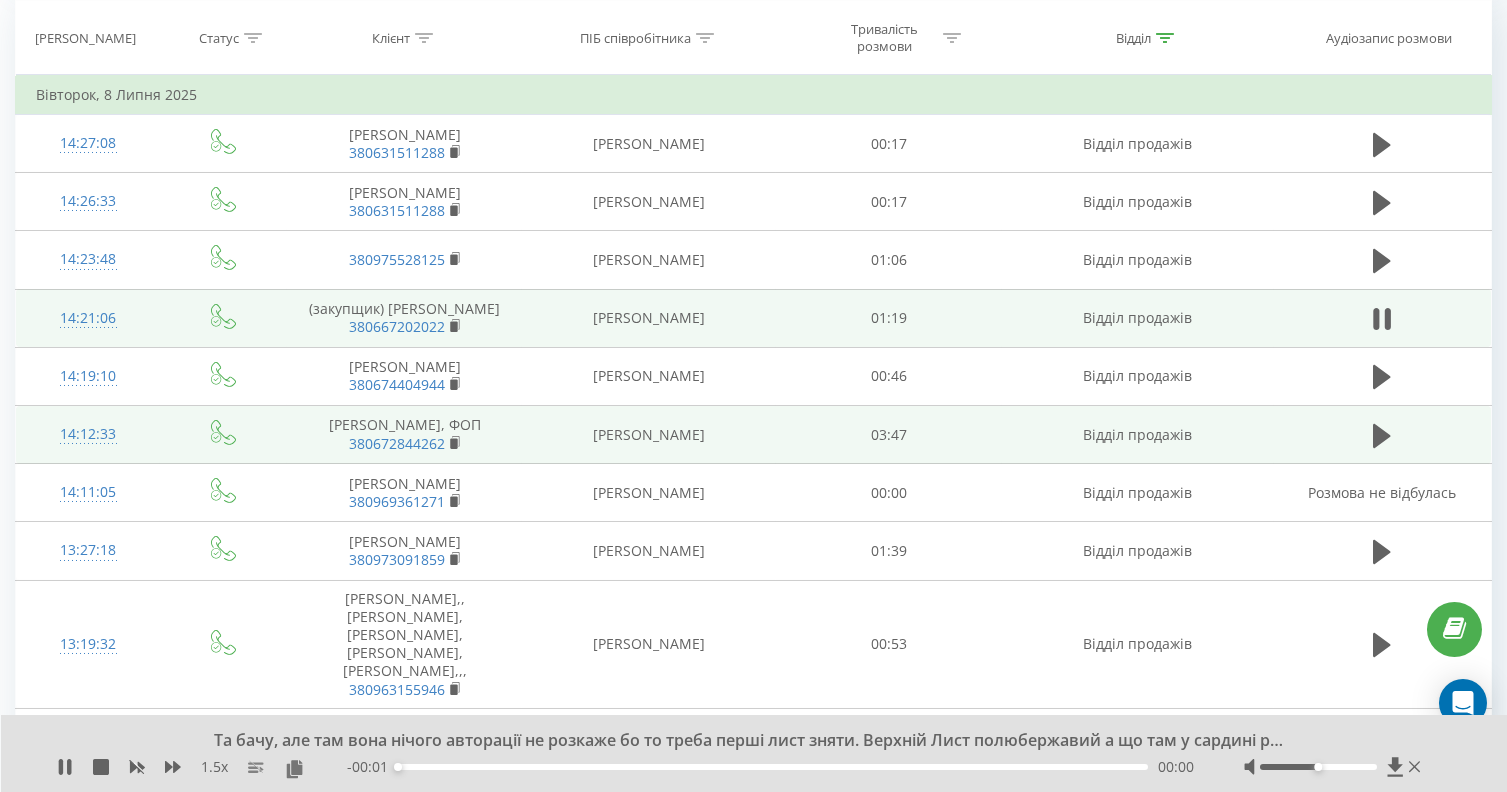scroll, scrollTop: 811, scrollLeft: 0, axis: vertical 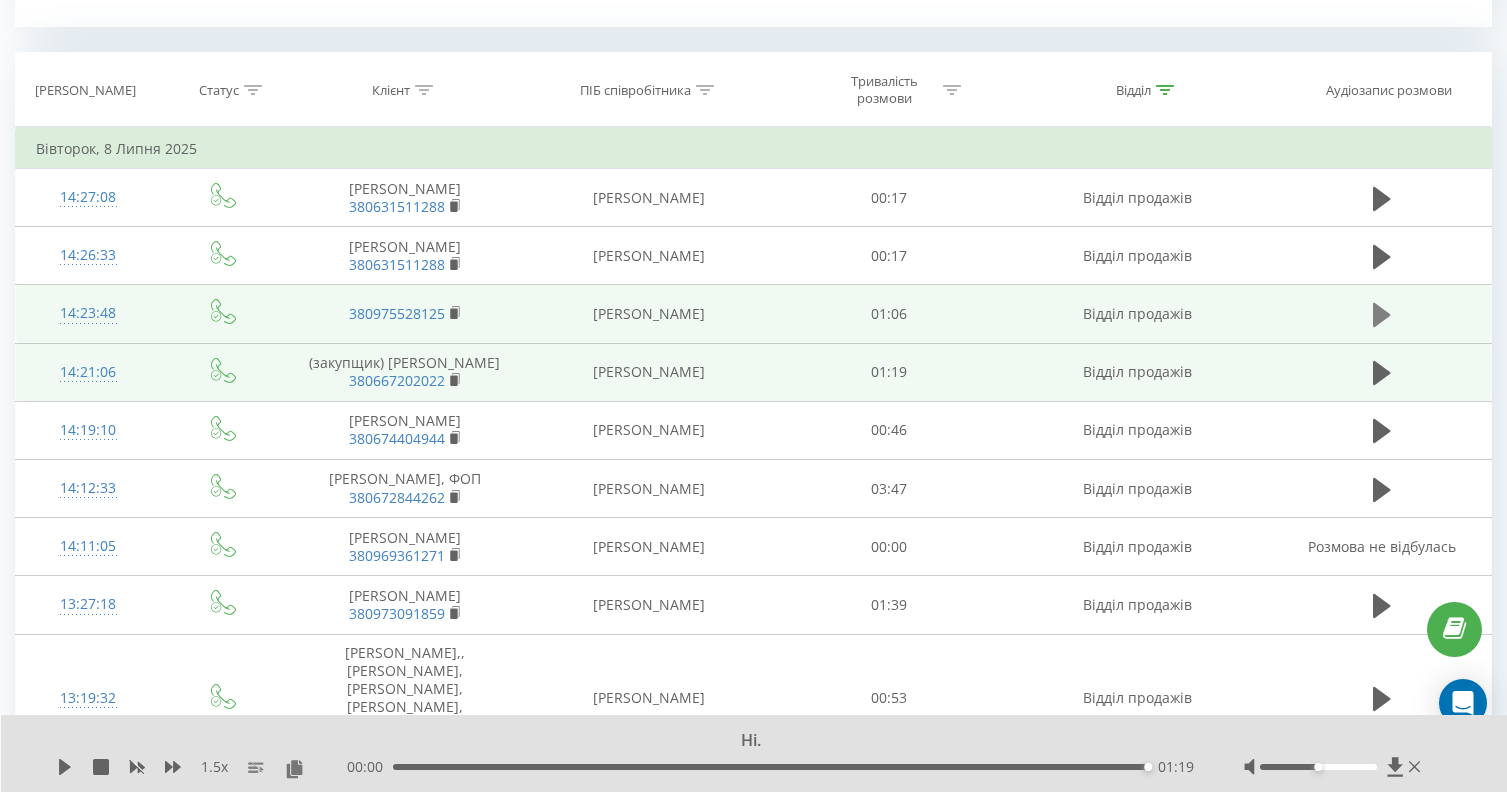 click 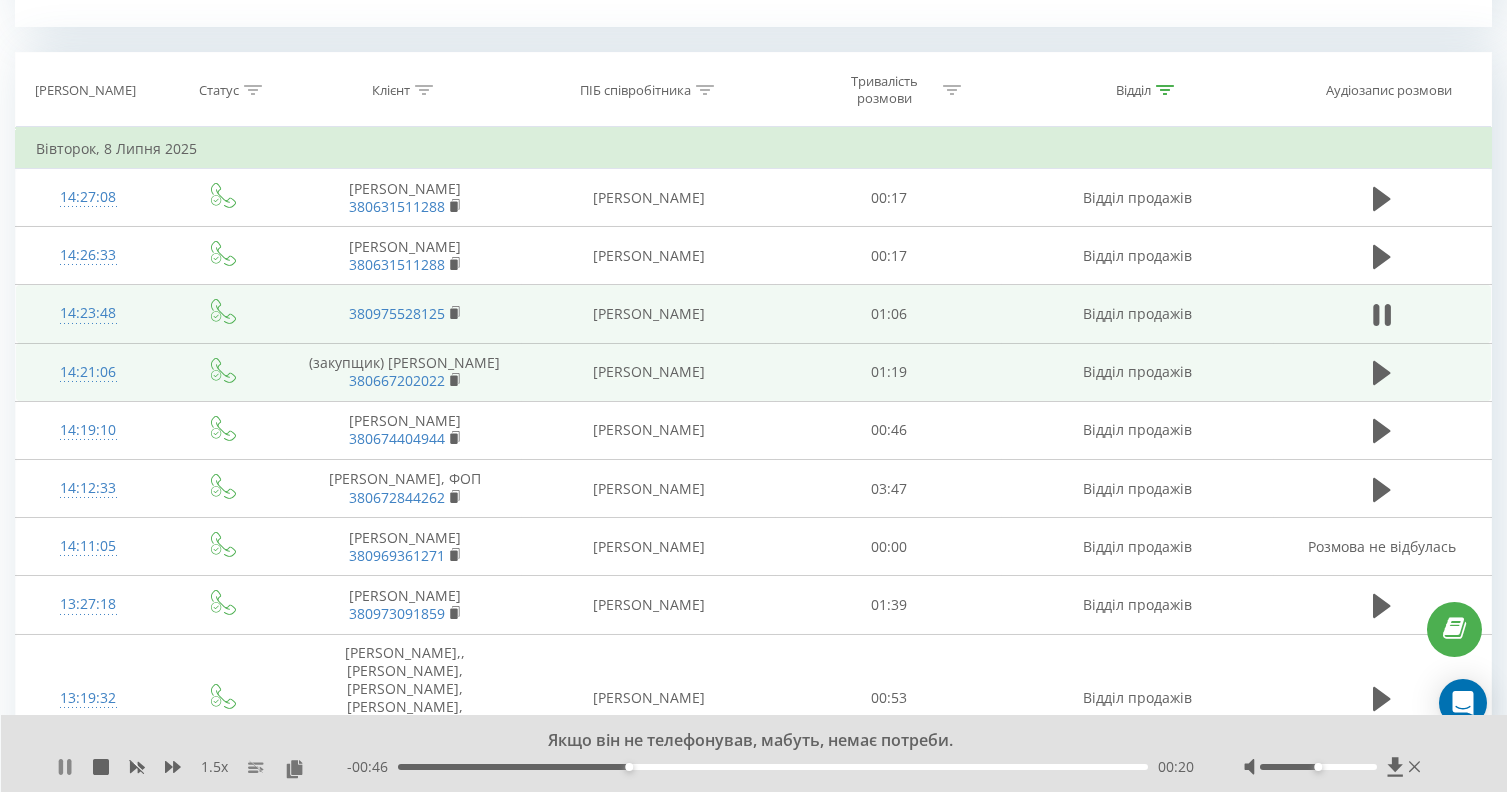 click 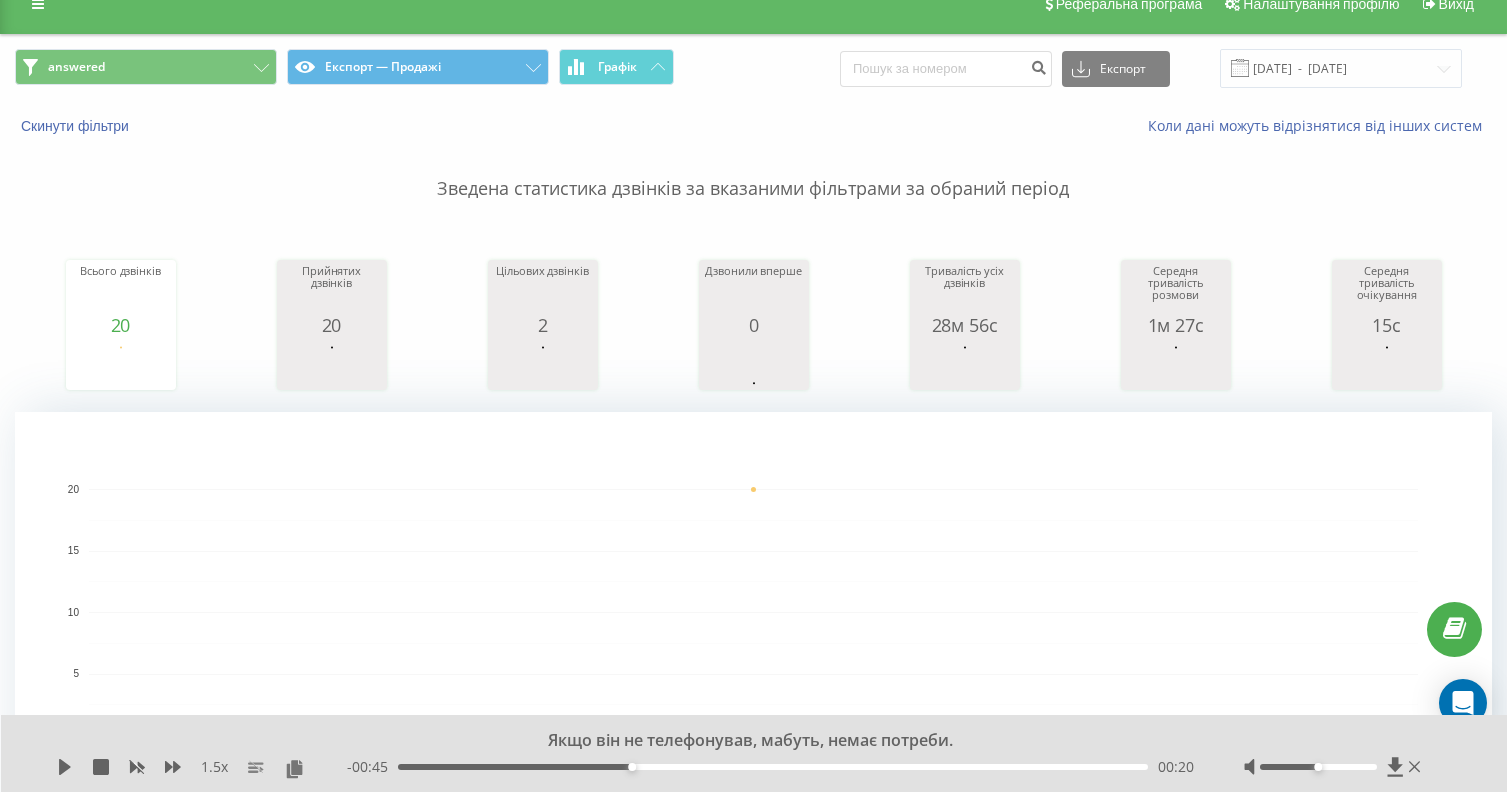 scroll, scrollTop: 0, scrollLeft: 0, axis: both 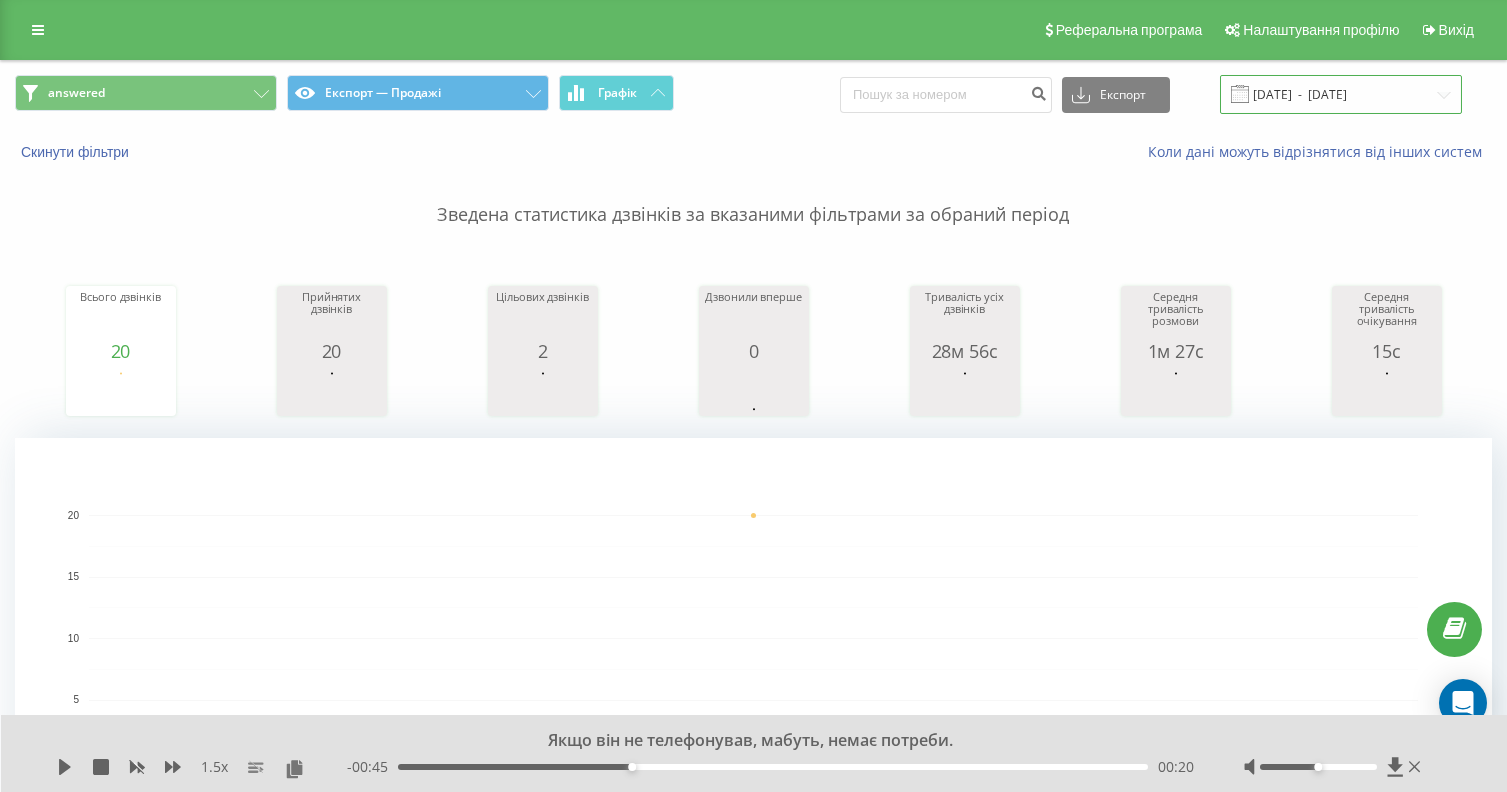 click on "[DATE]  -  [DATE]" at bounding box center (1341, 94) 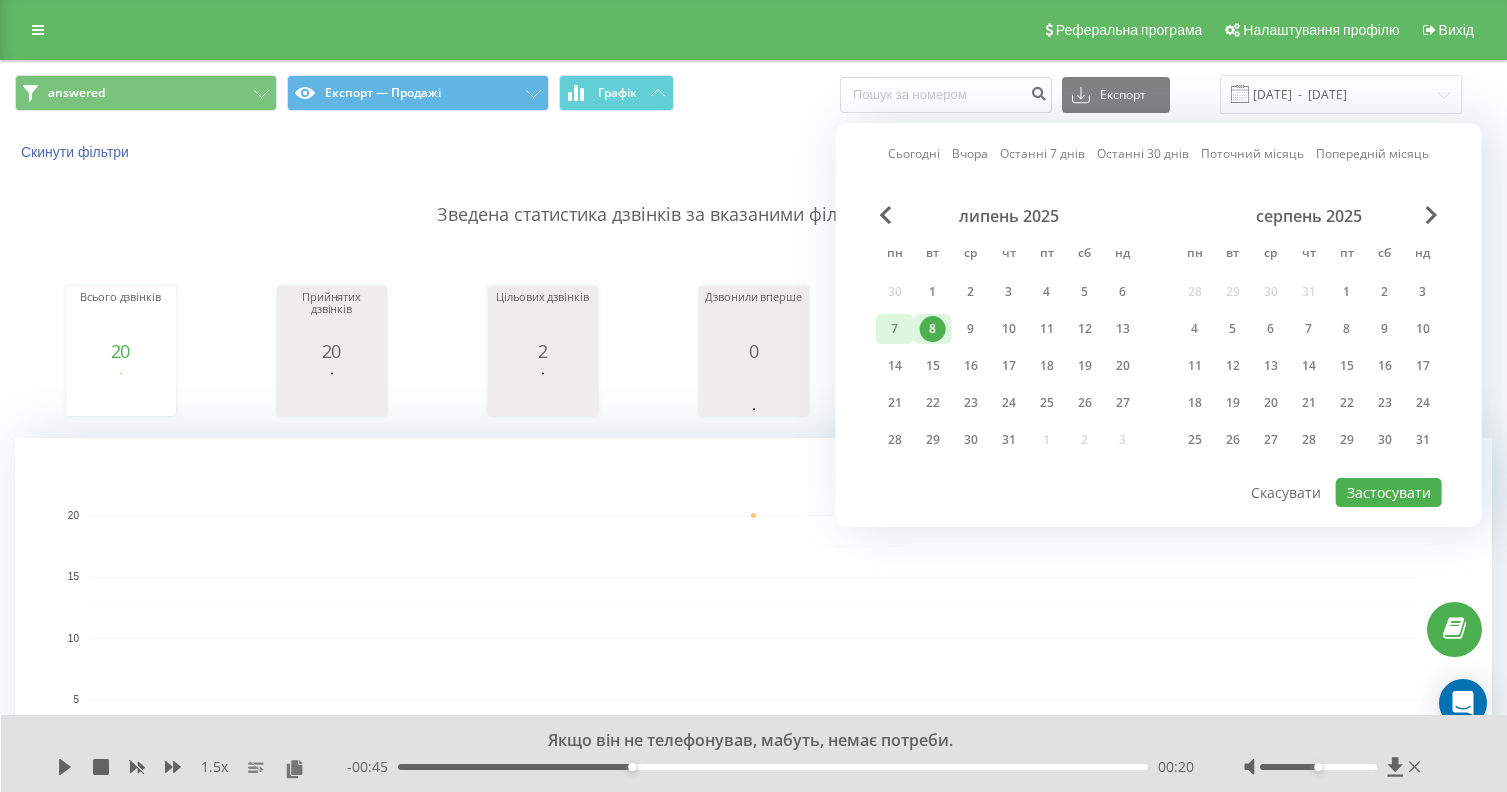 click on "7" at bounding box center (895, 329) 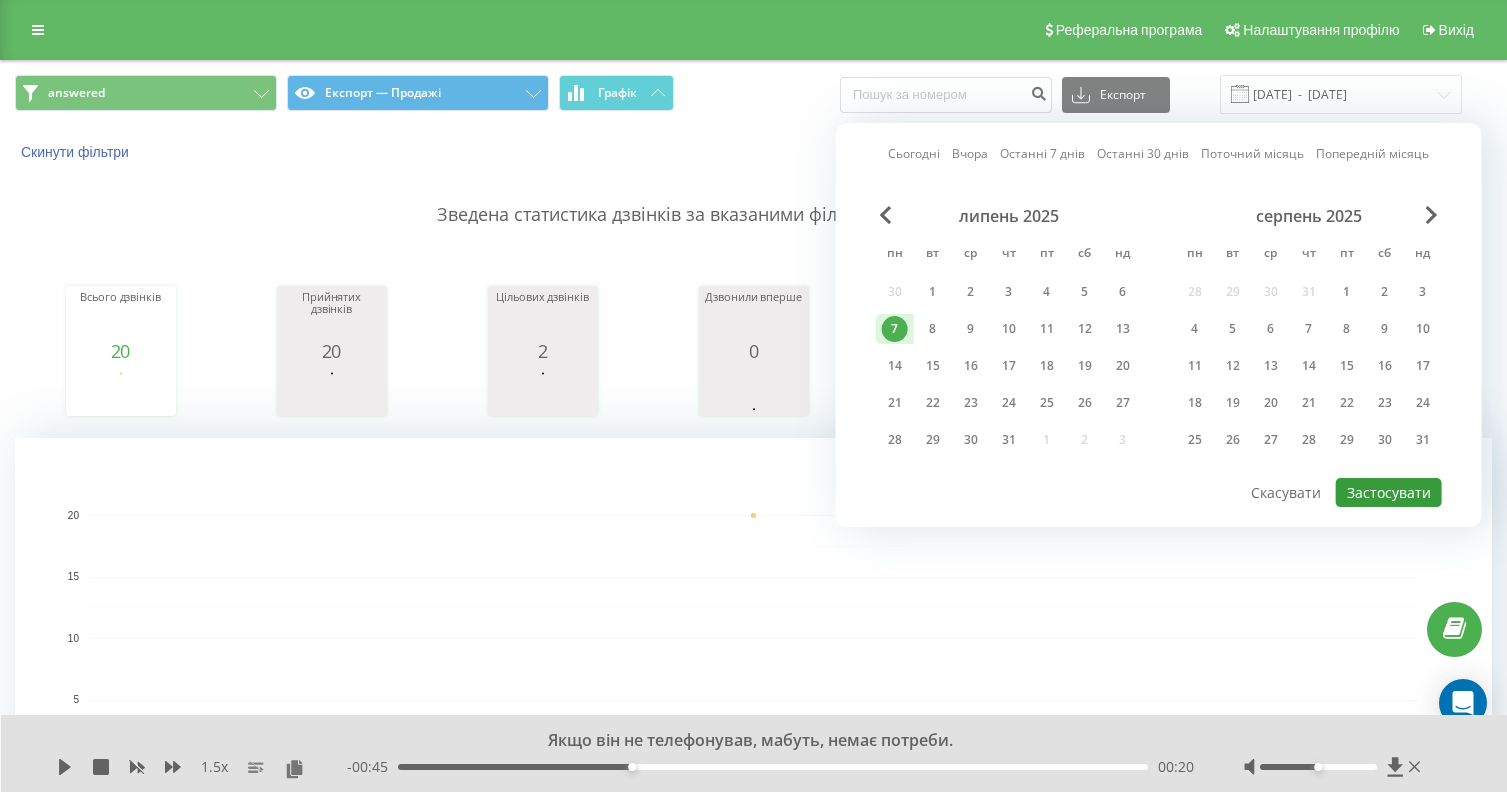 click on "Застосувати" at bounding box center (1389, 492) 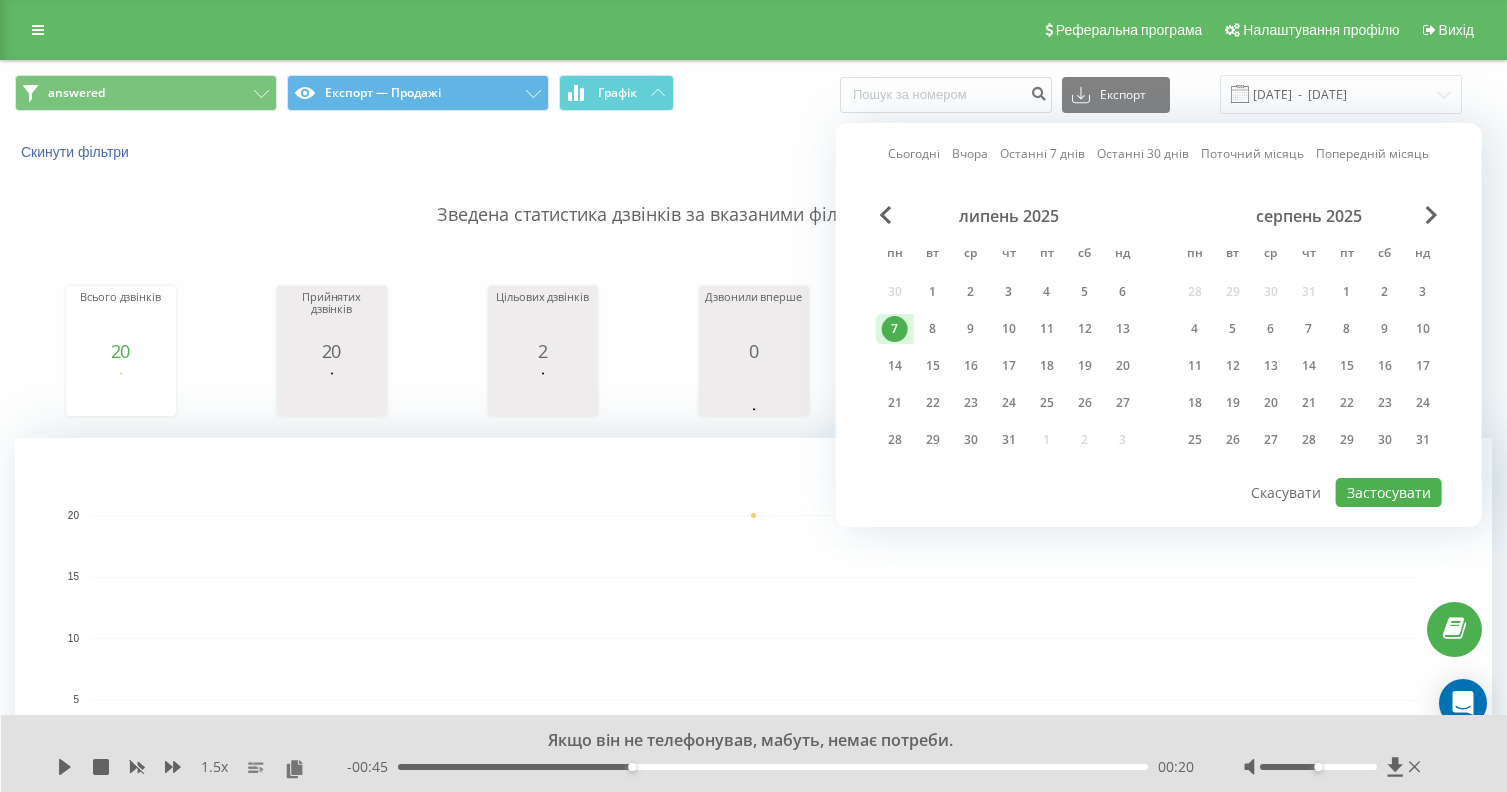 type on "[DATE]  -  [DATE]" 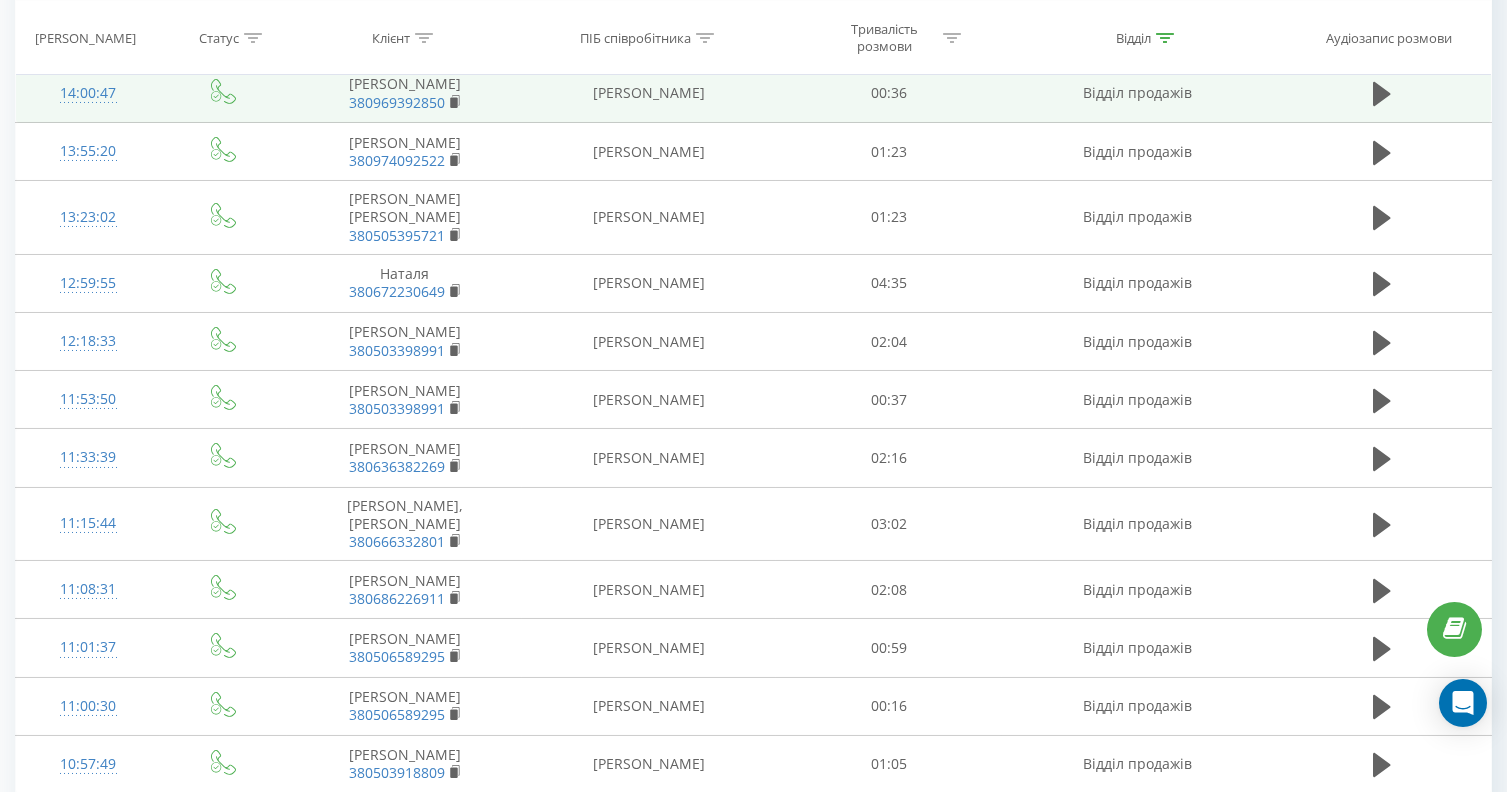 scroll, scrollTop: 1699, scrollLeft: 0, axis: vertical 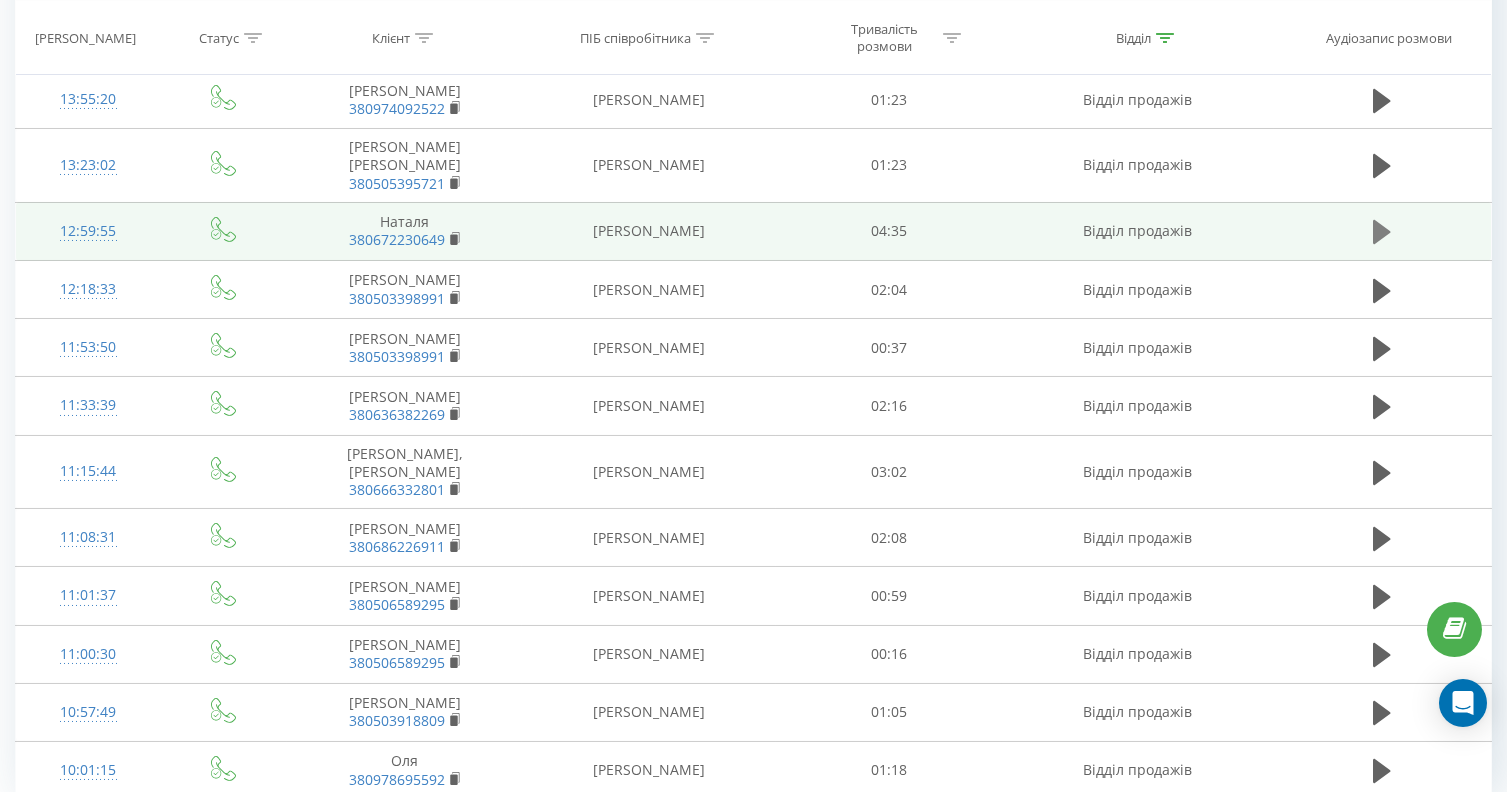 click 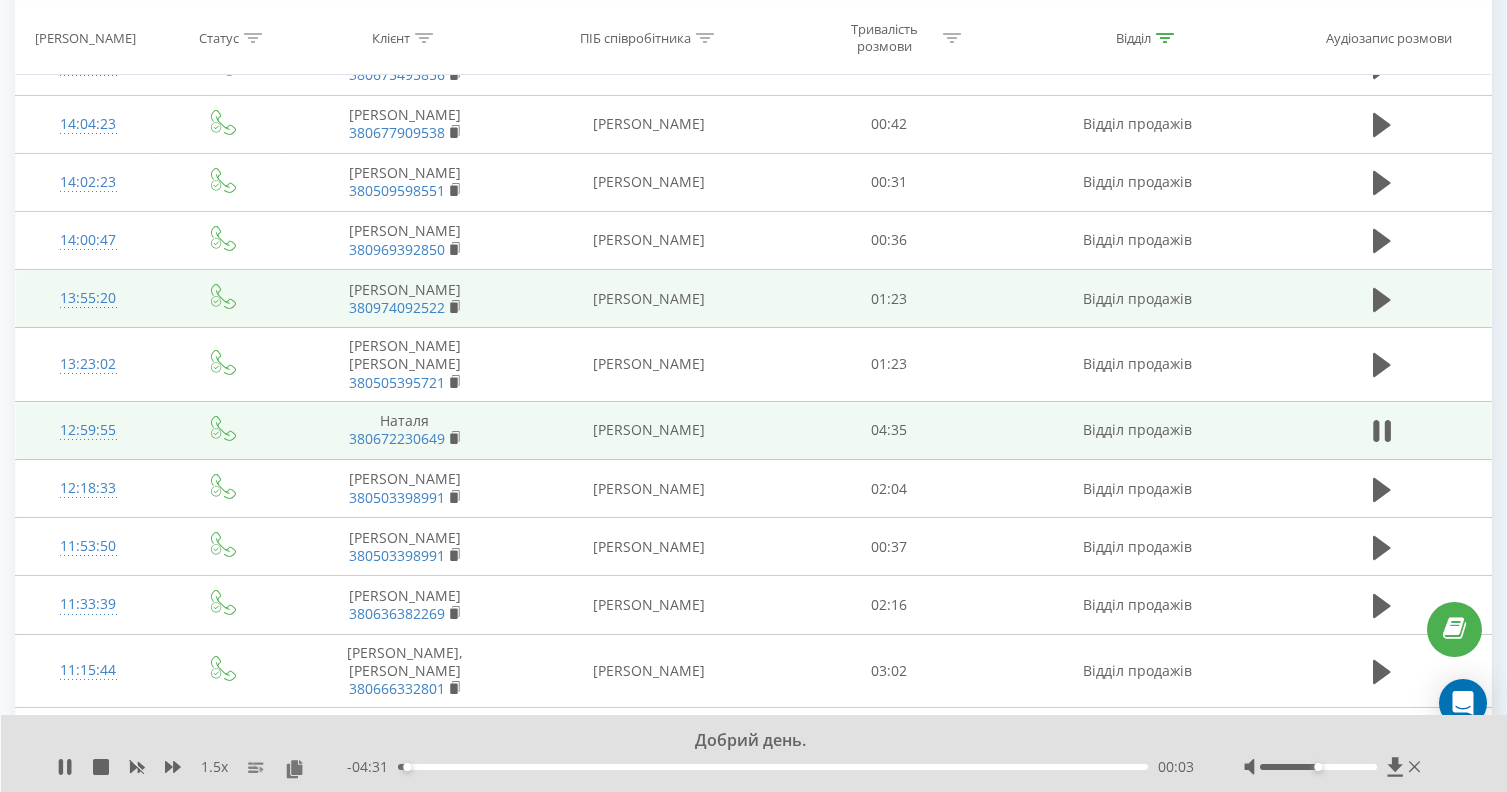 scroll, scrollTop: 1499, scrollLeft: 0, axis: vertical 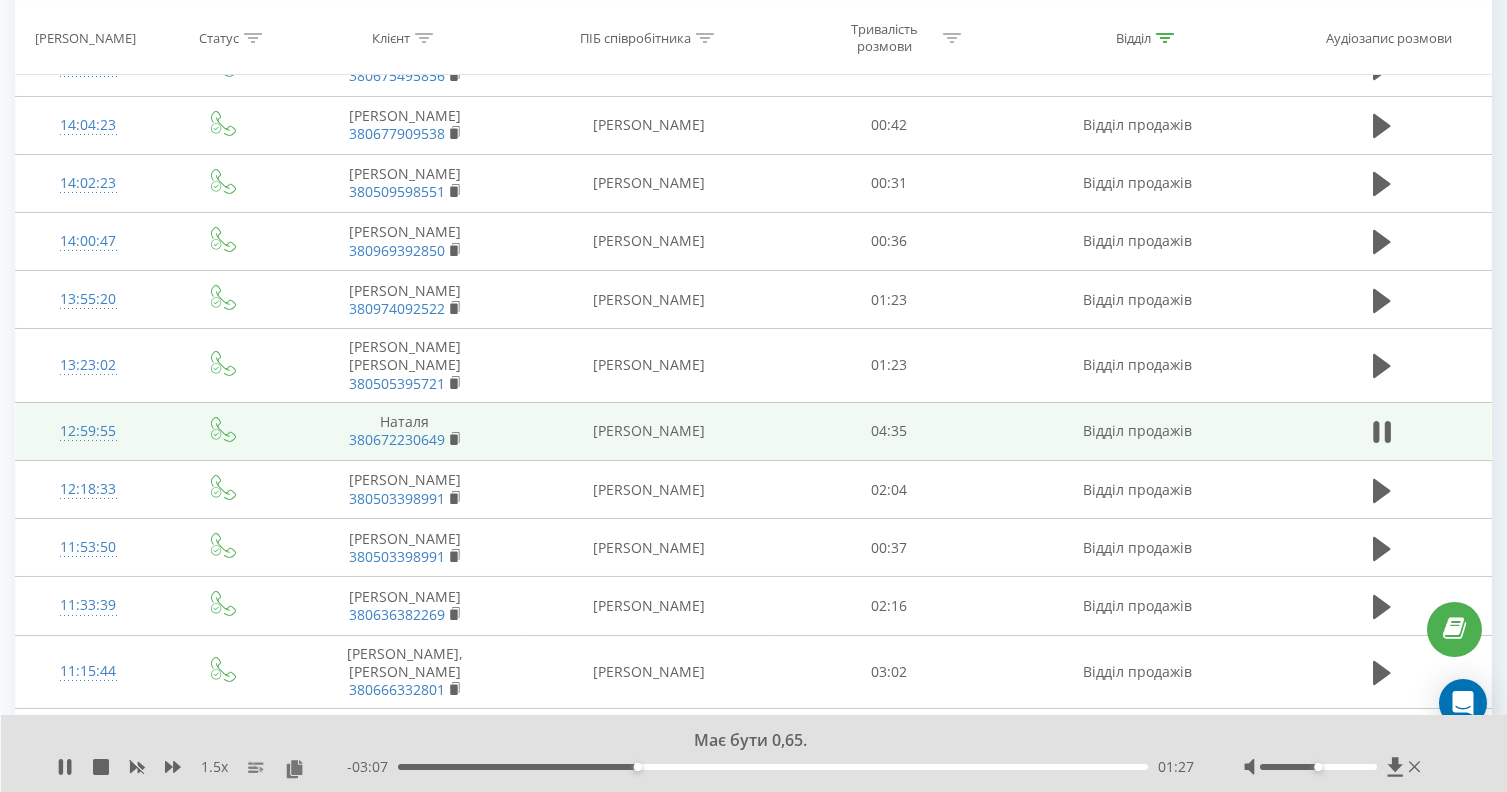 click on "01:27" at bounding box center (773, 767) 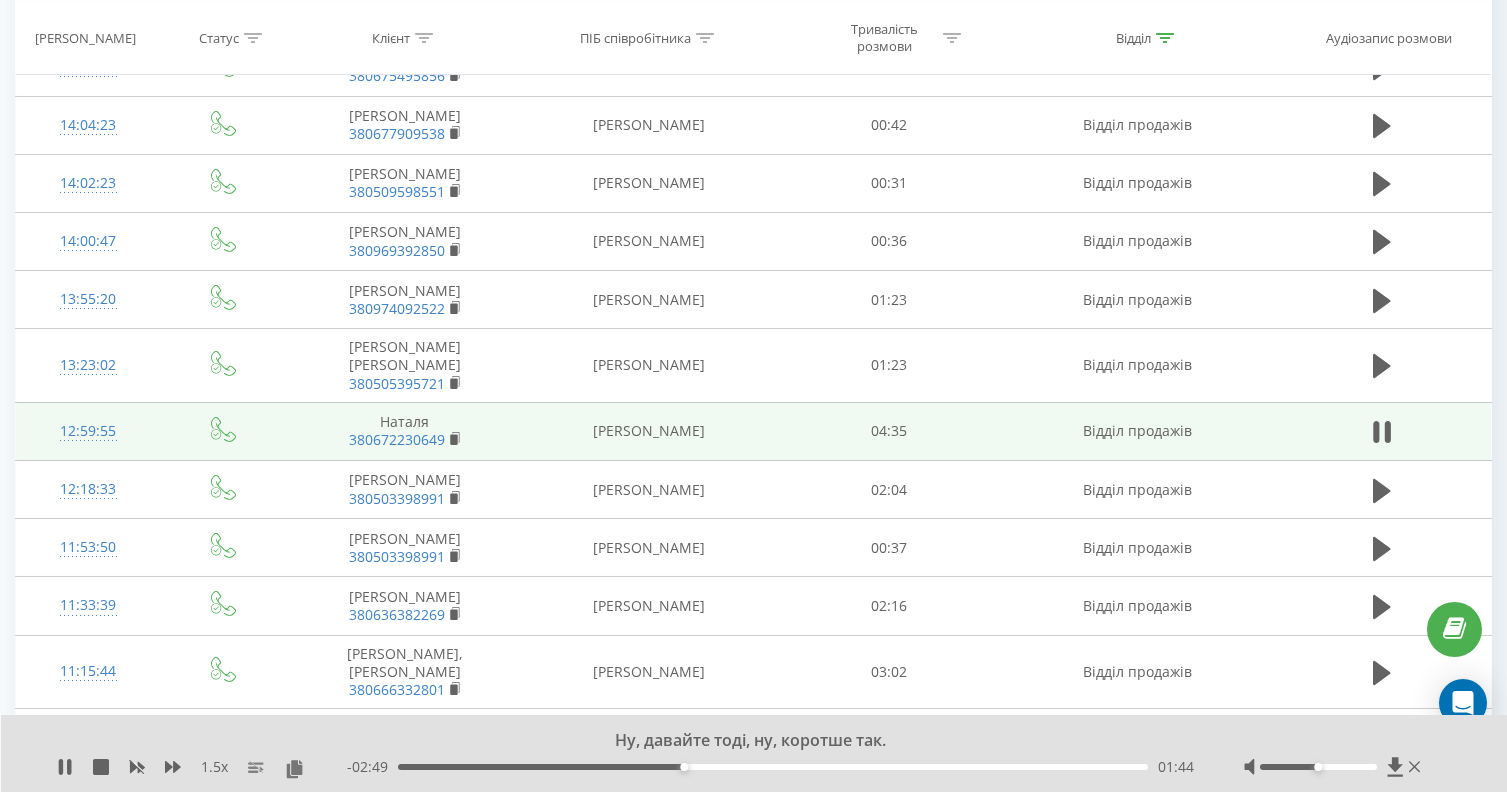 click on "01:44" at bounding box center (773, 767) 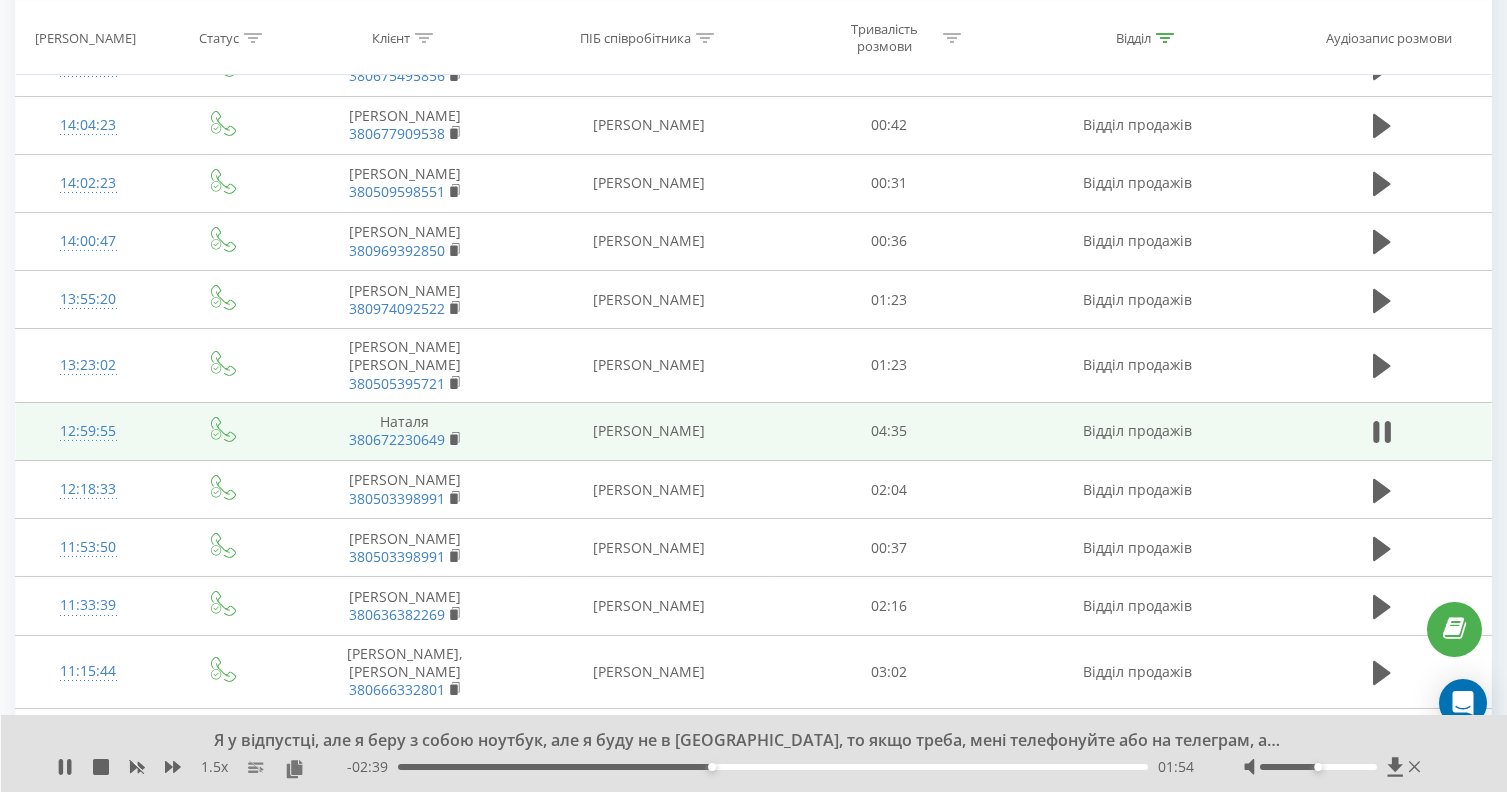 click on "- 02:39 01:54   01:54" at bounding box center [770, 767] 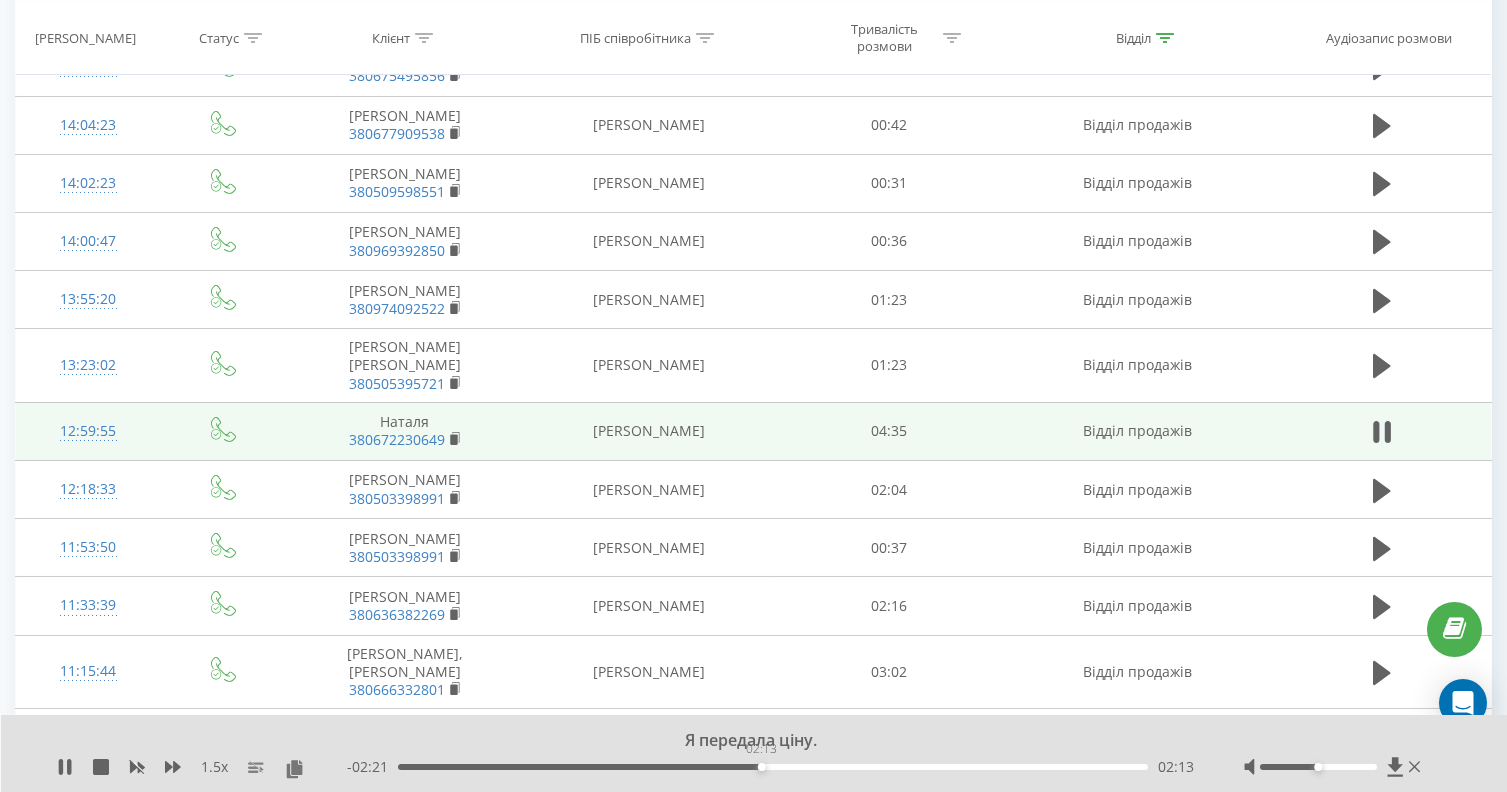 click on "02:13" at bounding box center [773, 767] 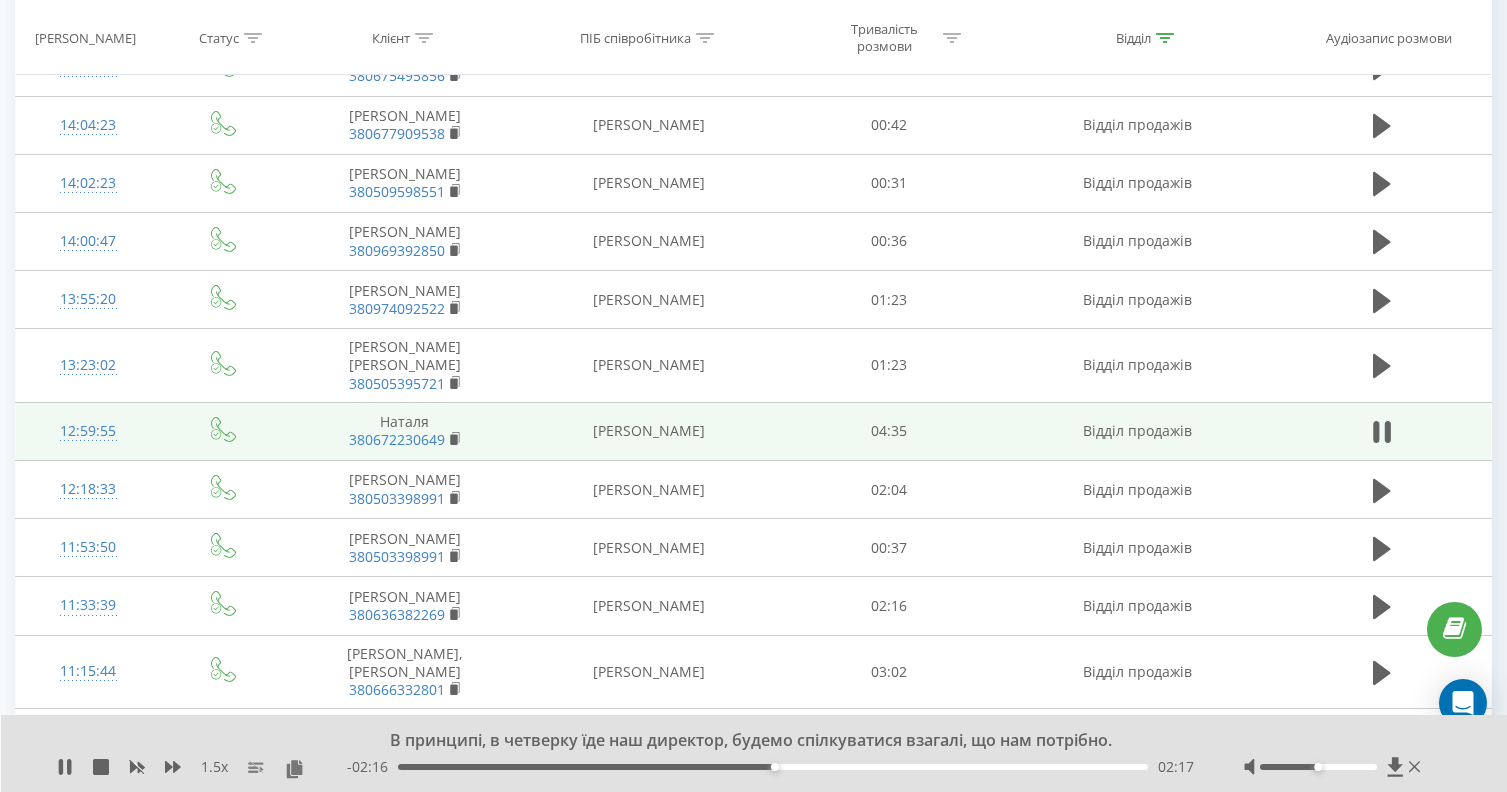 click on "02:17" at bounding box center [773, 767] 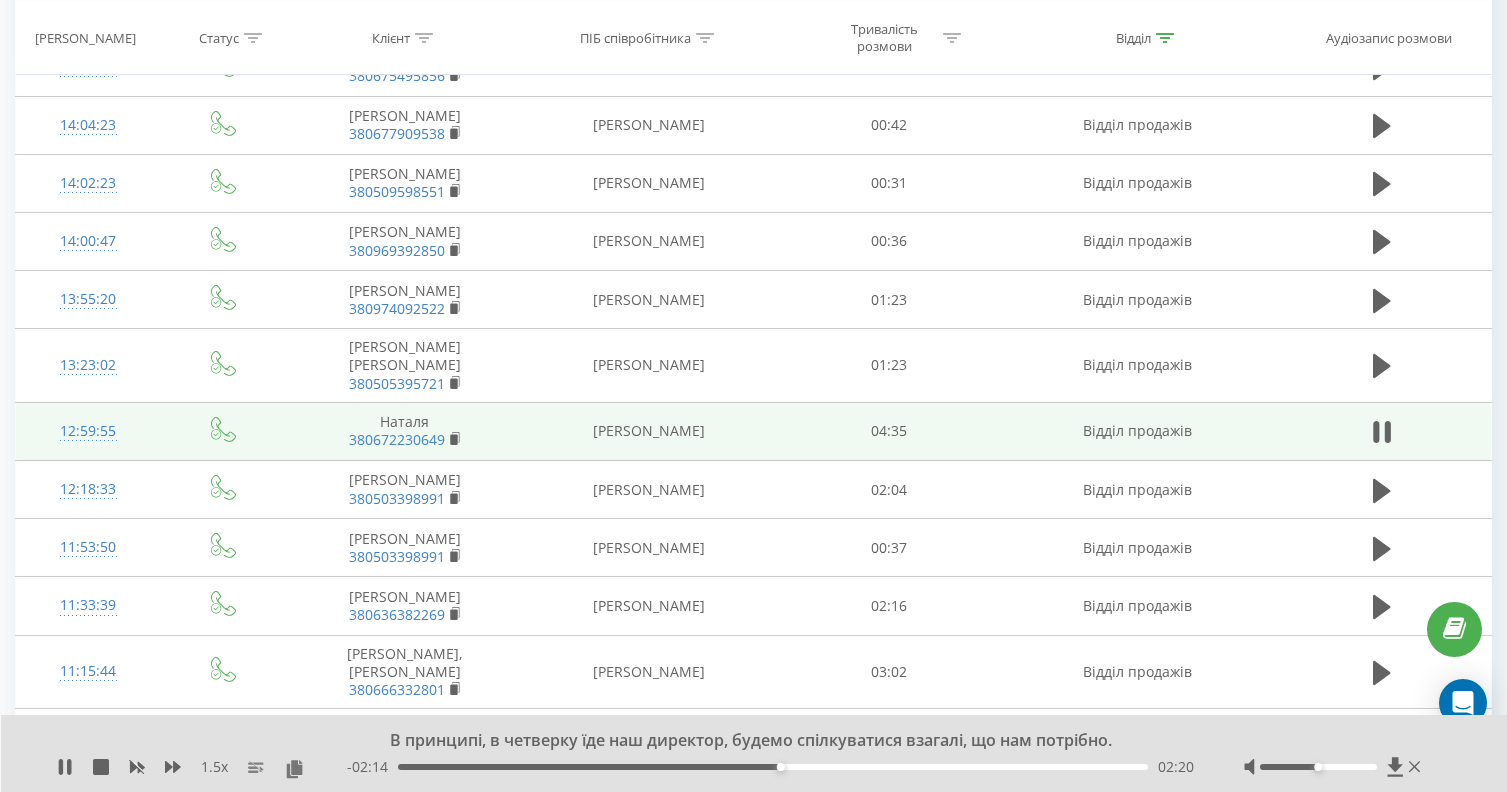 click on "02:20" at bounding box center (773, 767) 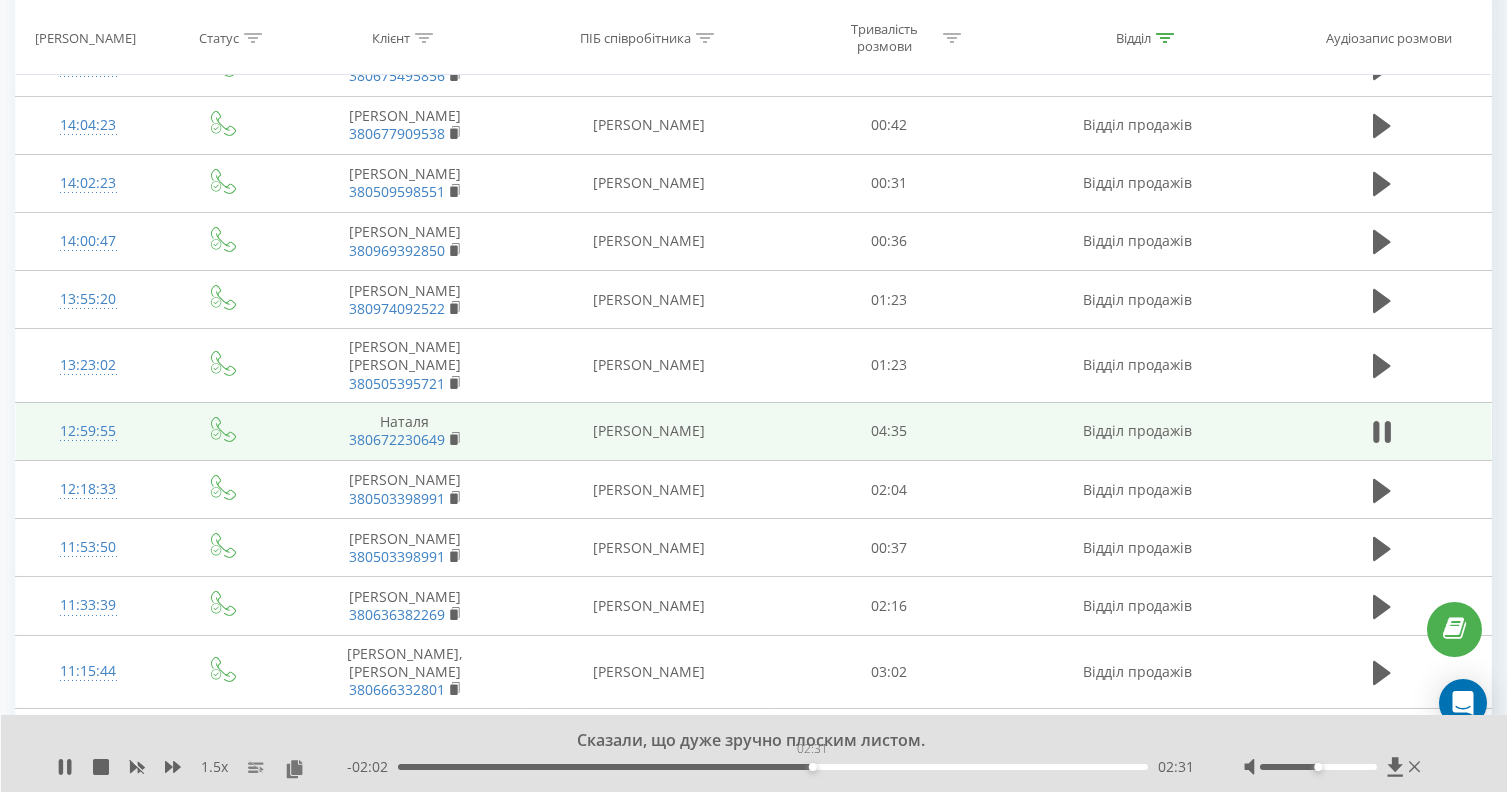 click on "02:31" at bounding box center [773, 767] 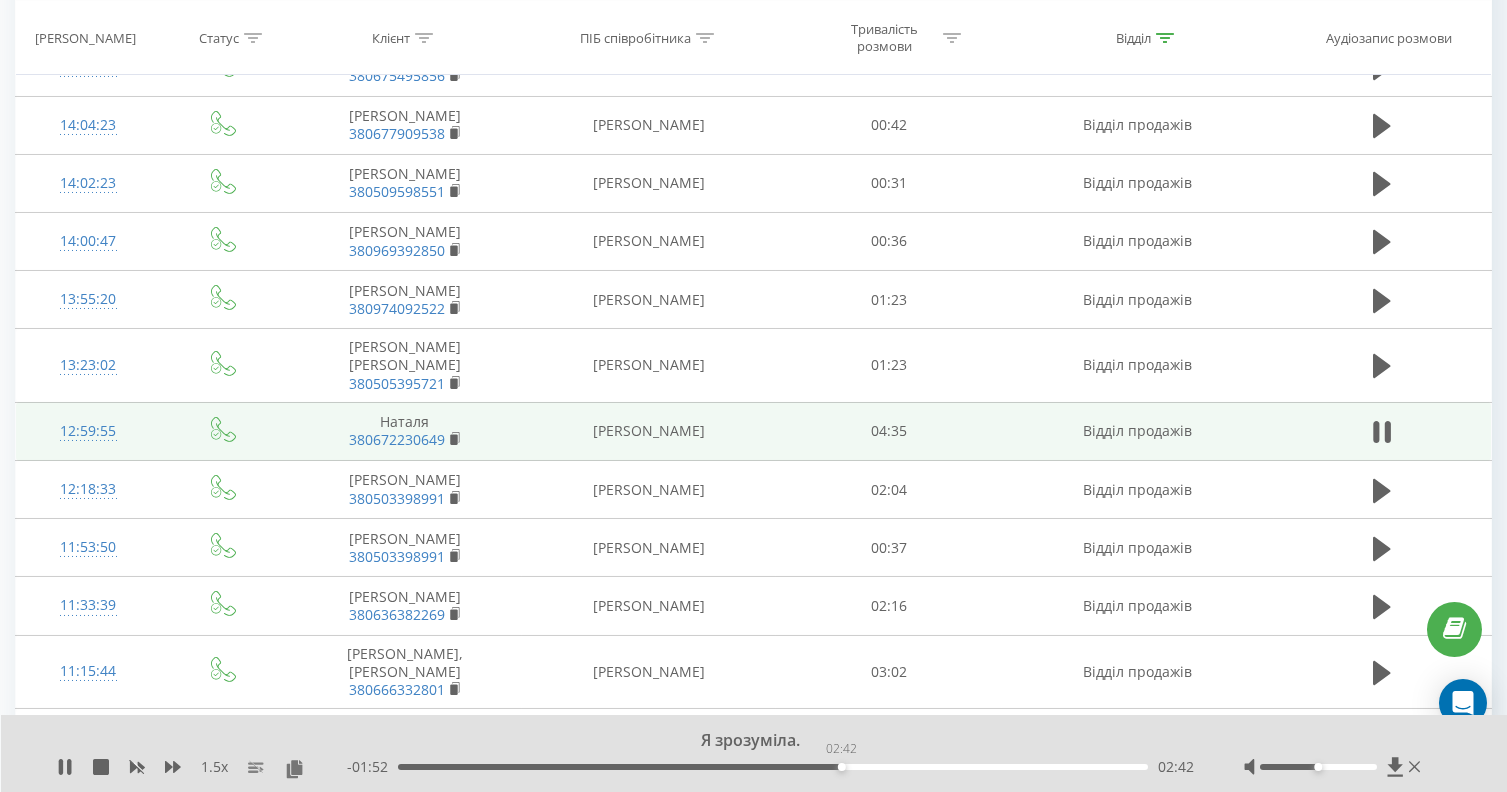 click on "02:42" at bounding box center (773, 767) 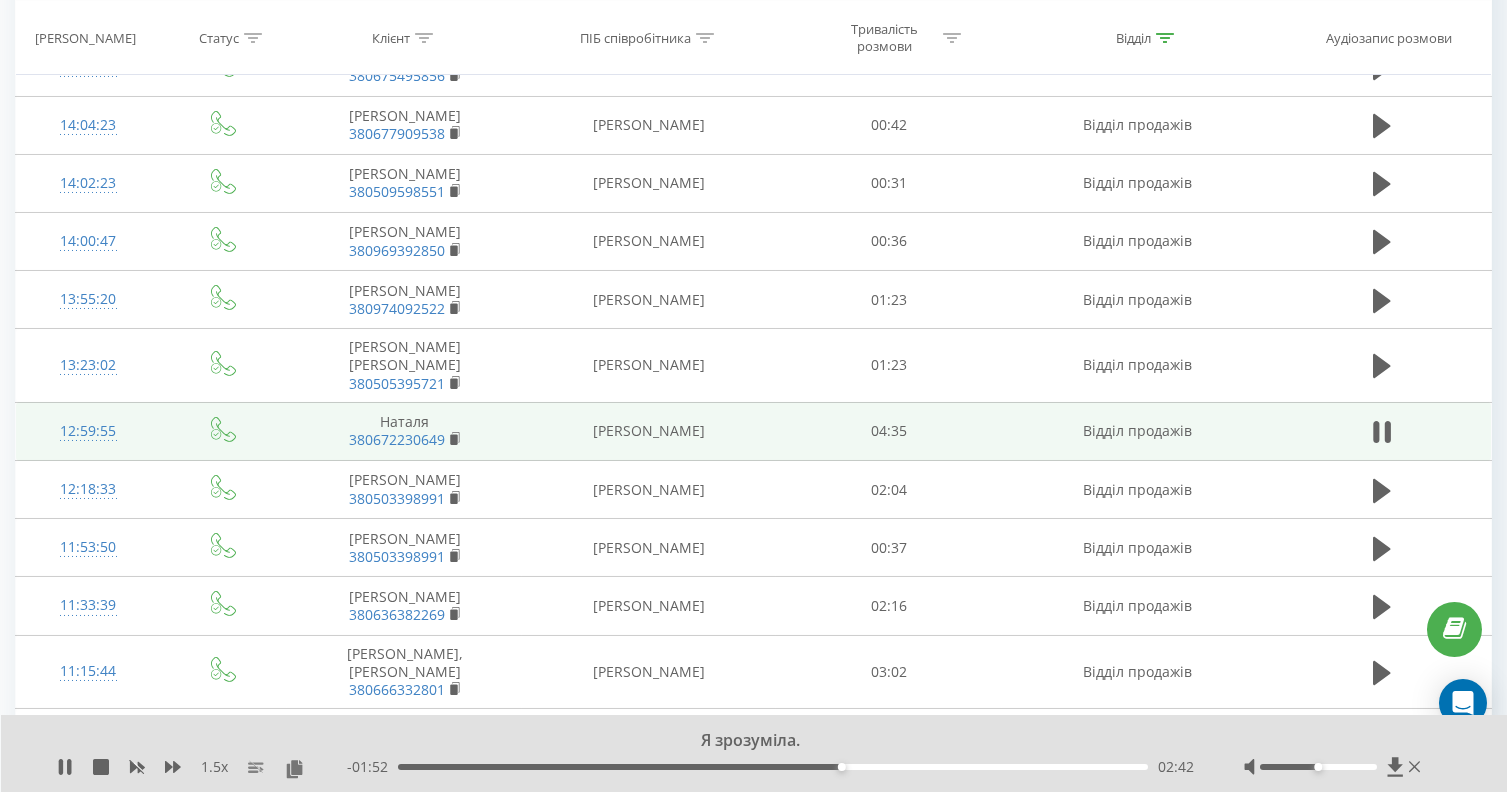 click on "02:42" at bounding box center [773, 767] 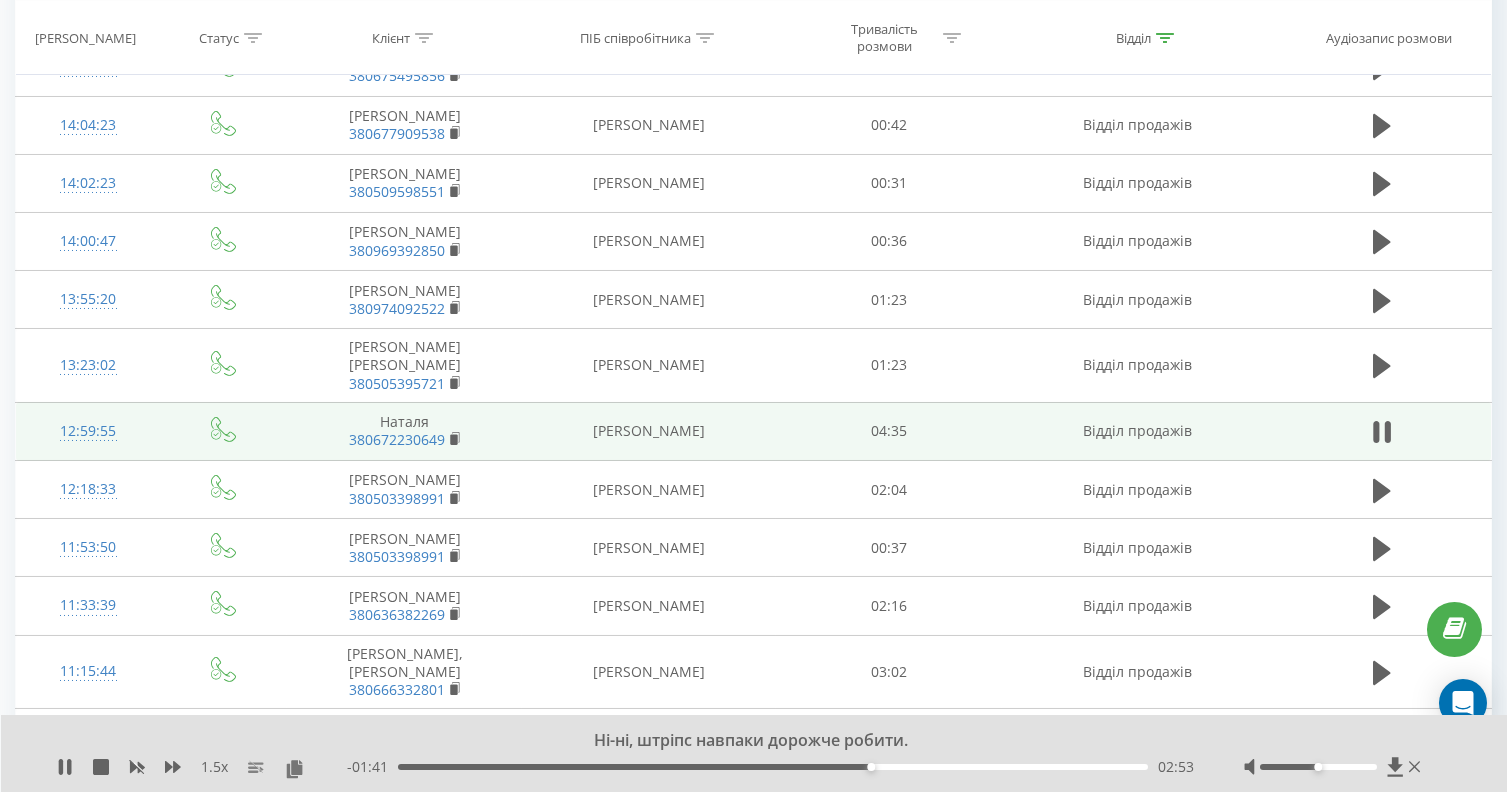 click on "02:53" at bounding box center [871, 767] 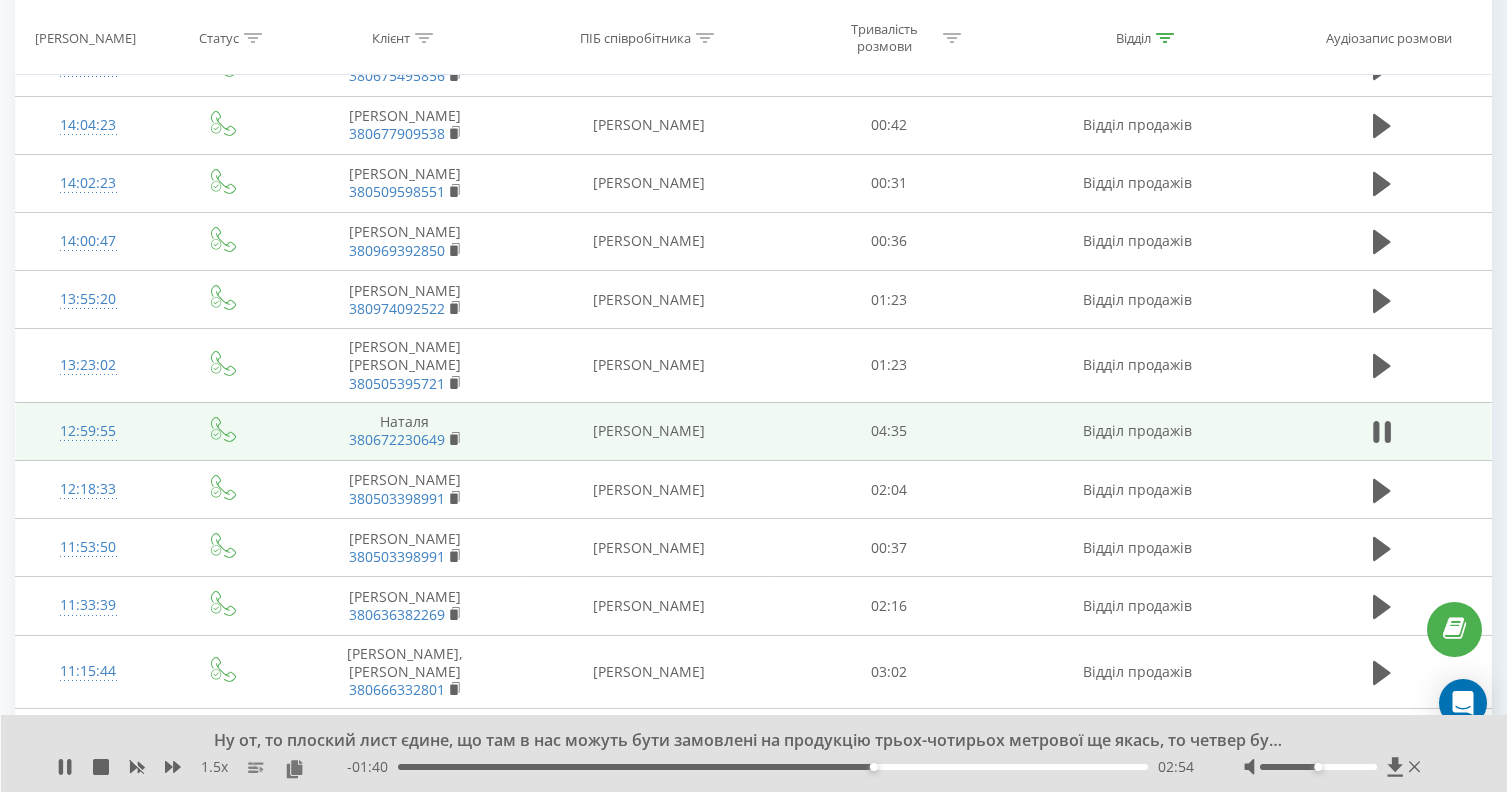 click on "02:54" at bounding box center [773, 767] 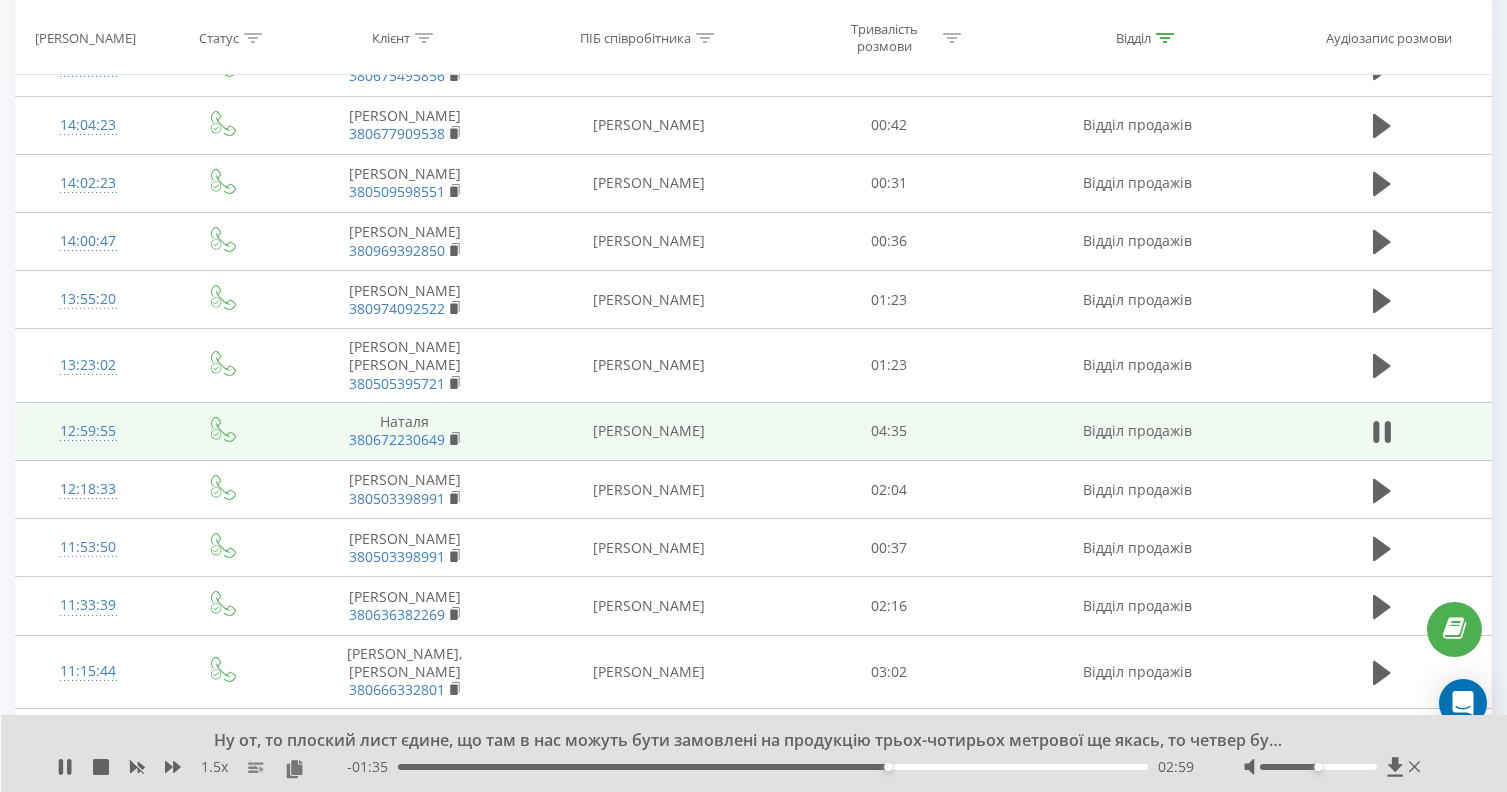 click on "02:59" at bounding box center (773, 767) 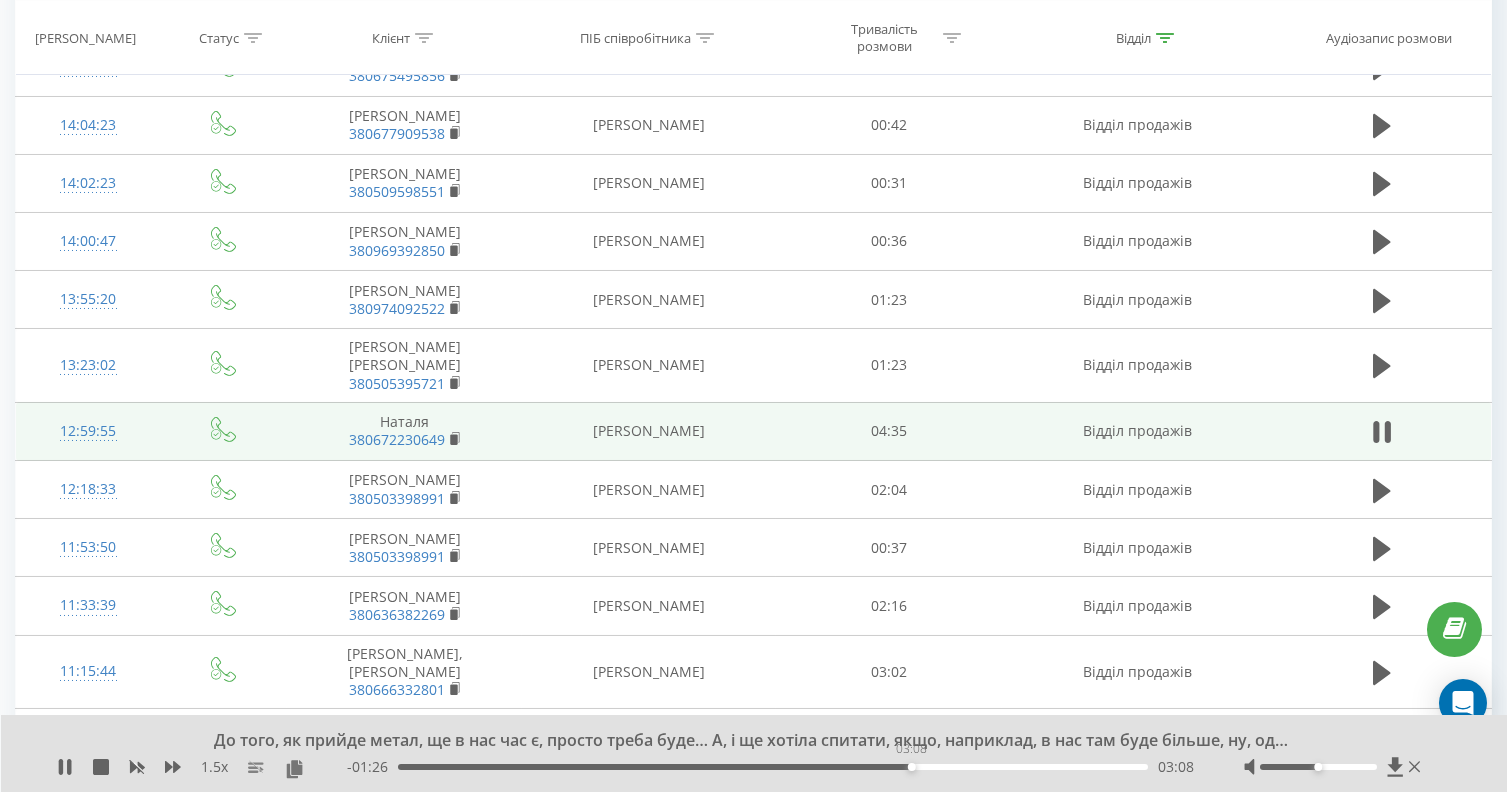 click on "03:08" at bounding box center (773, 767) 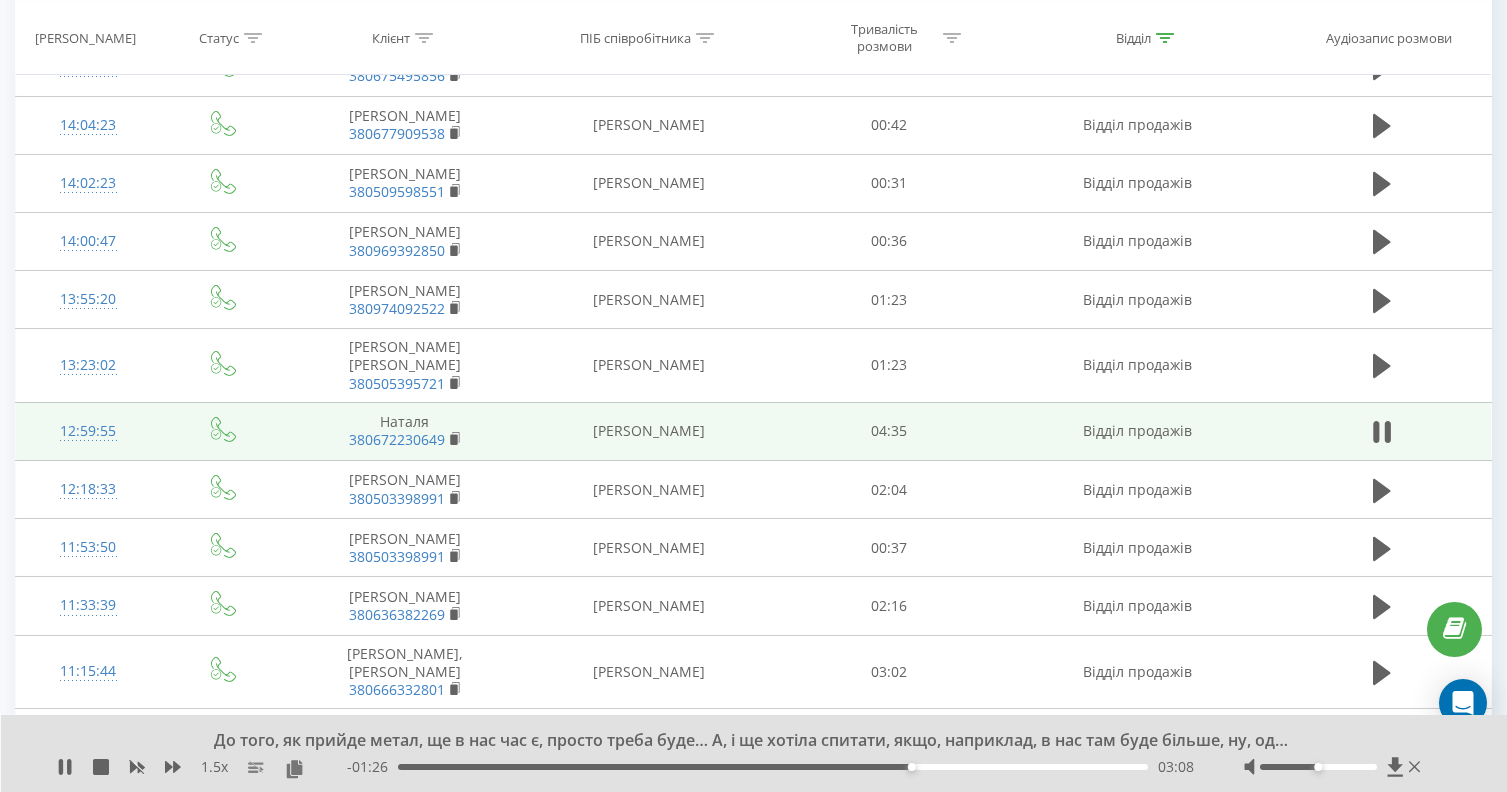 click on "03:08" at bounding box center [773, 767] 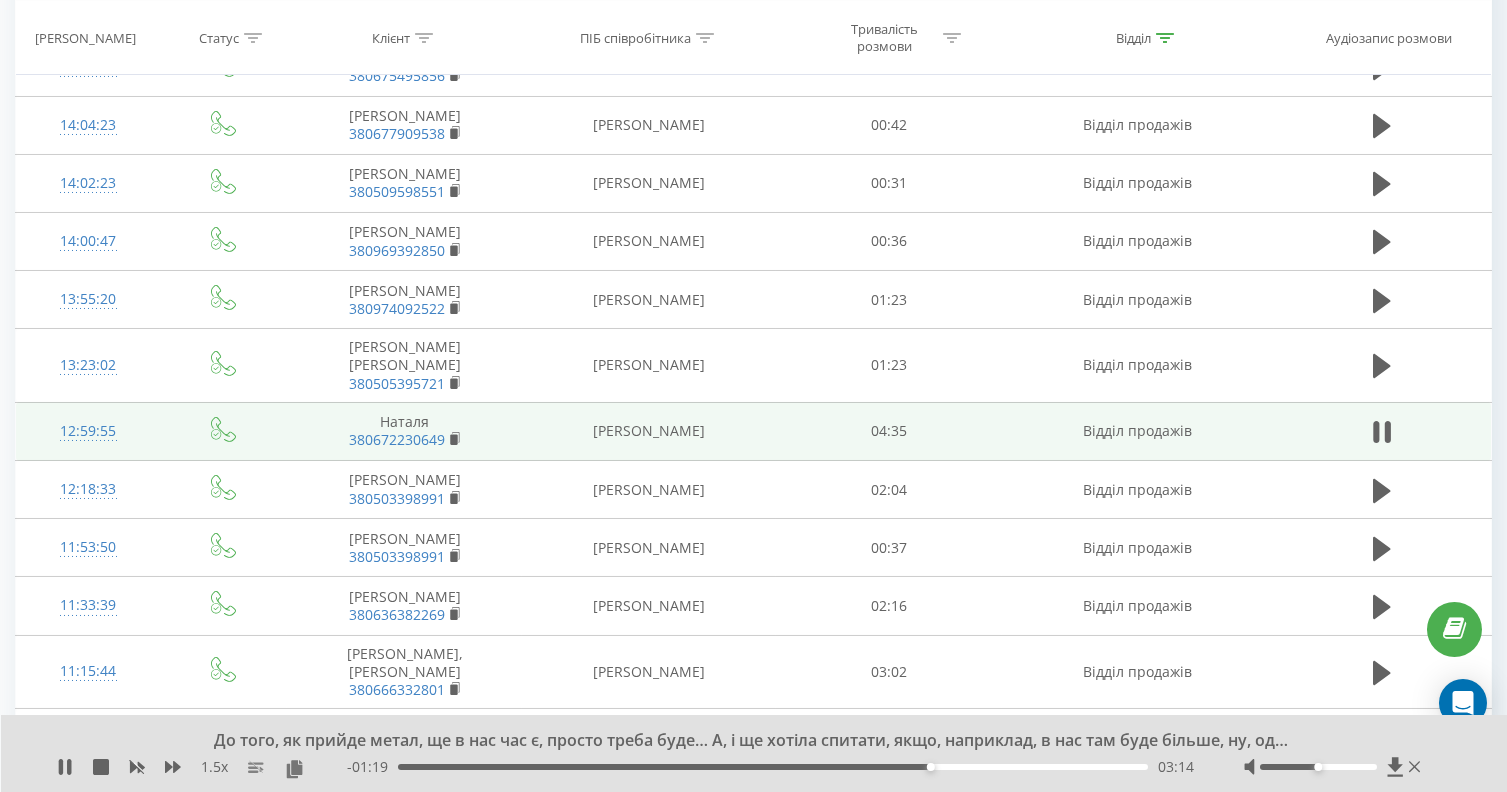click on "03:14" at bounding box center (773, 767) 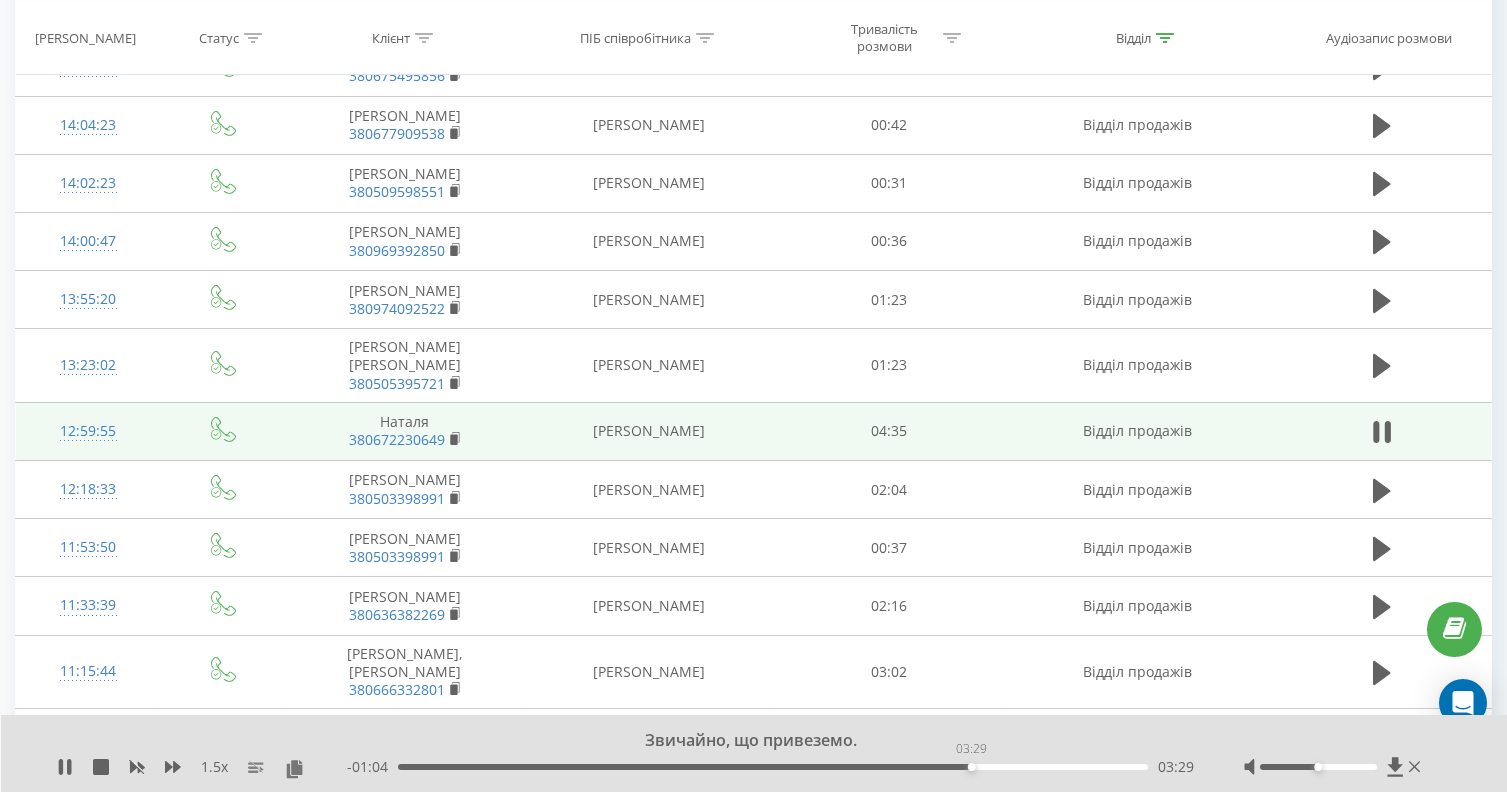 click on "03:29" at bounding box center (773, 767) 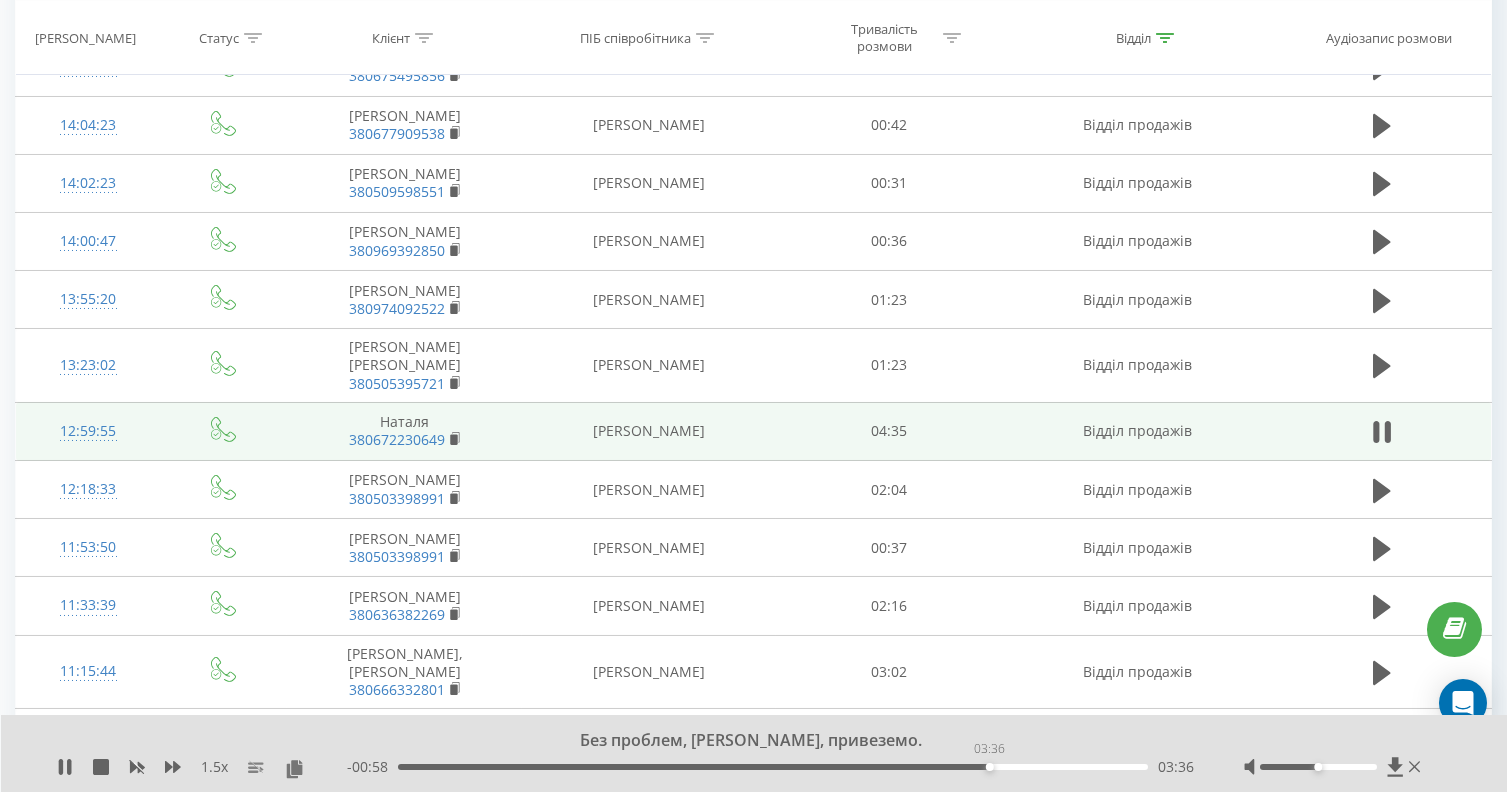 click on "03:36" at bounding box center (773, 767) 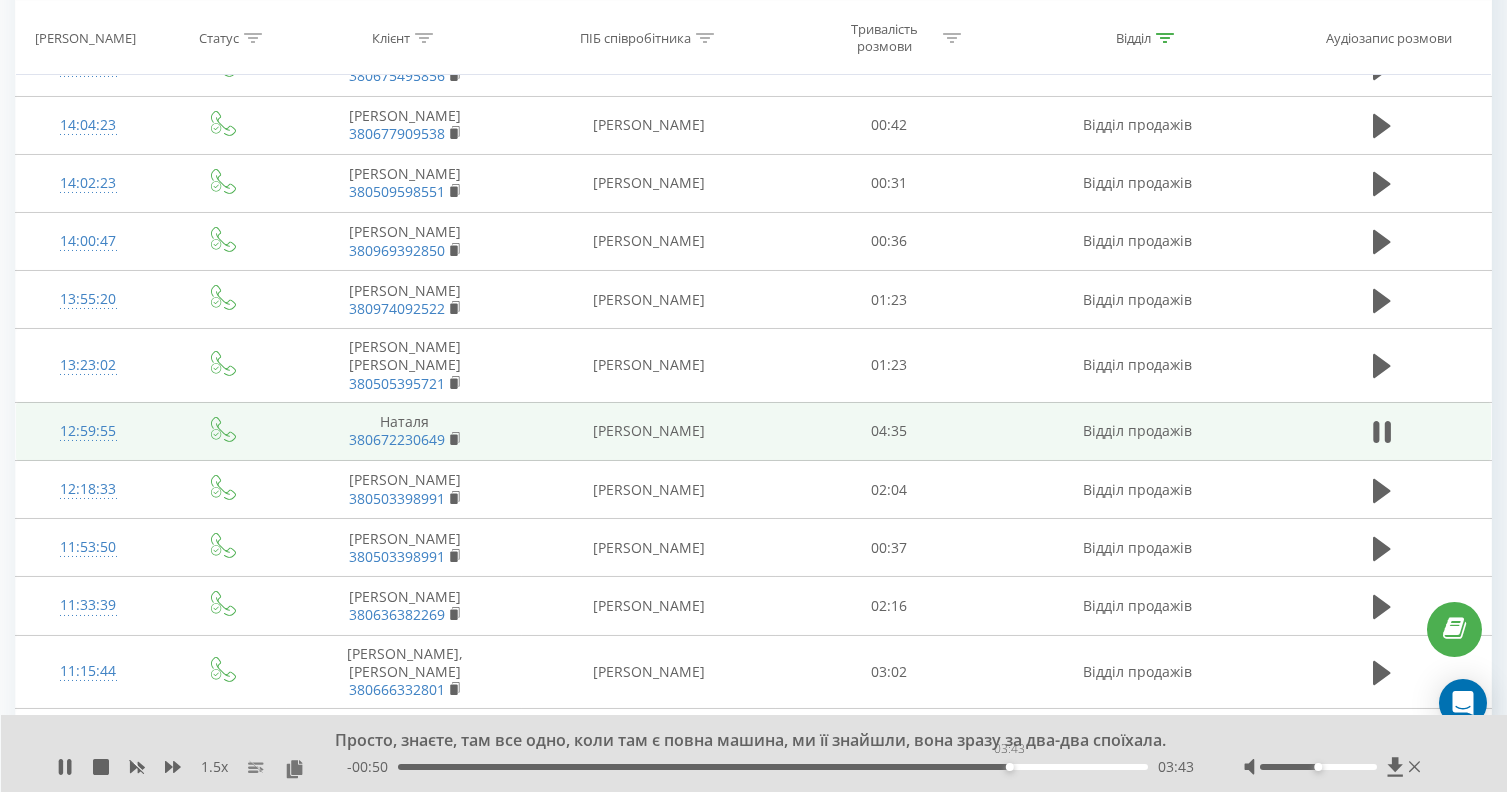 click on "03:43" at bounding box center [773, 767] 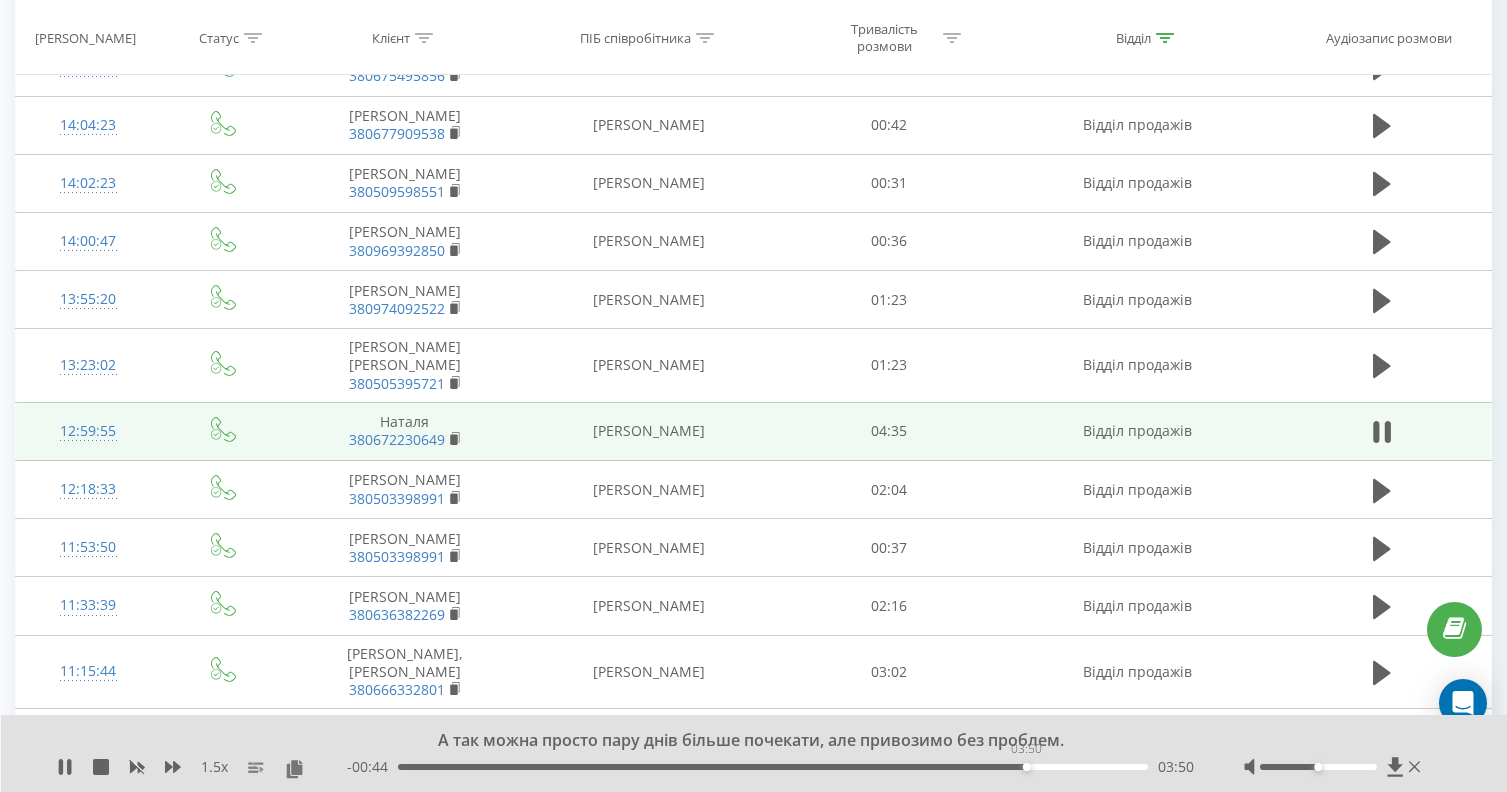 click on "03:50" at bounding box center (773, 767) 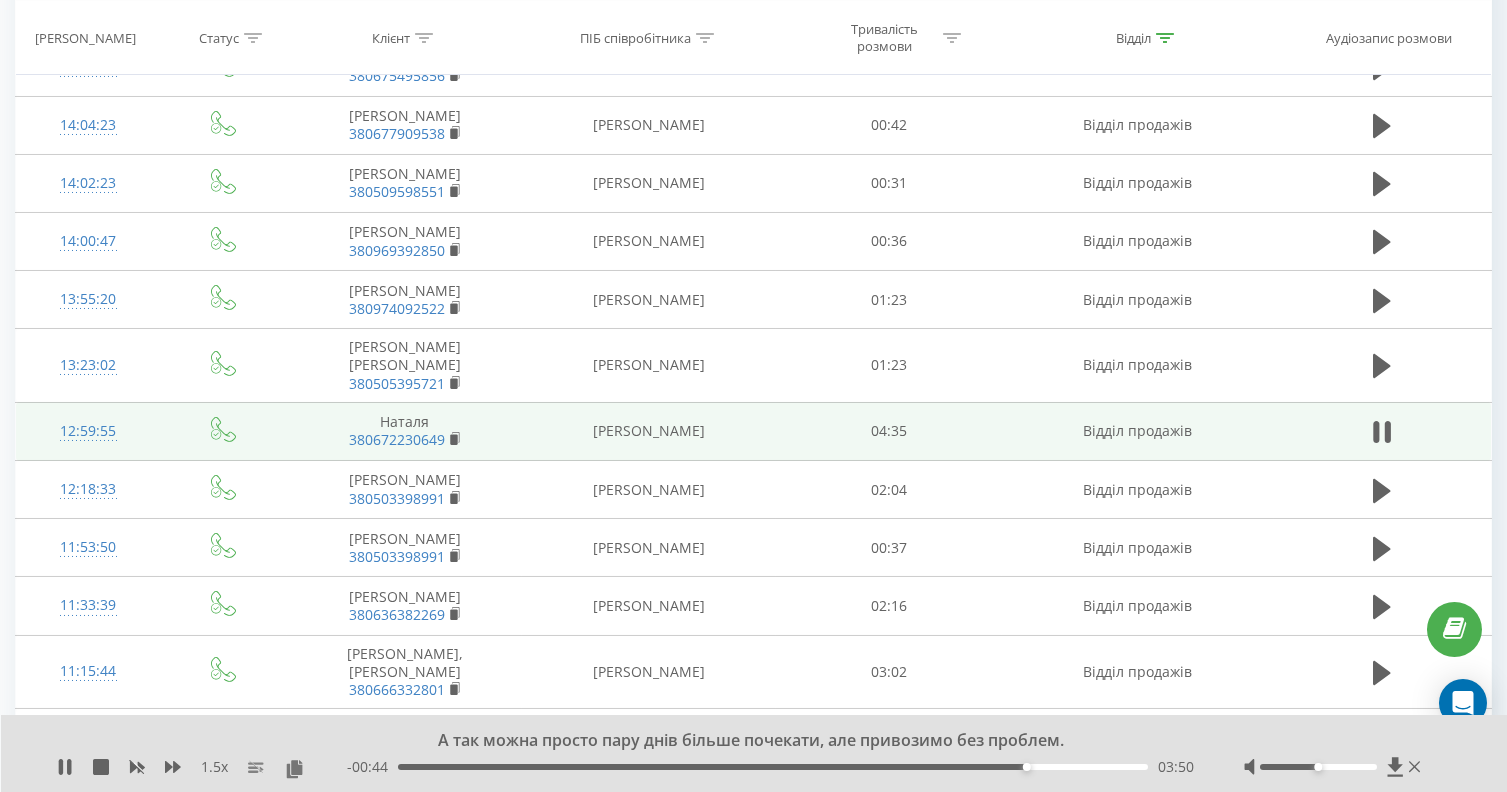 click on "03:50" at bounding box center (773, 767) 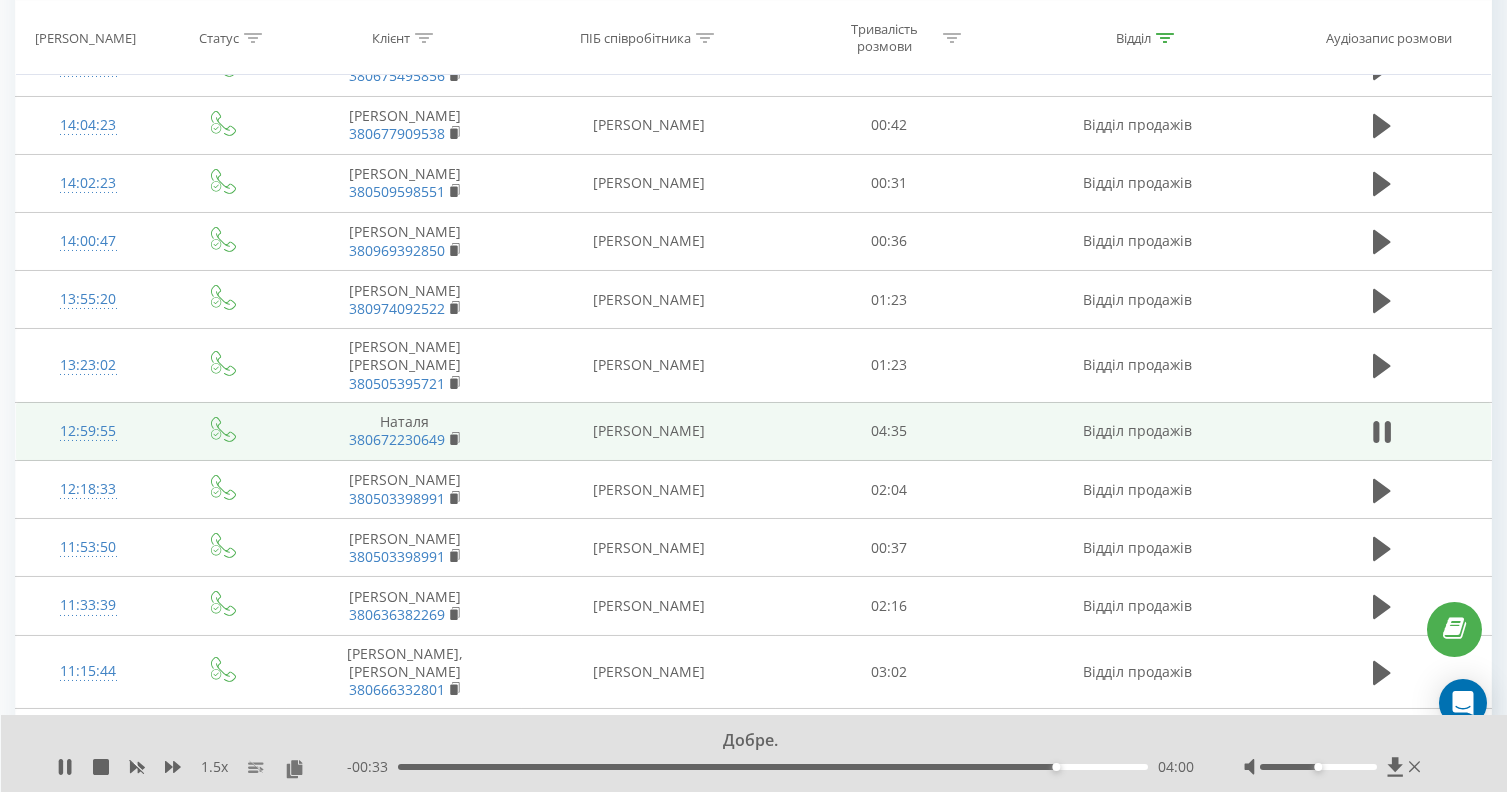 click on "04:00" at bounding box center [773, 767] 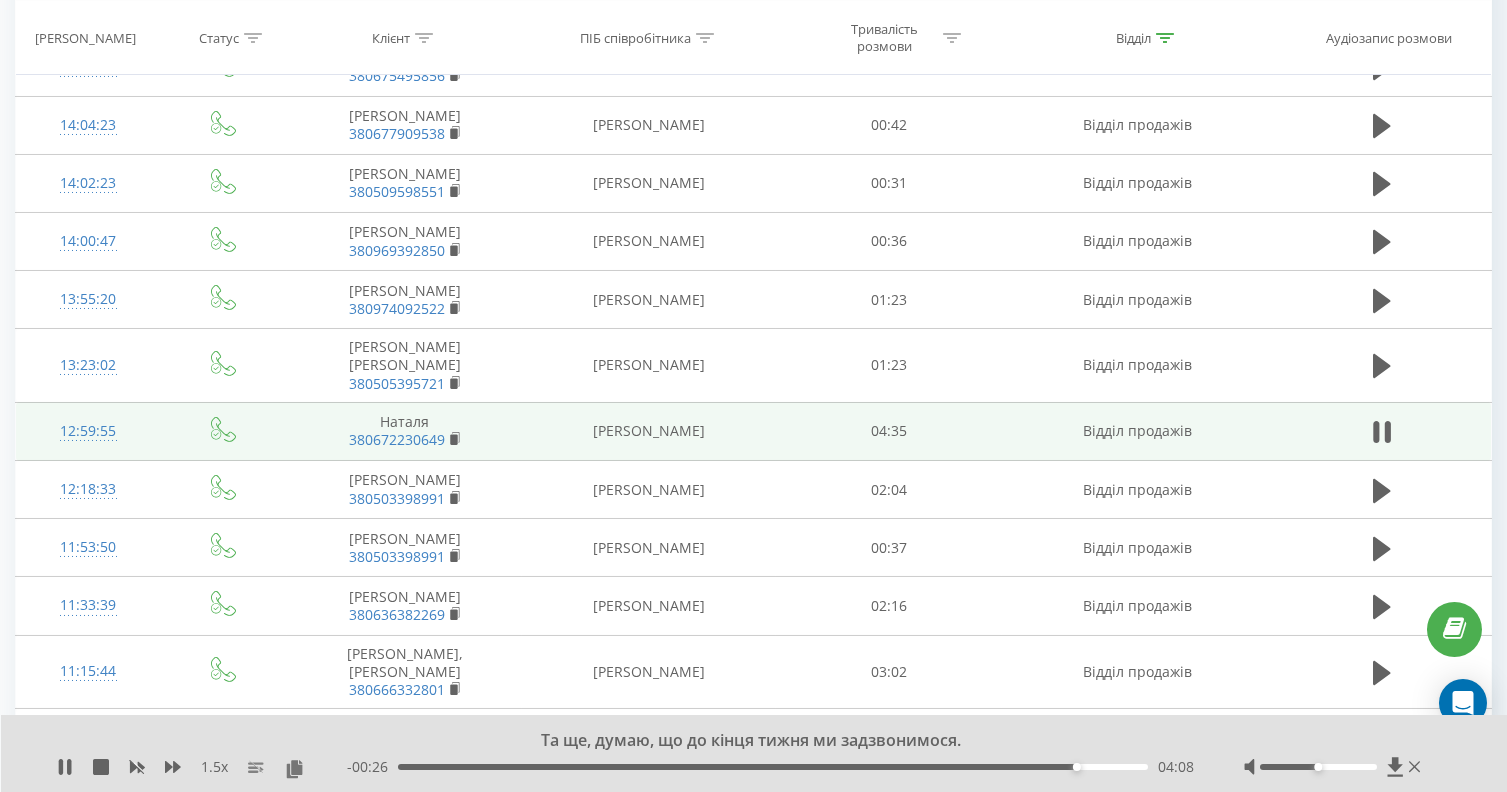 click on "04:08" at bounding box center [1077, 767] 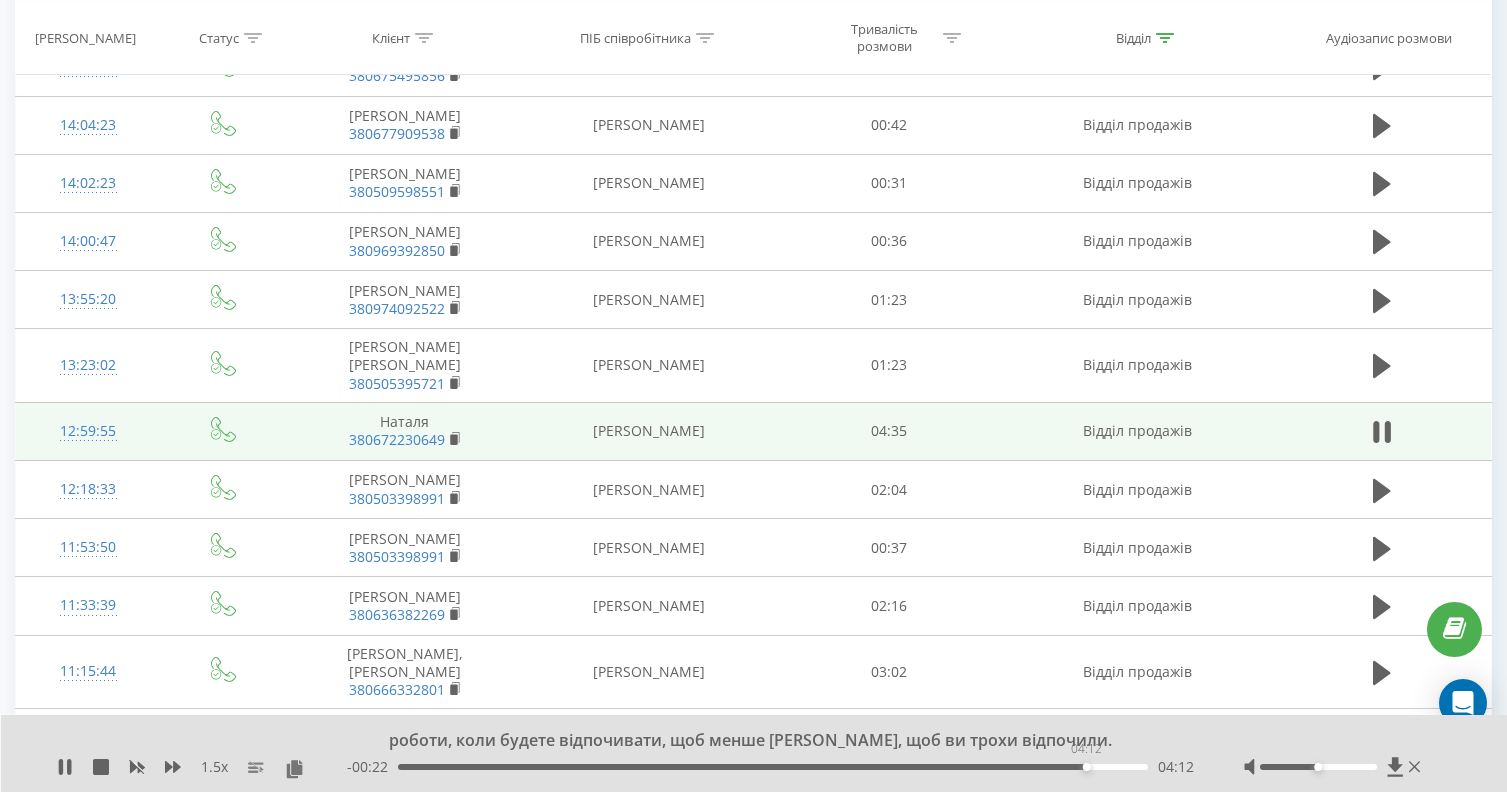 click on "04:12" at bounding box center [773, 767] 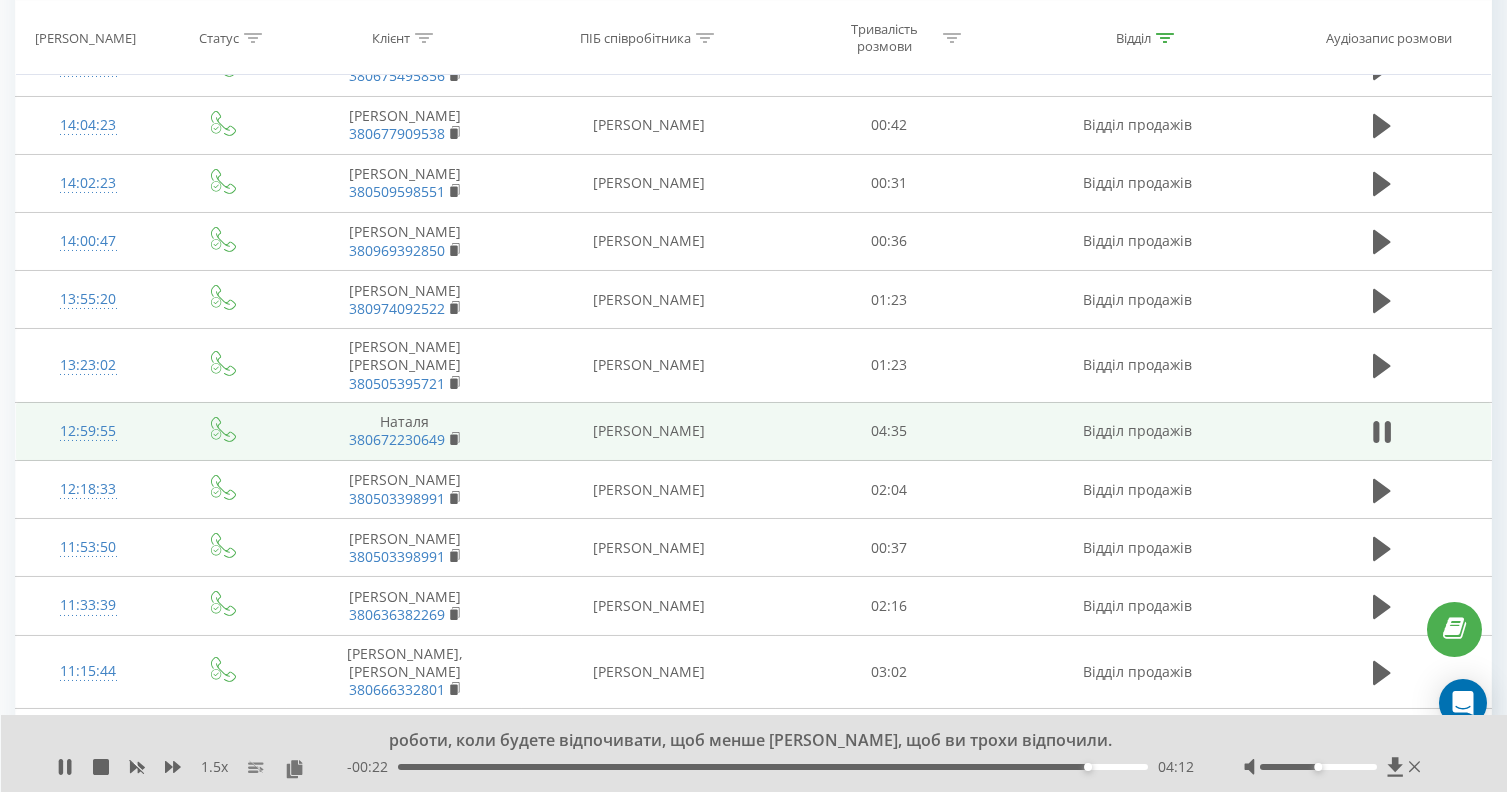 click on "04:12" at bounding box center (1088, 767) 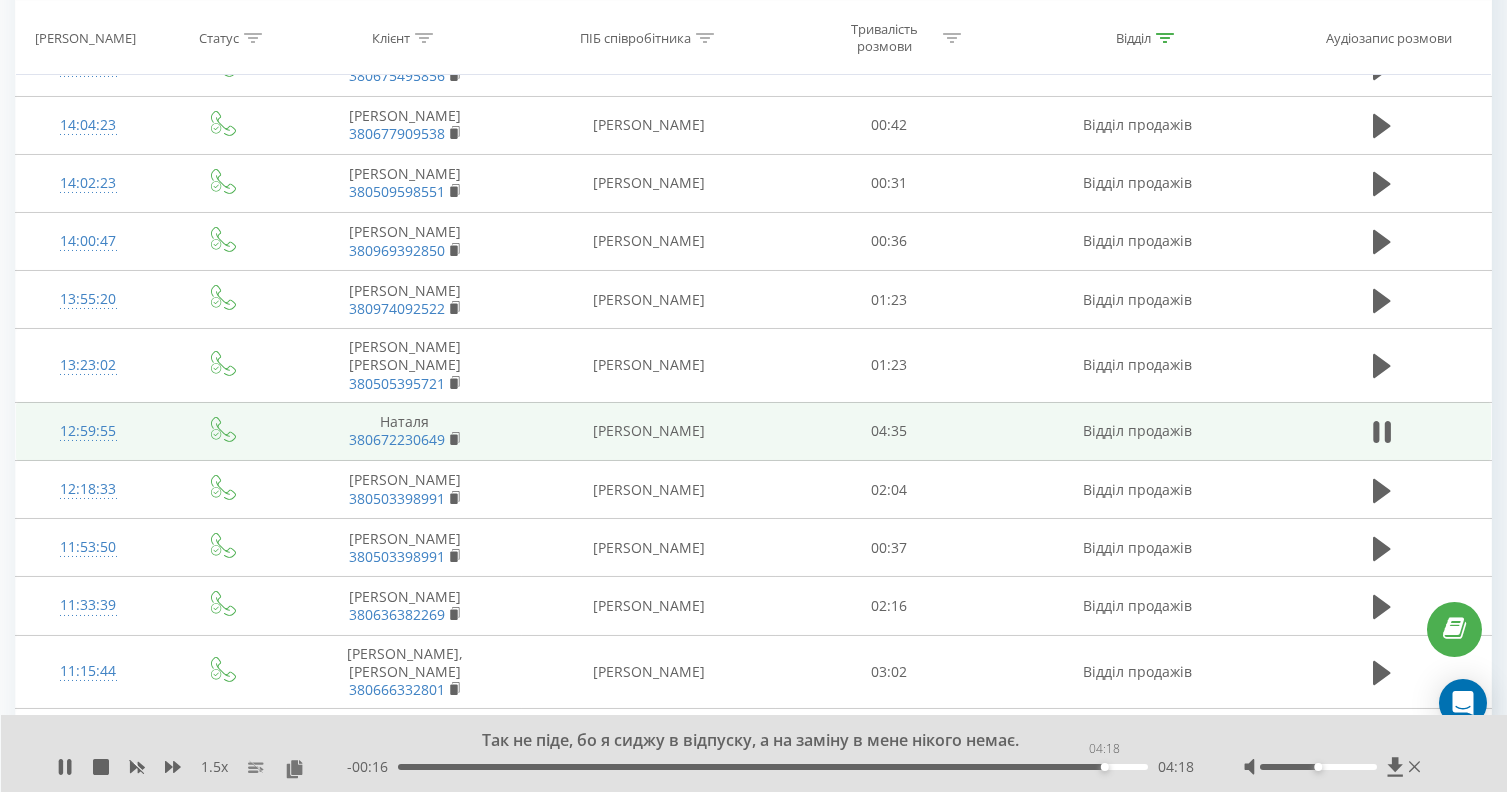 click on "04:18" at bounding box center [773, 767] 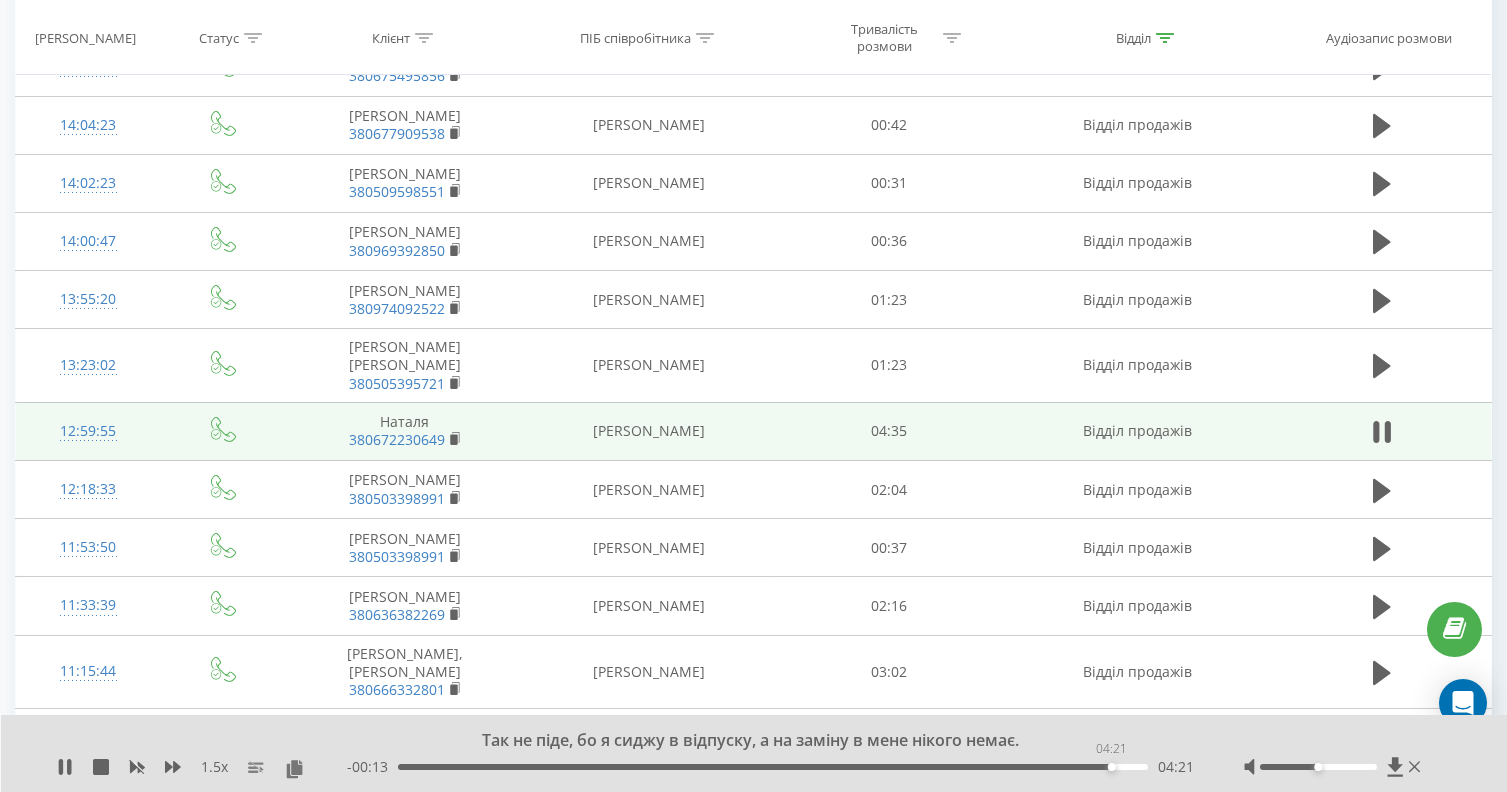 click on "04:21" at bounding box center [773, 767] 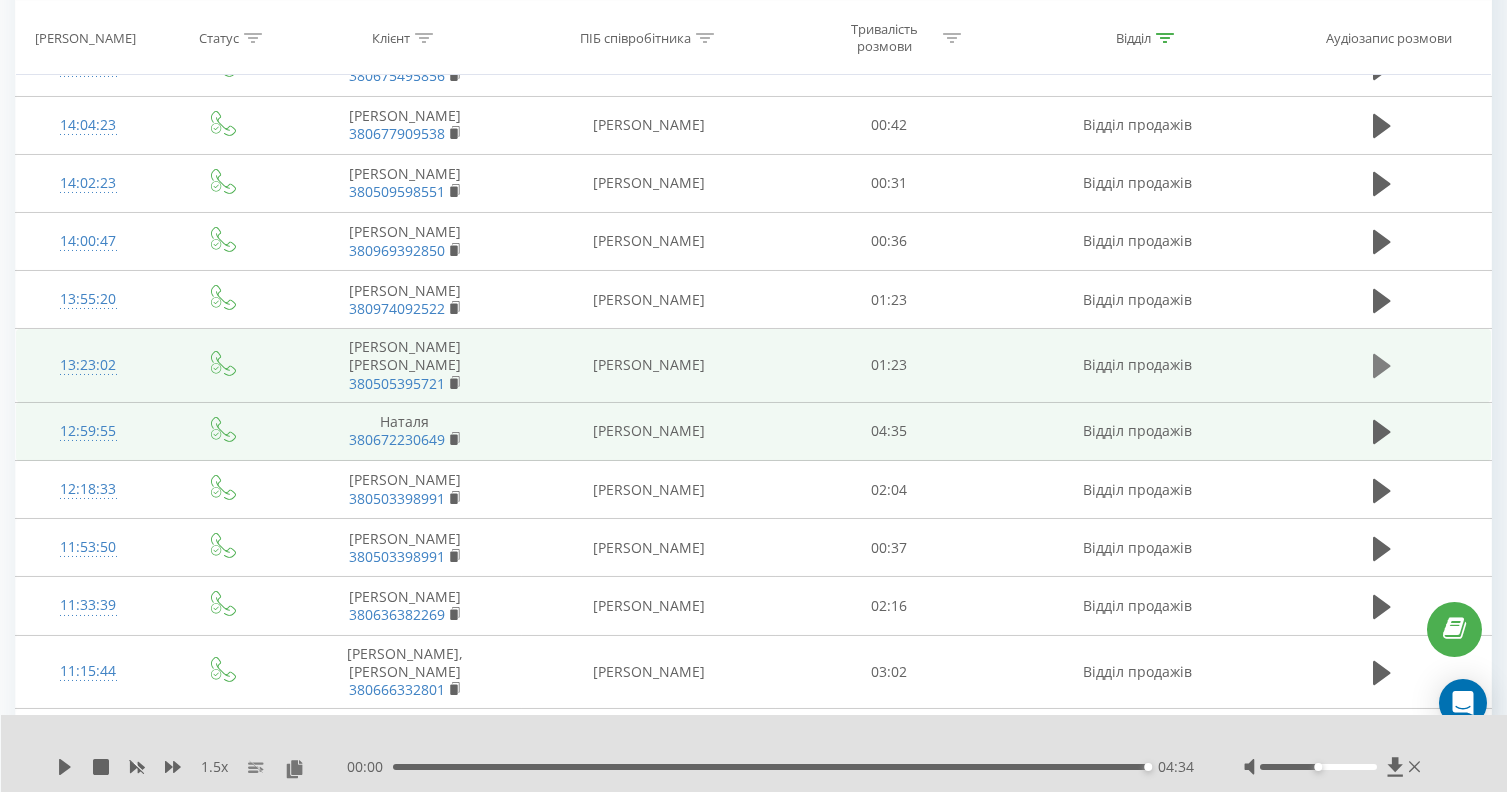click at bounding box center [1382, 366] 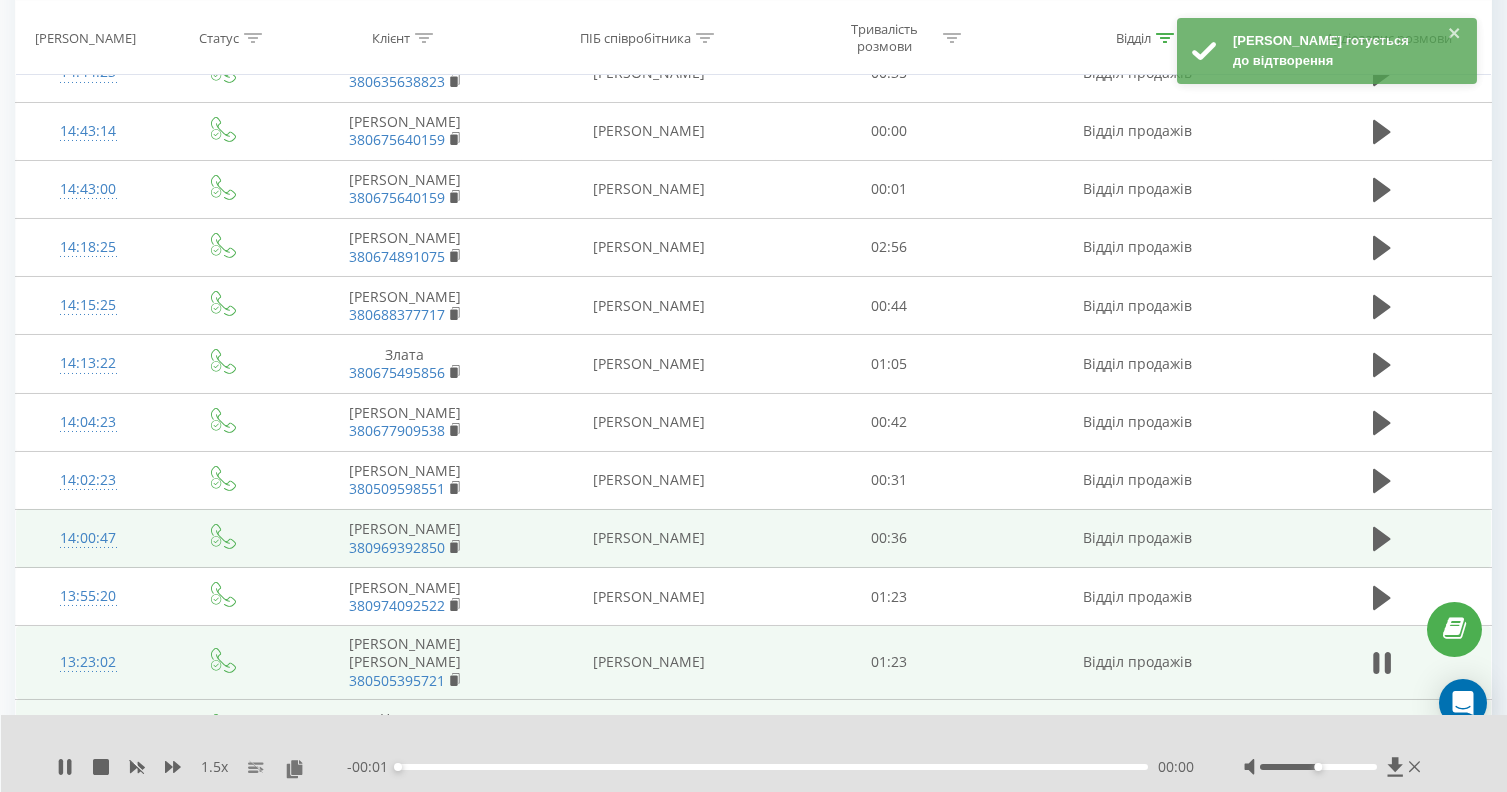 scroll, scrollTop: 1200, scrollLeft: 0, axis: vertical 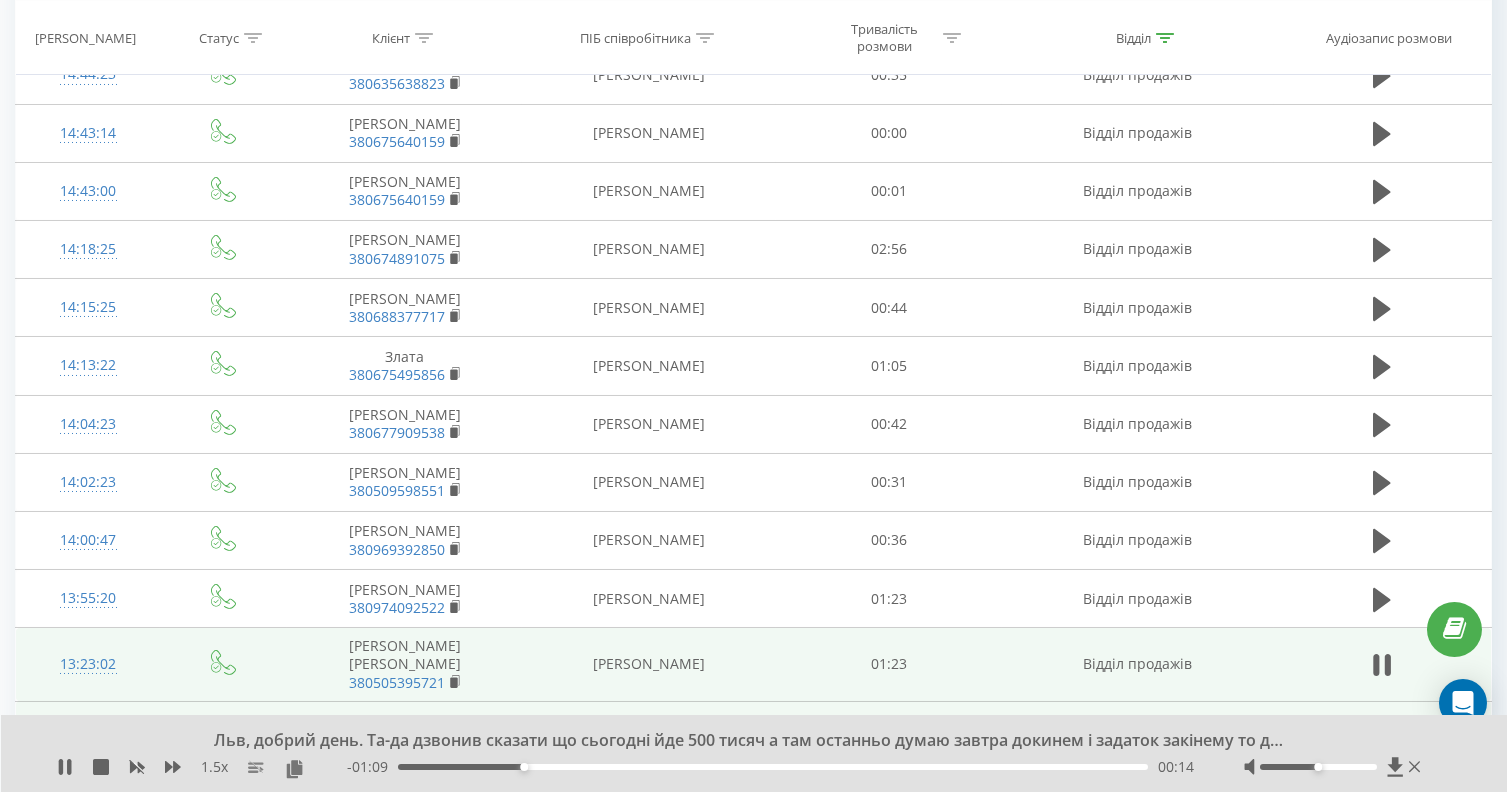 click on "00:14" at bounding box center (524, 767) 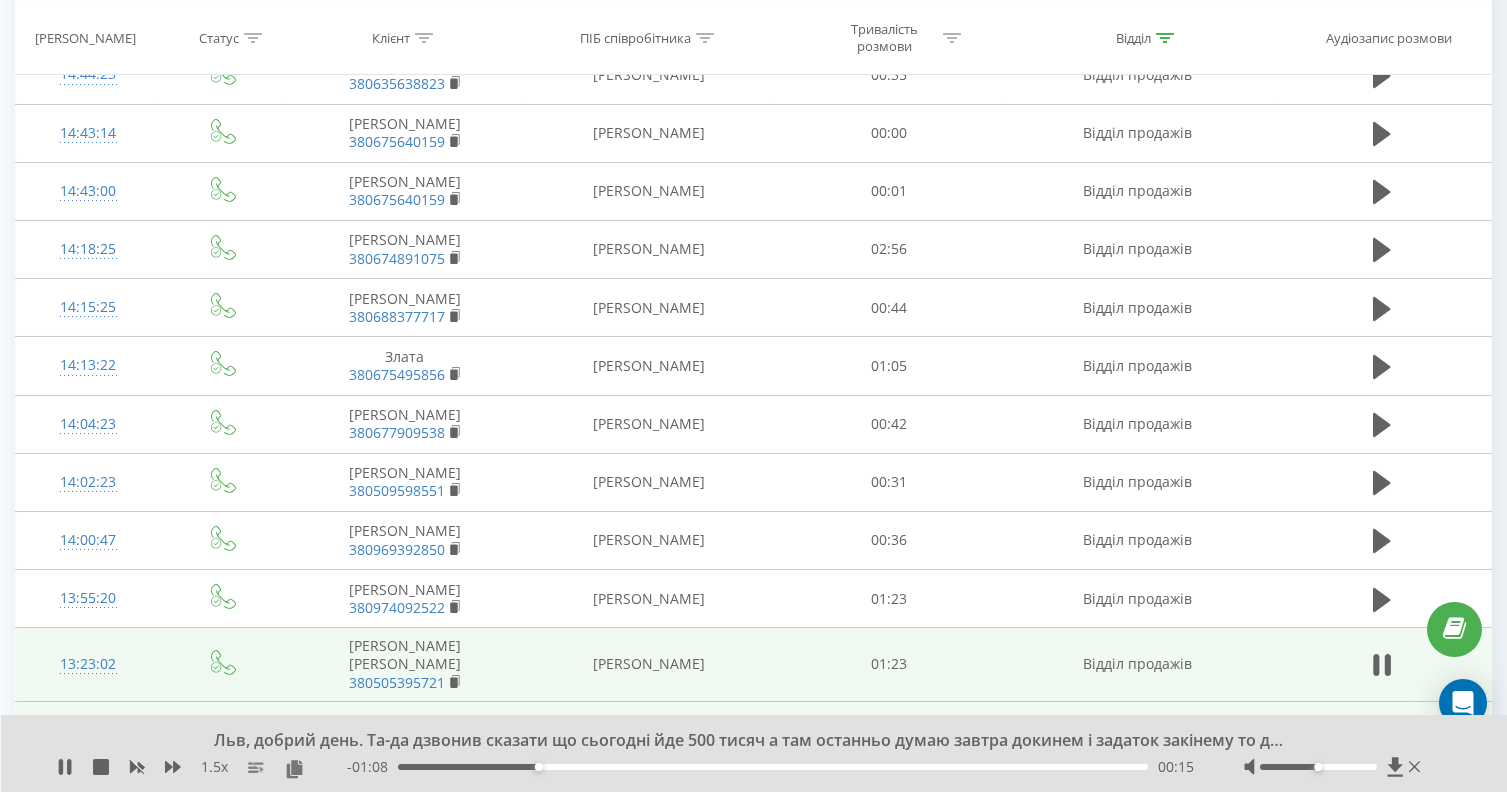 click on "00:15" at bounding box center (773, 767) 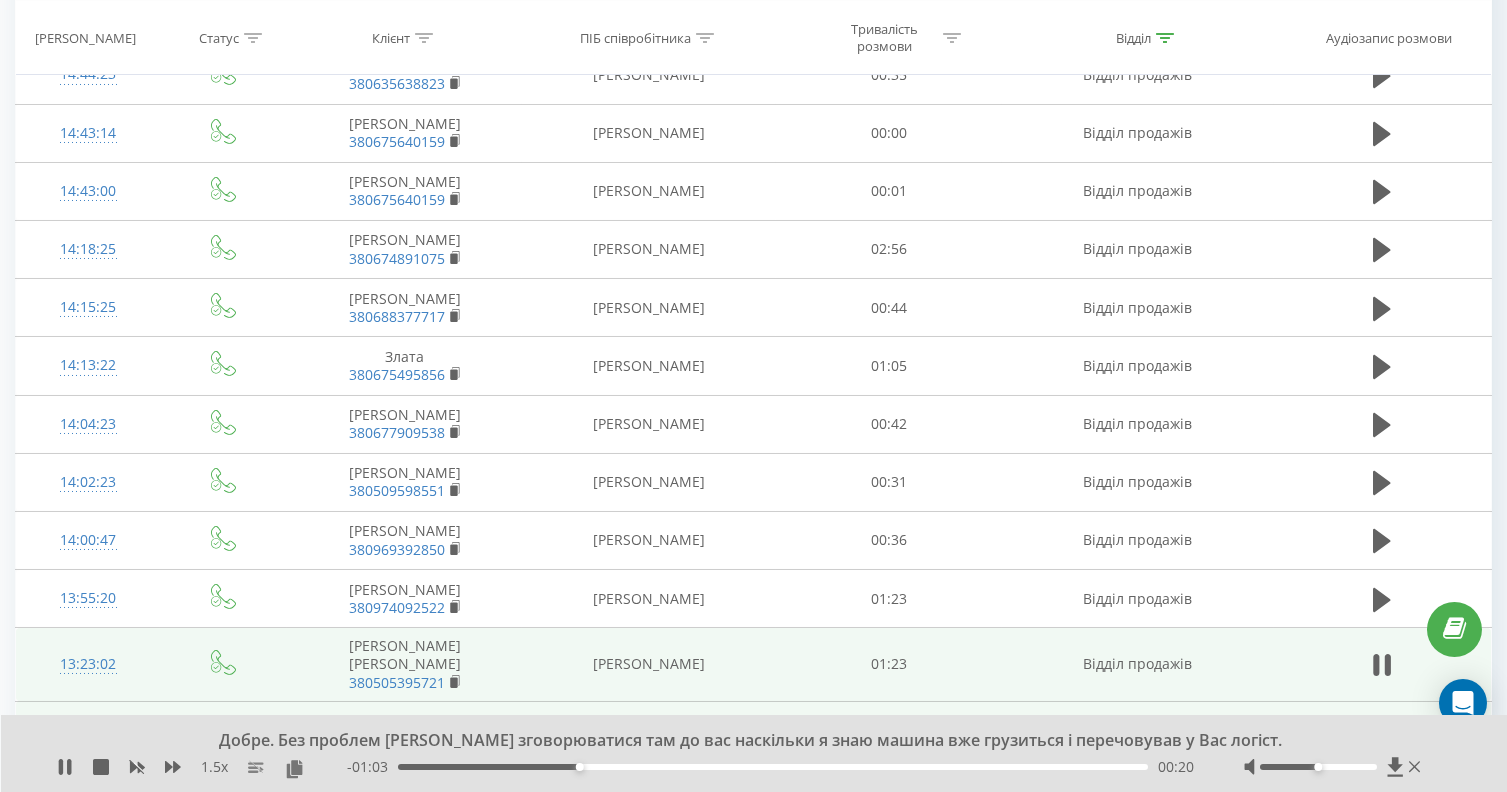 click on "00:20" at bounding box center [773, 767] 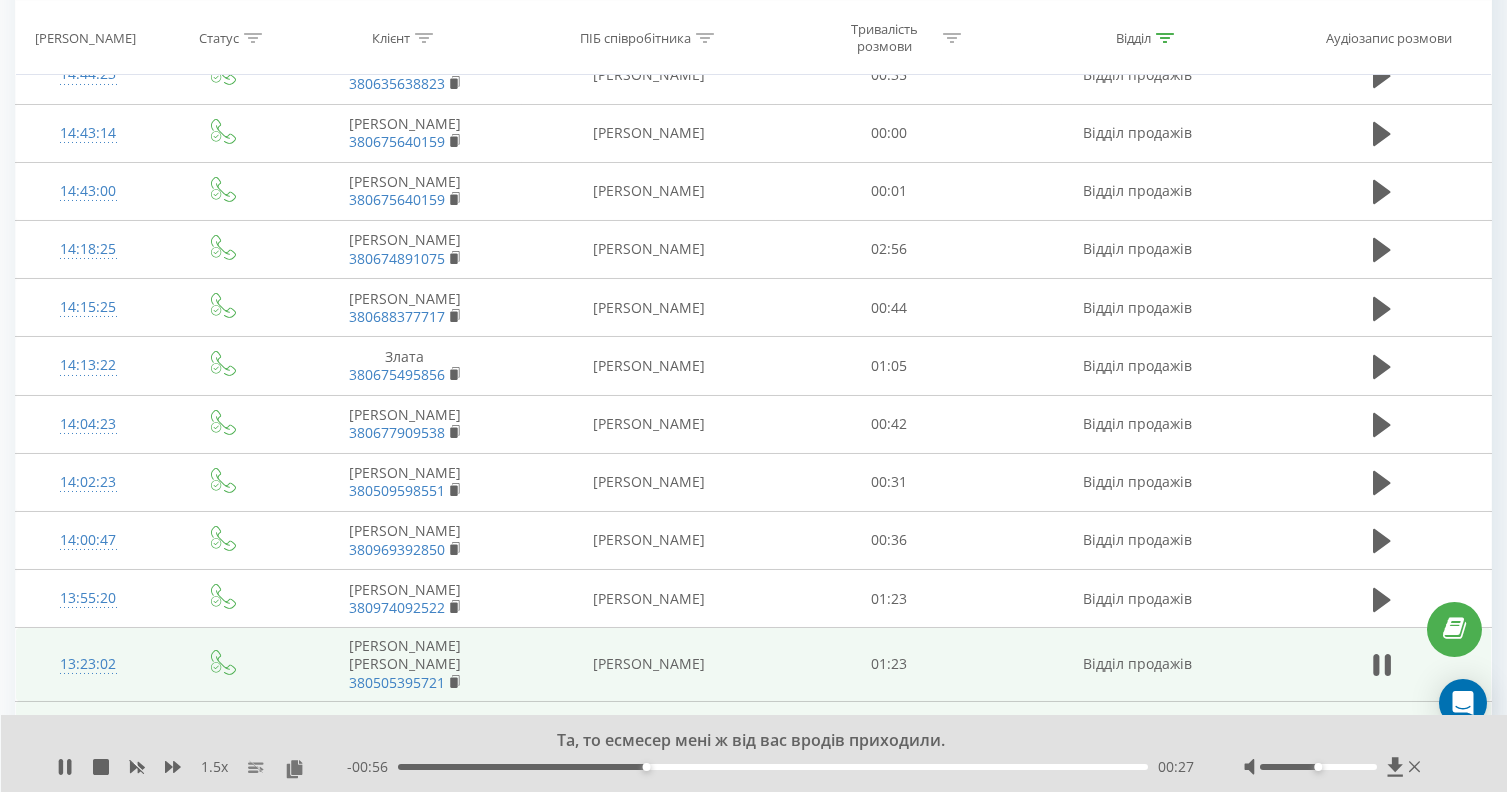 click on "00:27" at bounding box center (773, 767) 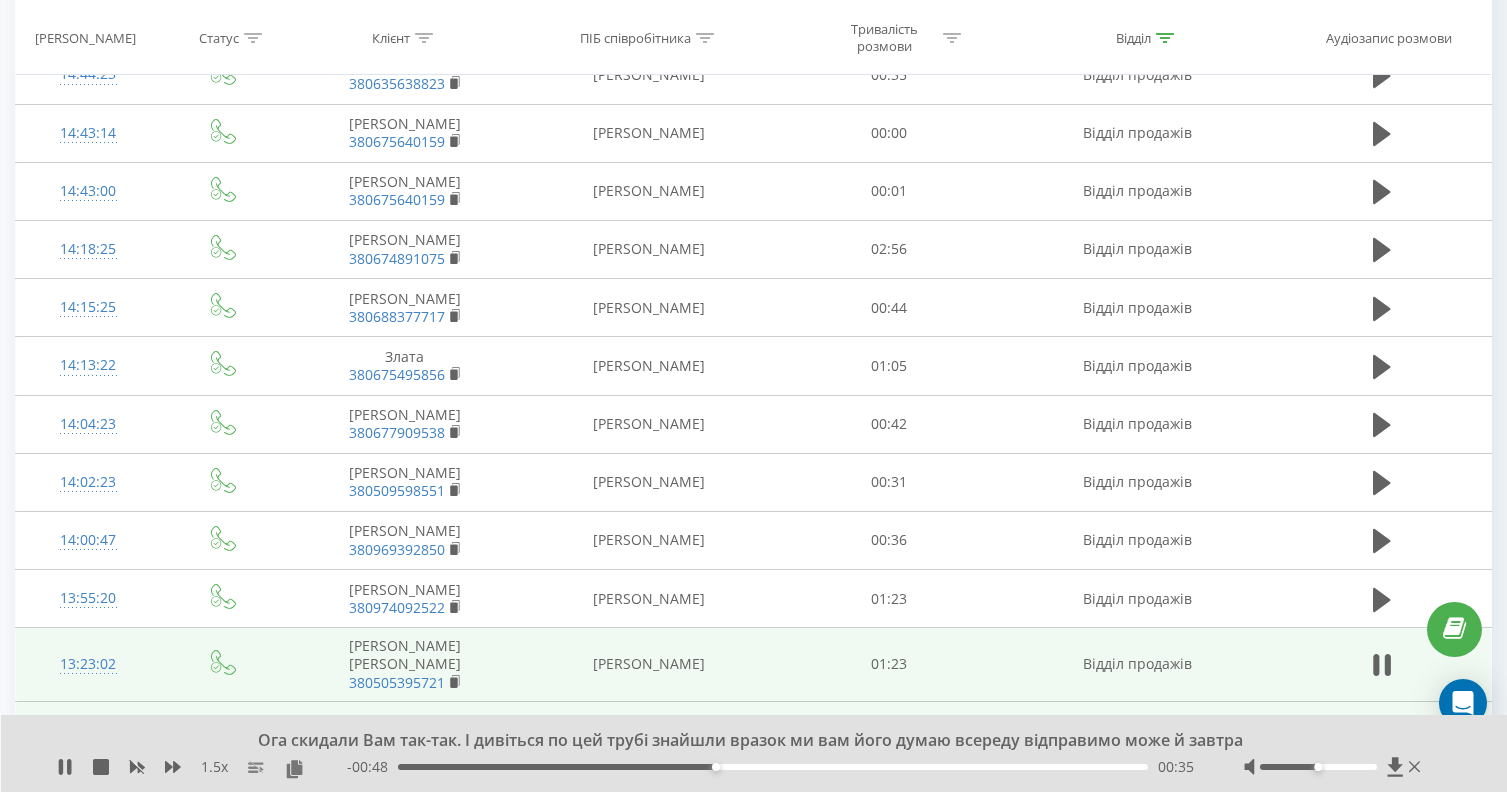 click on "00:35" at bounding box center (773, 767) 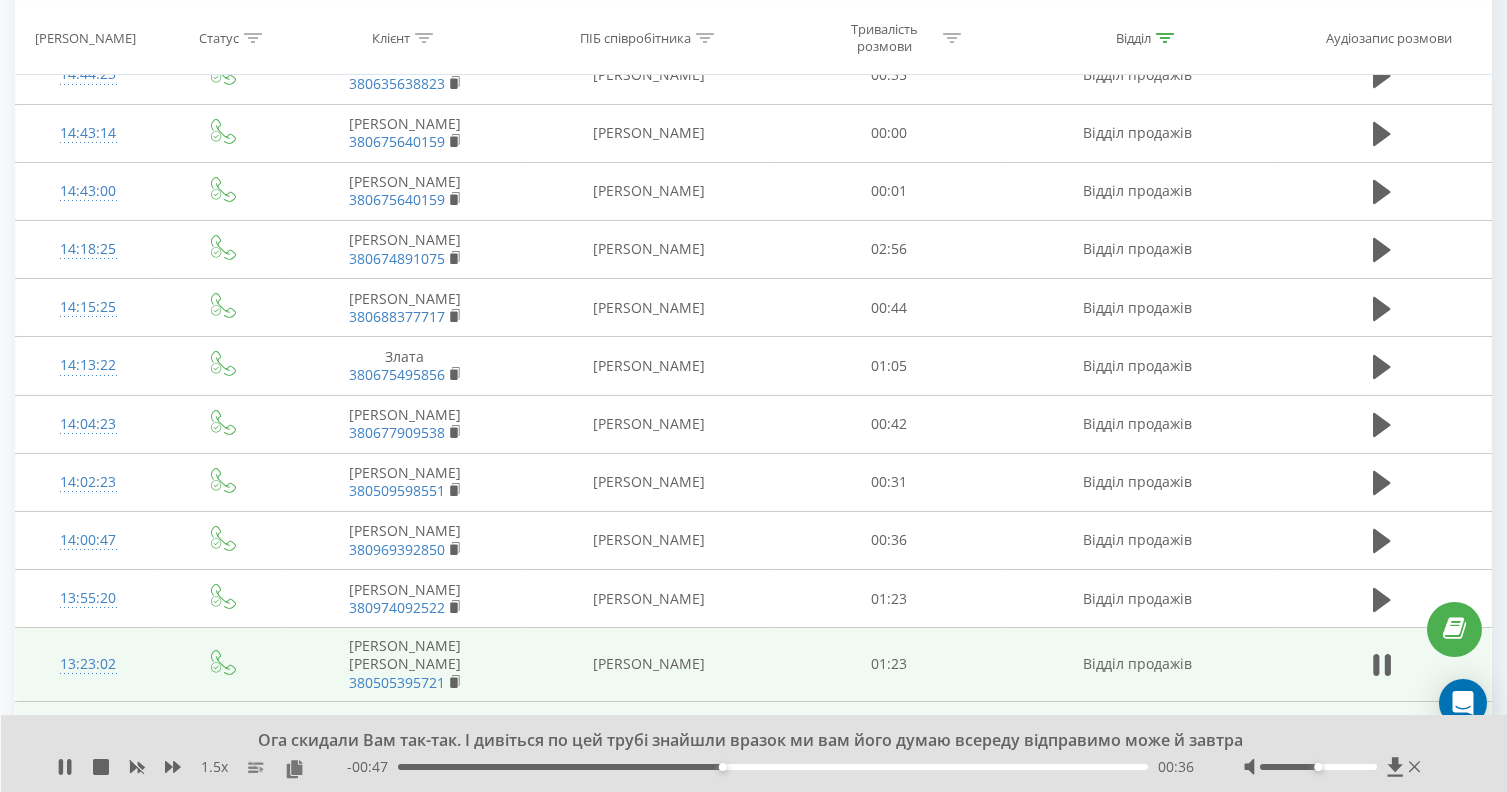drag, startPoint x: 752, startPoint y: 764, endPoint x: 772, endPoint y: 764, distance: 20 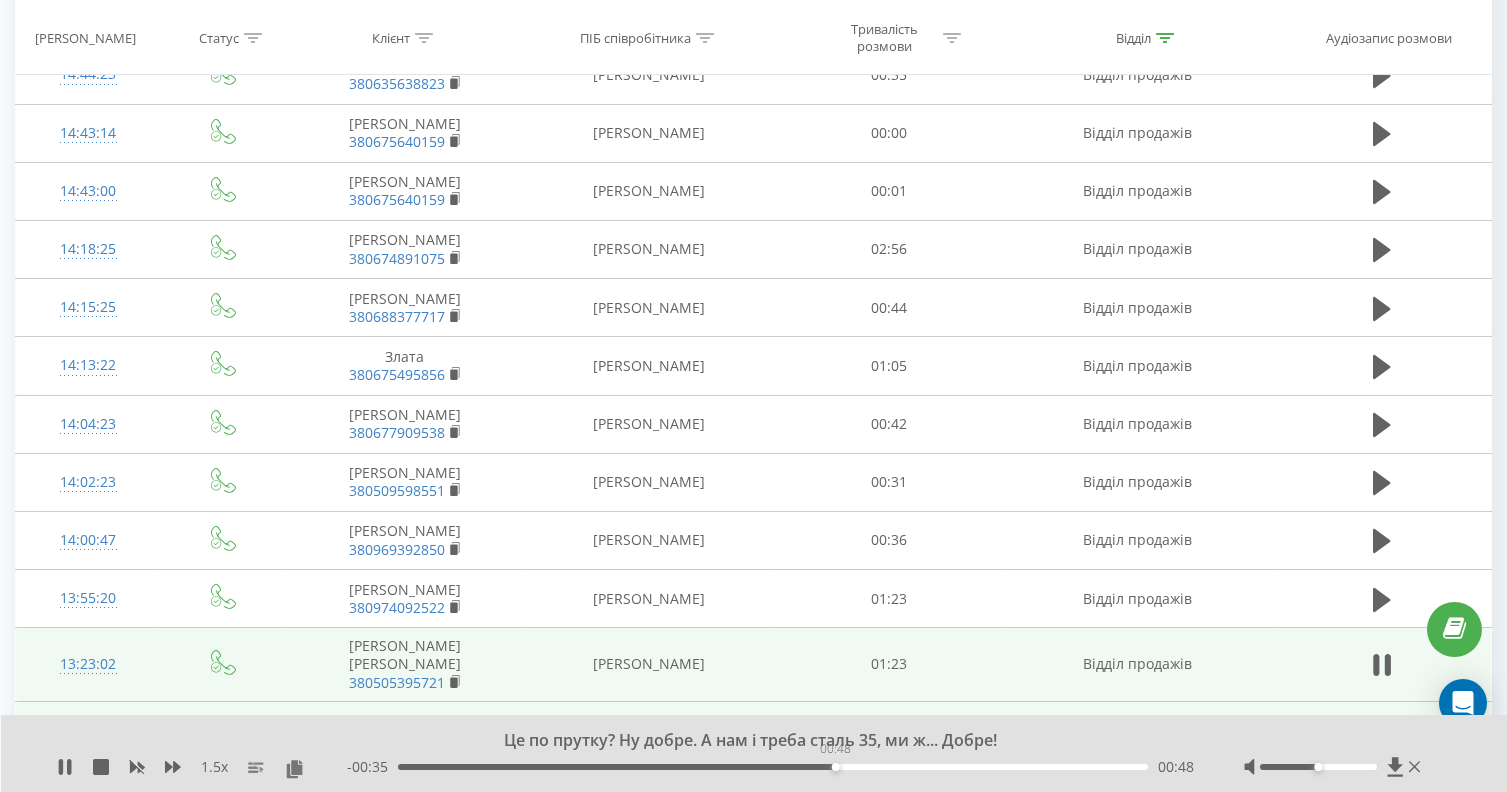 click on "00:48" at bounding box center [773, 767] 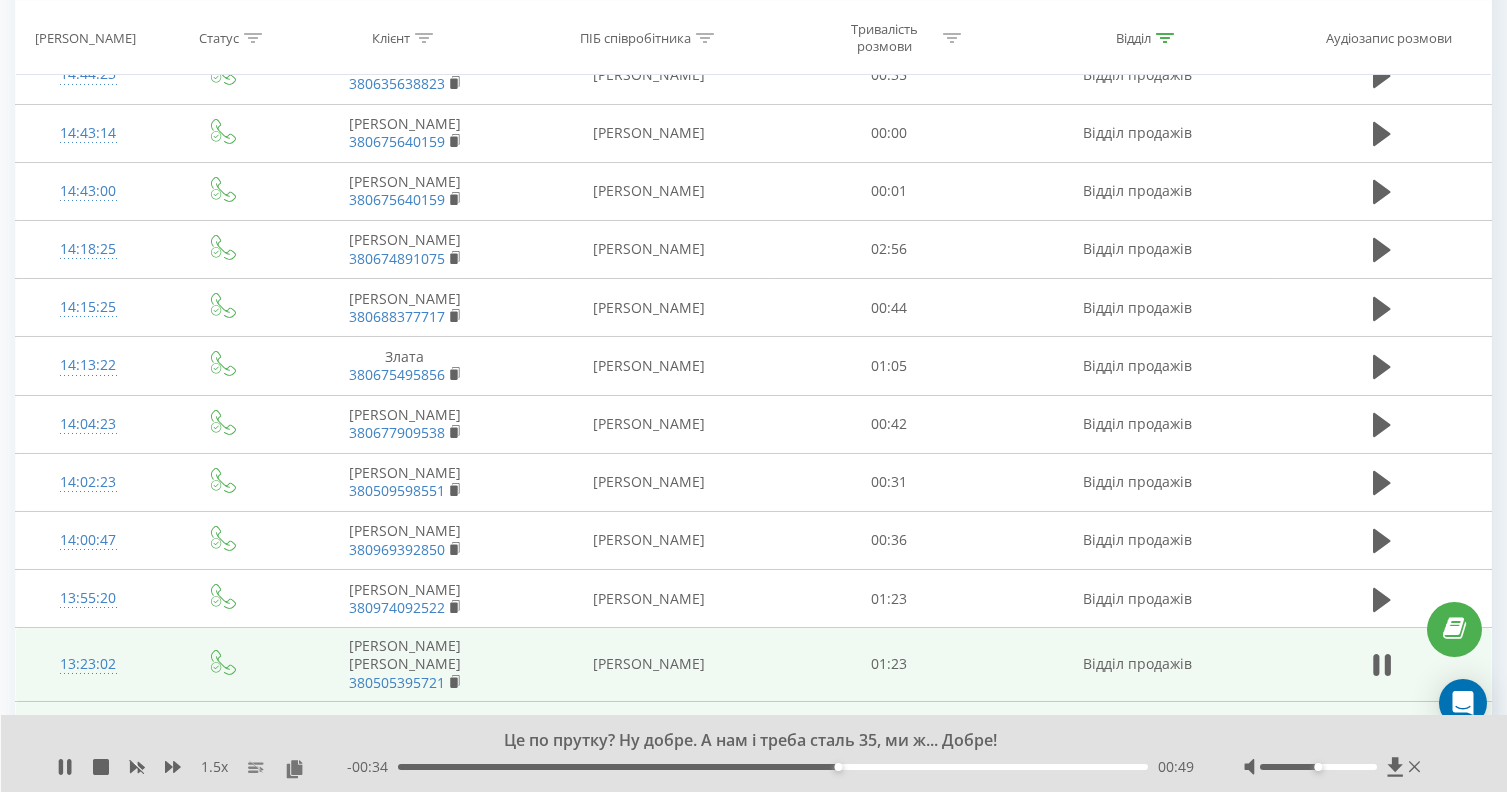 click on "00:49" at bounding box center (773, 767) 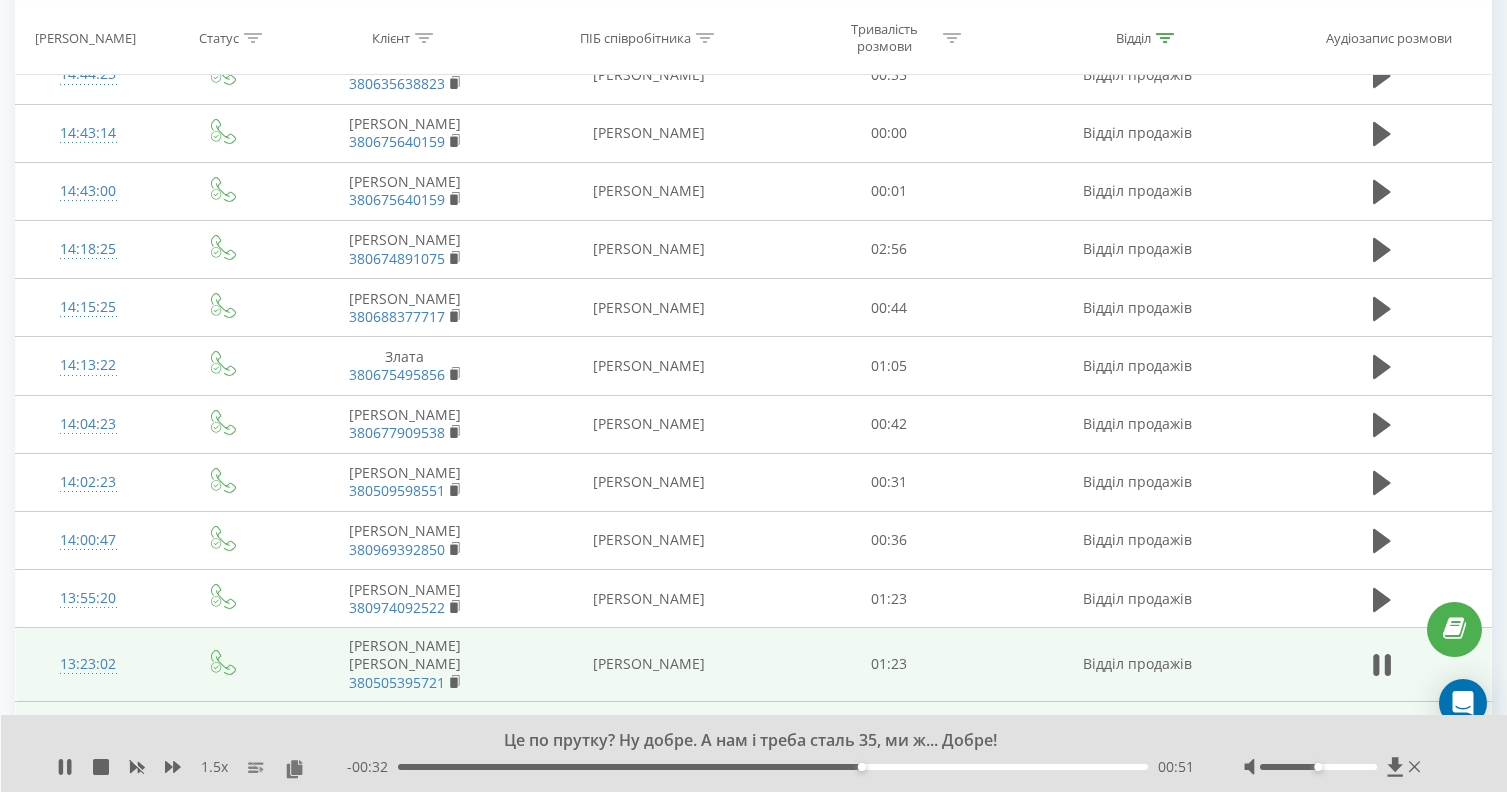 click on "- 00:32 00:51   00:51" at bounding box center (770, 767) 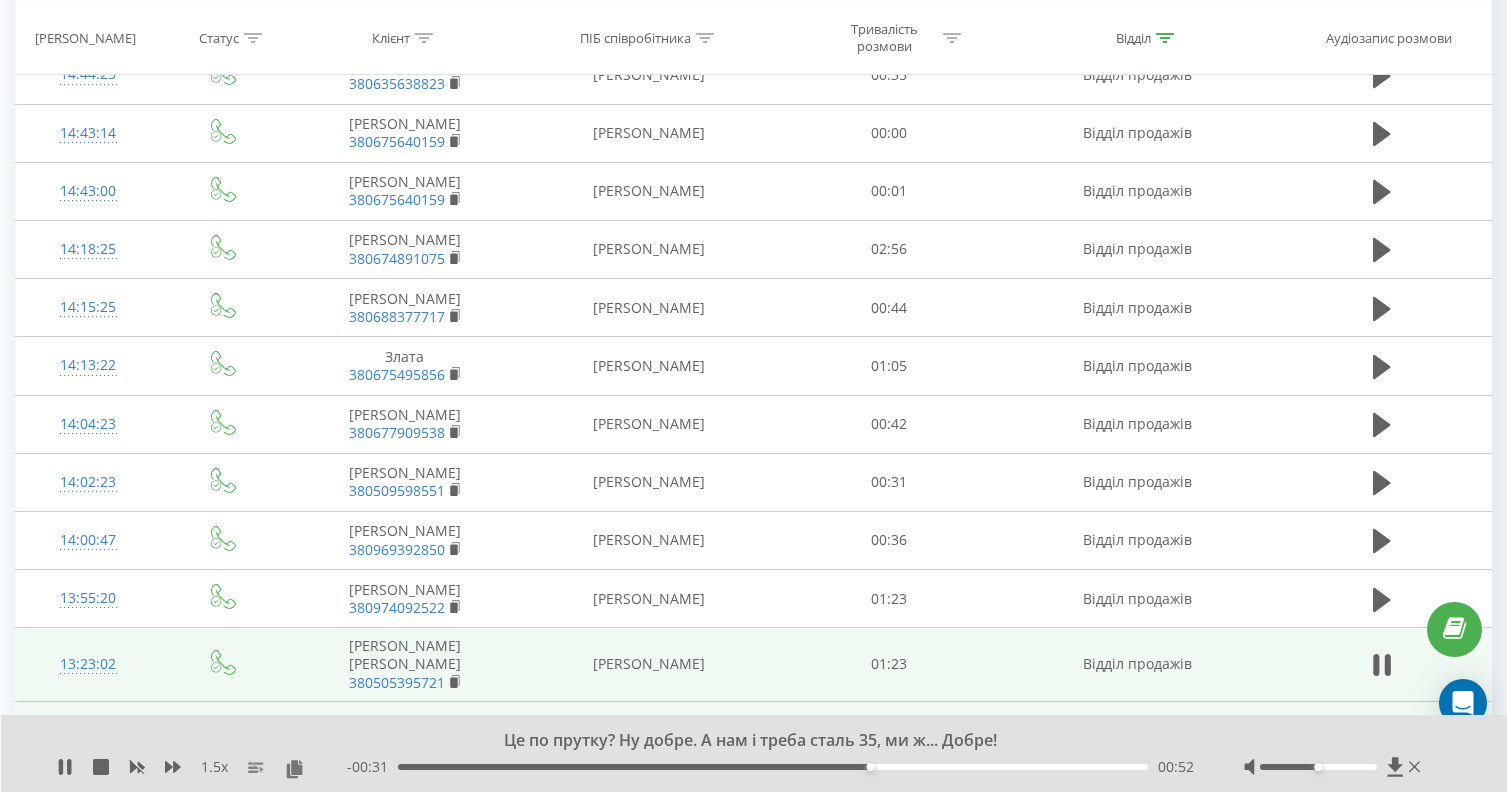 click on "- 00:31 00:52   00:52" at bounding box center (770, 767) 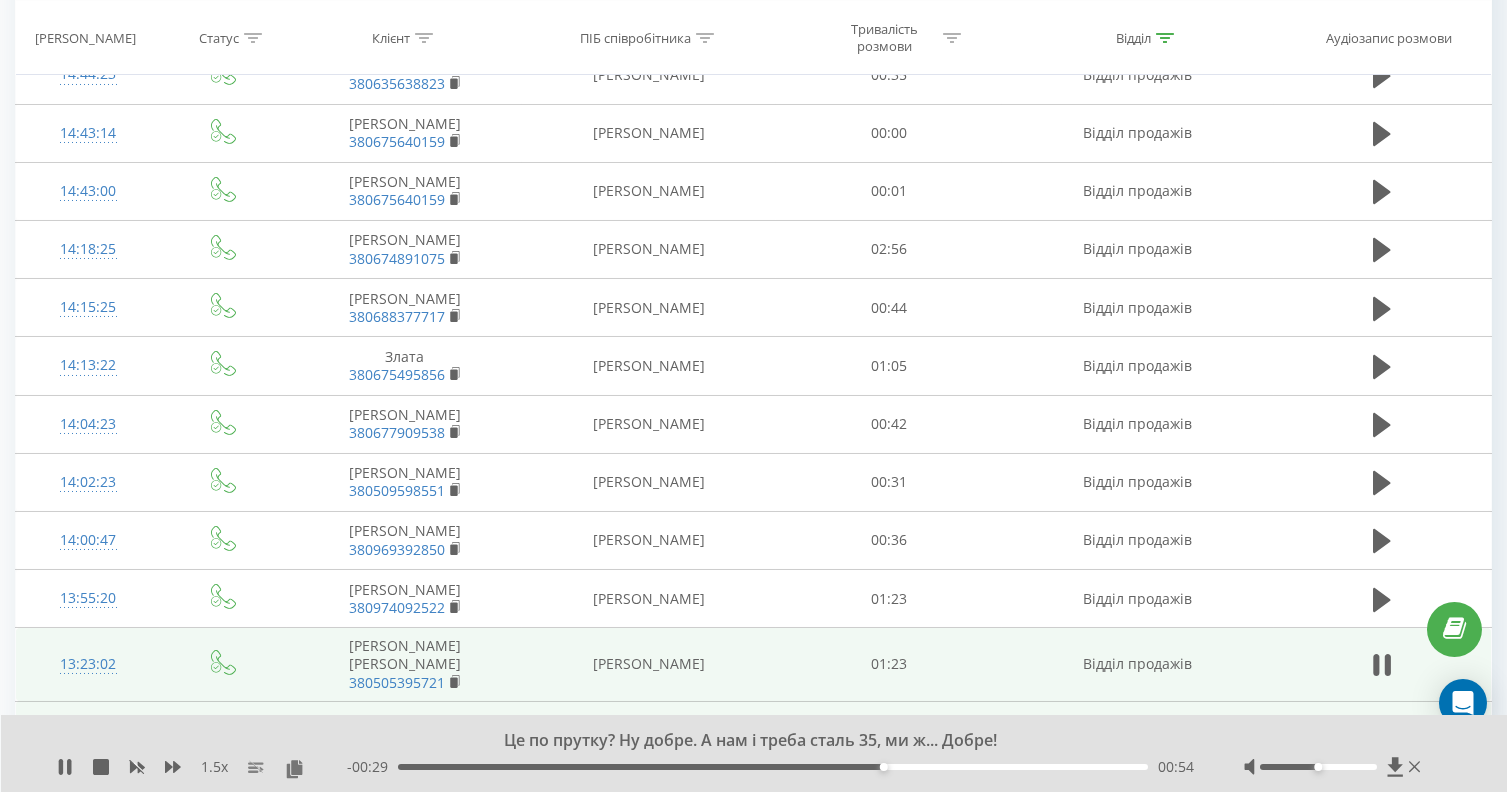 click on "00:54" at bounding box center [773, 767] 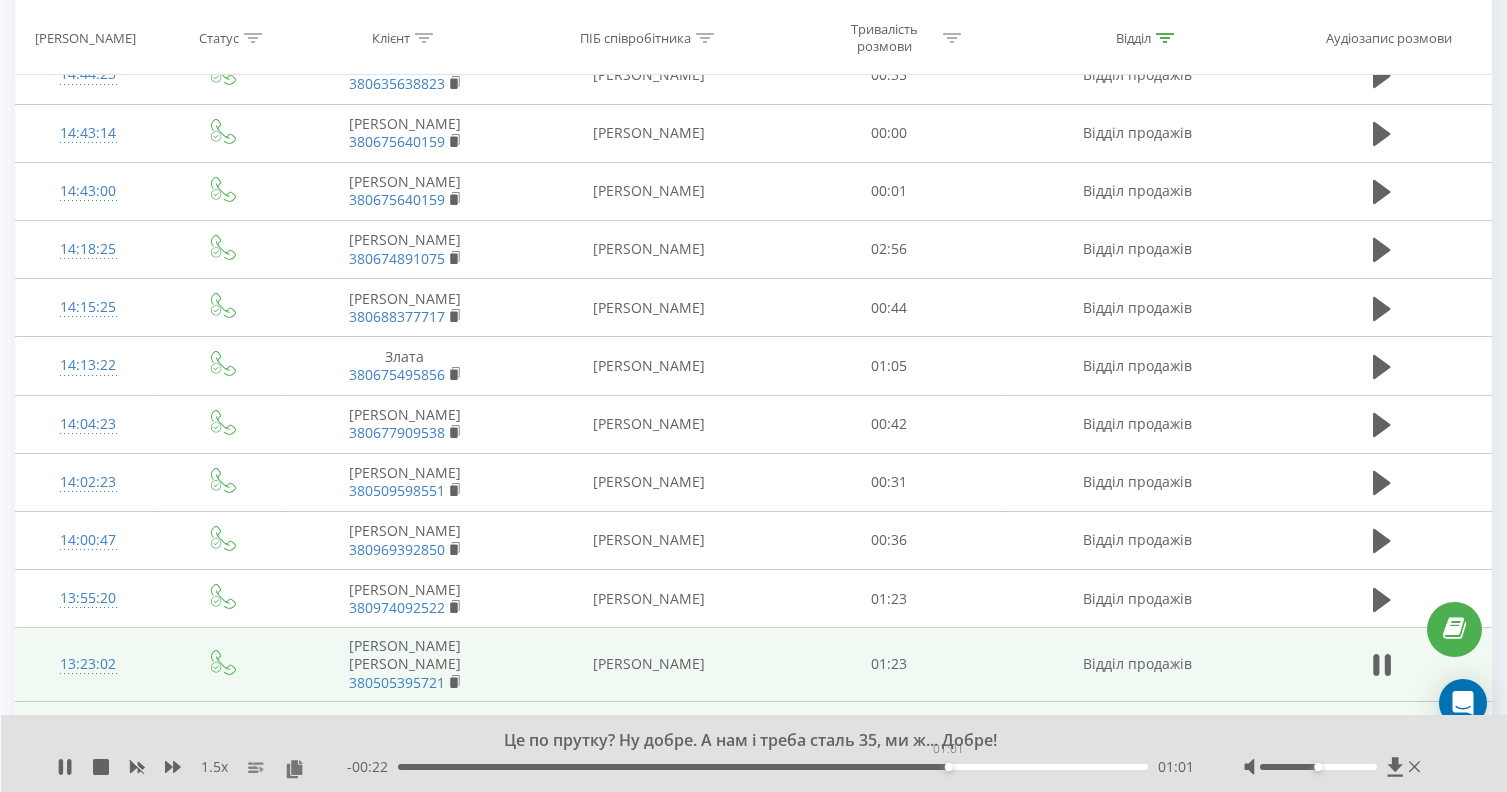 click on "01:01" at bounding box center (773, 767) 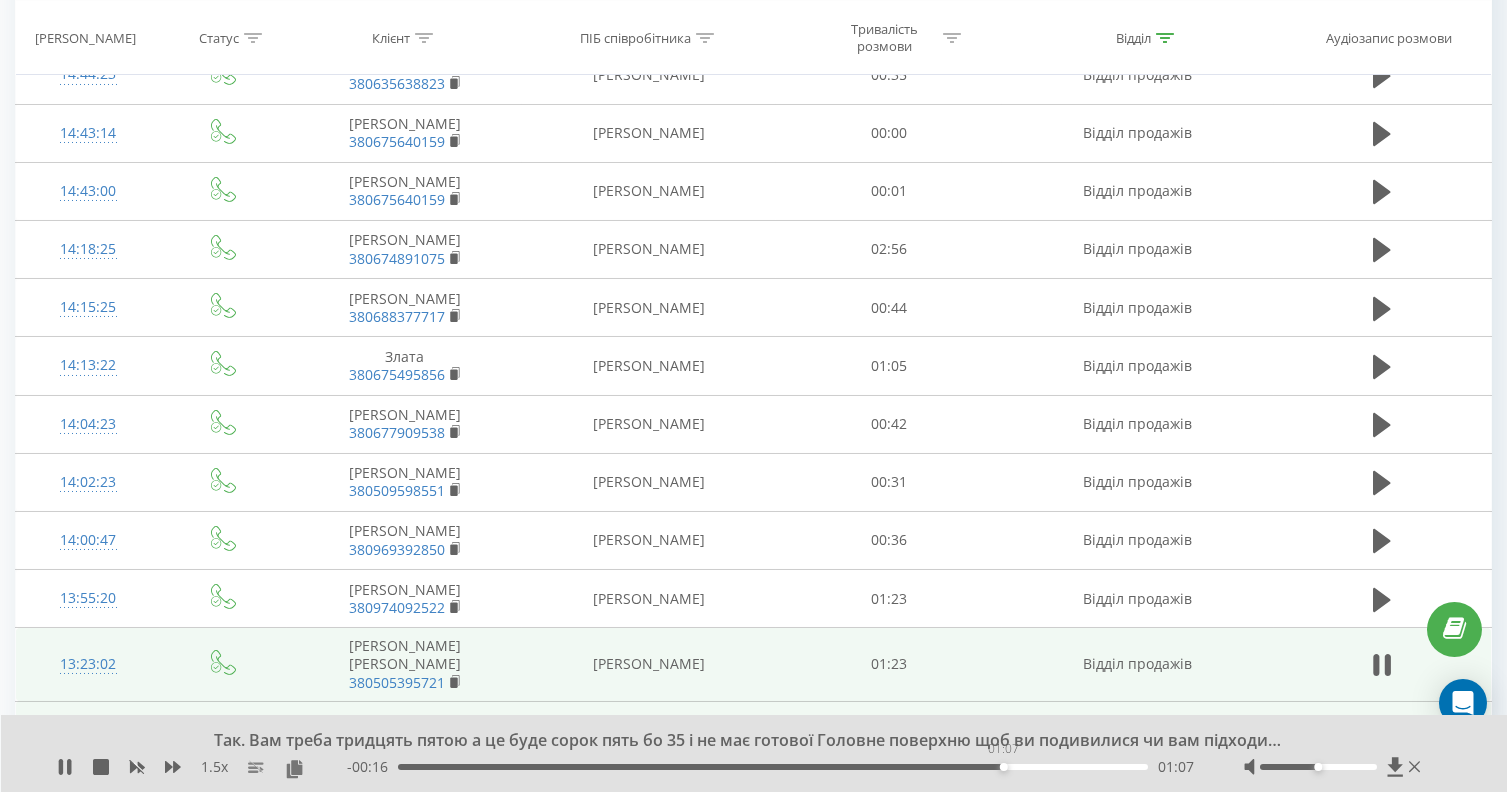 click on "01:07" at bounding box center (773, 767) 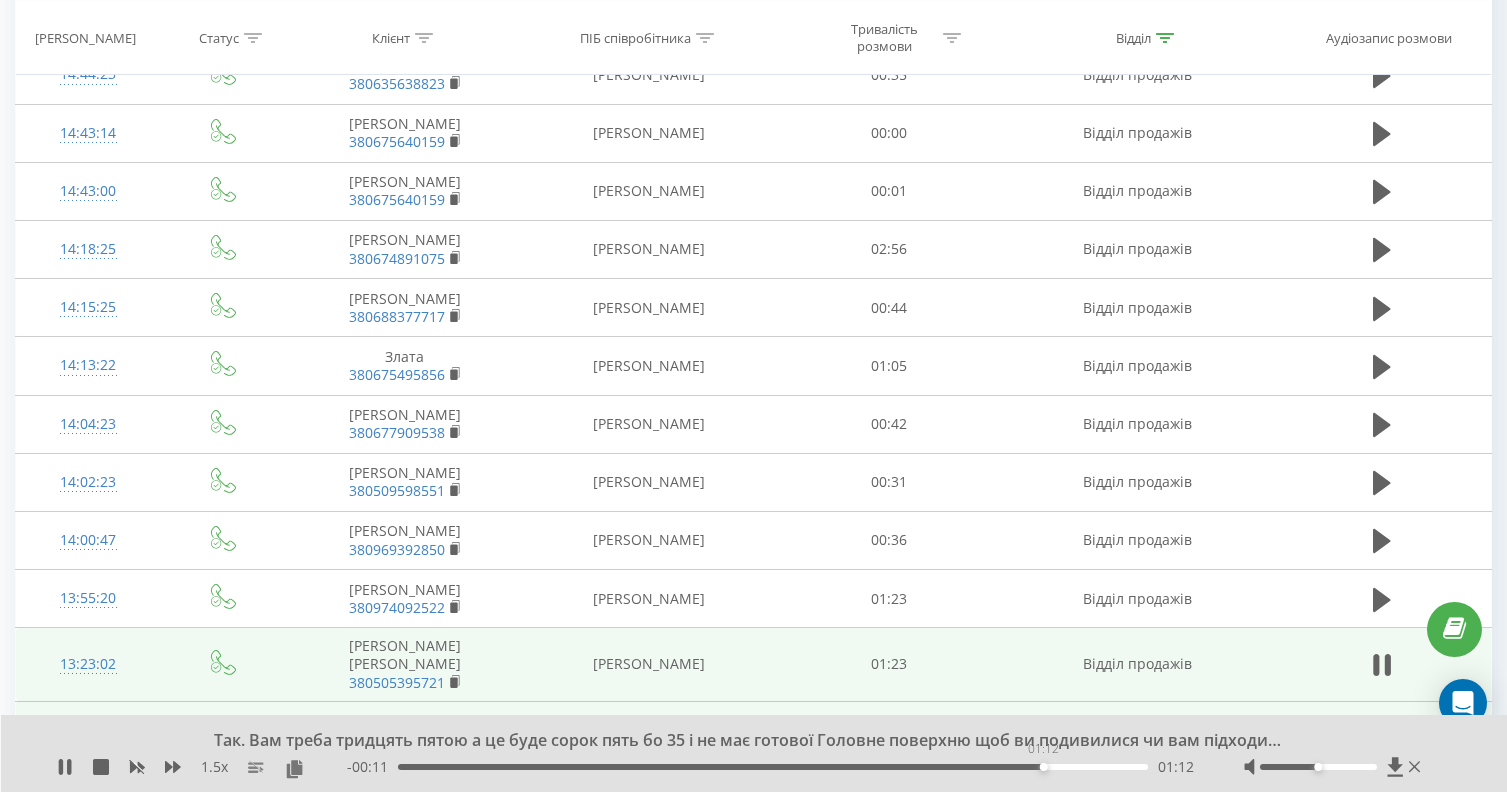 click on "01:12" at bounding box center (773, 767) 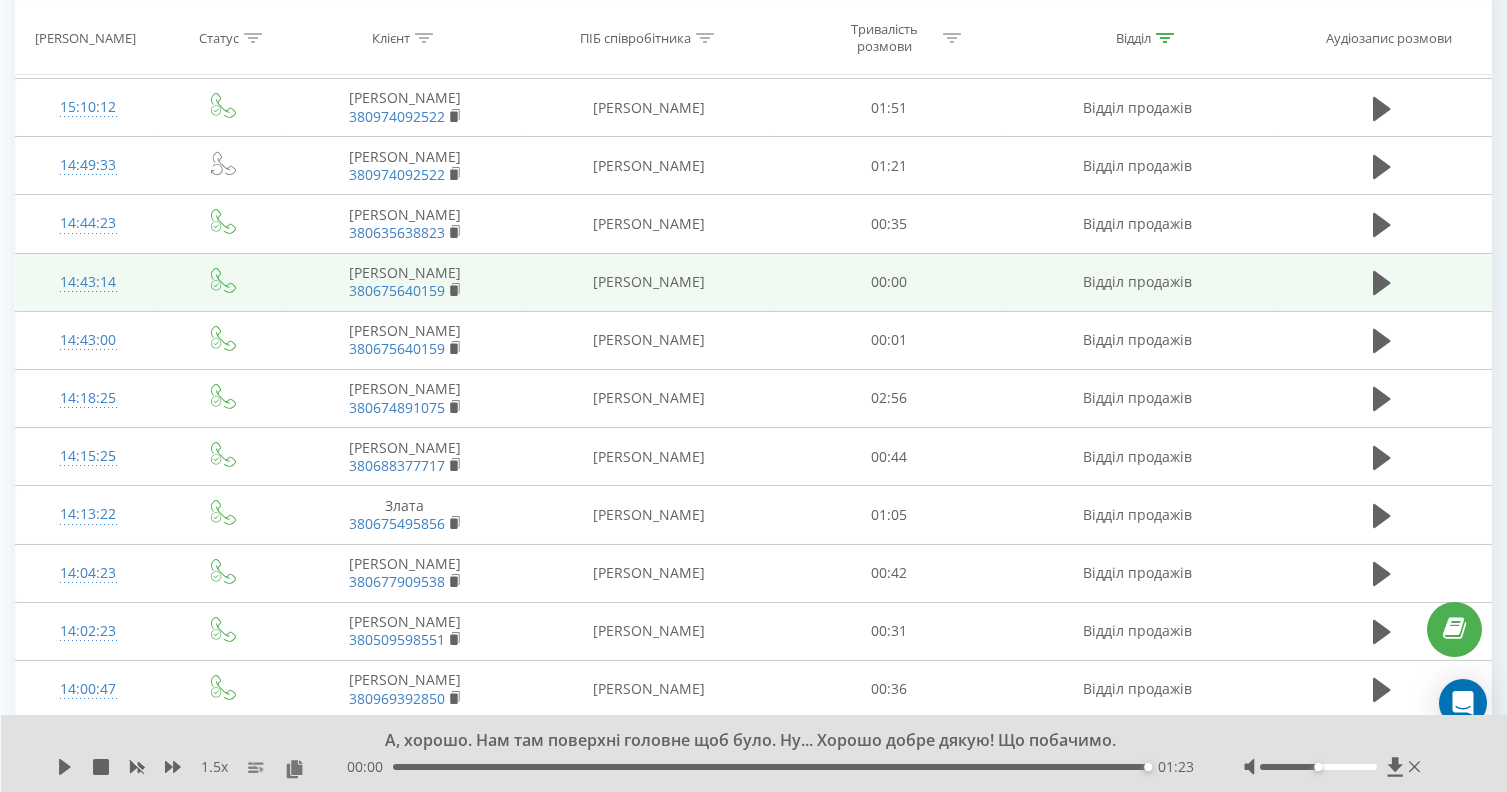 scroll, scrollTop: 999, scrollLeft: 0, axis: vertical 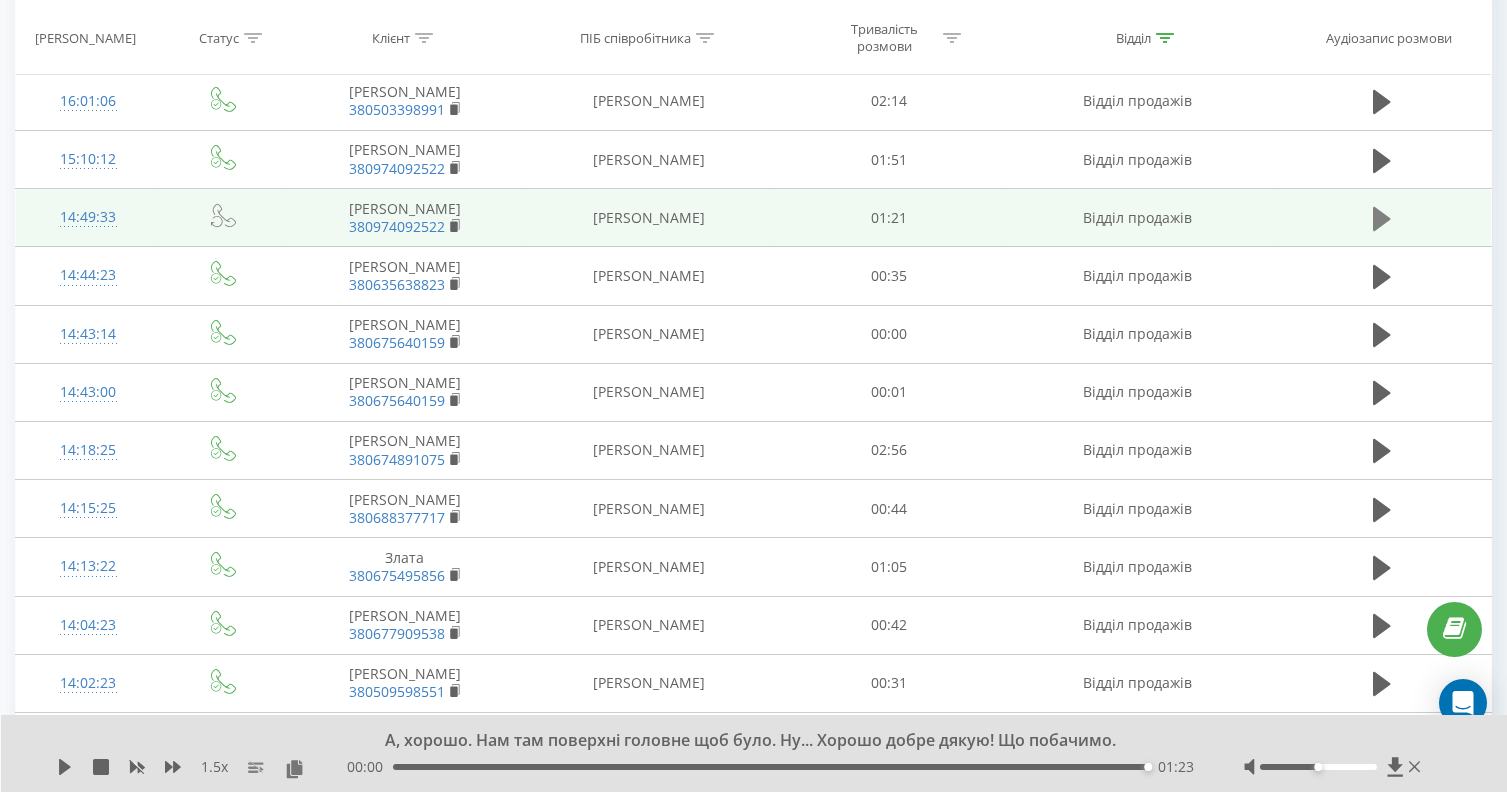 click at bounding box center (1382, 219) 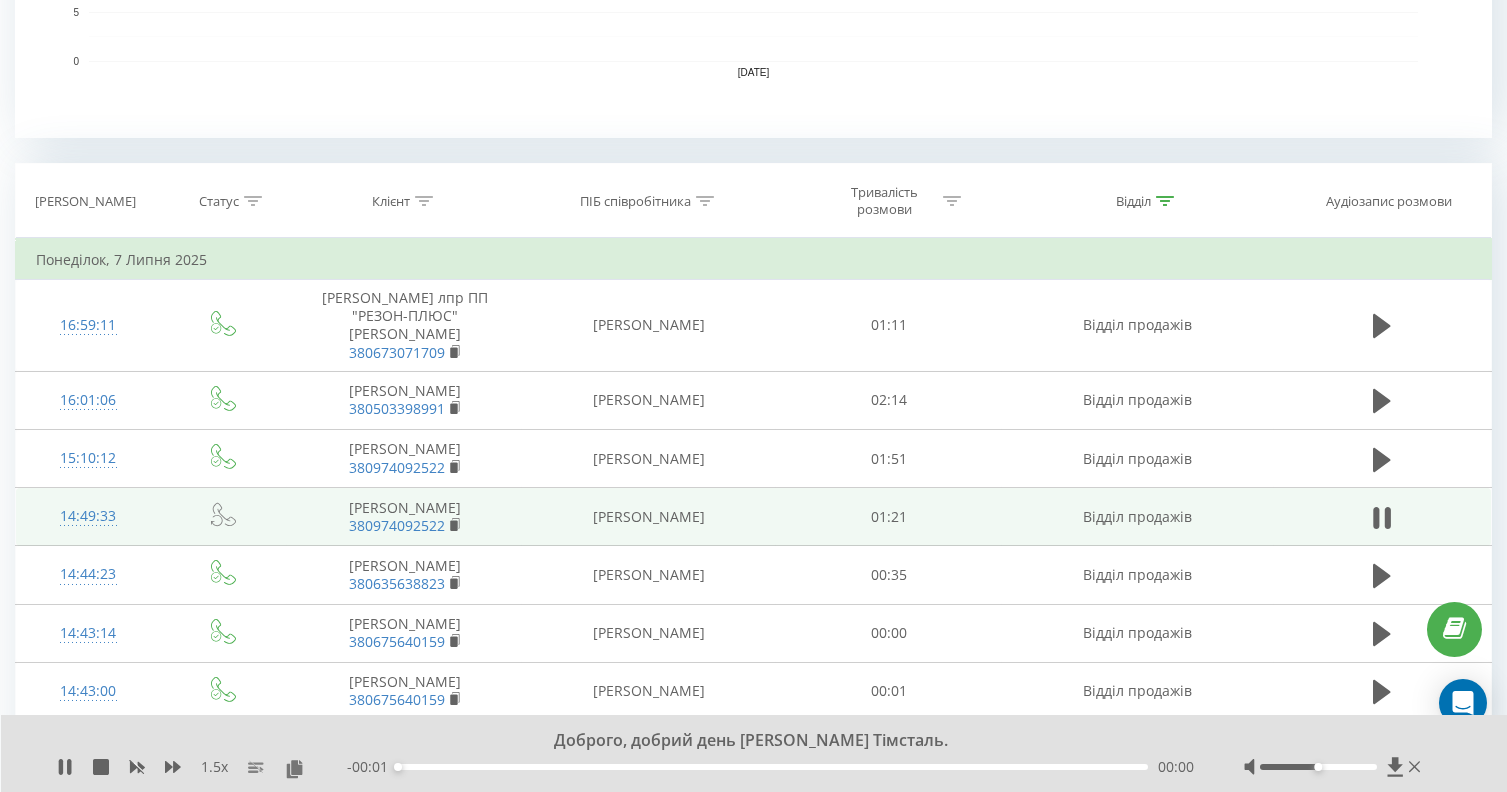scroll, scrollTop: 700, scrollLeft: 0, axis: vertical 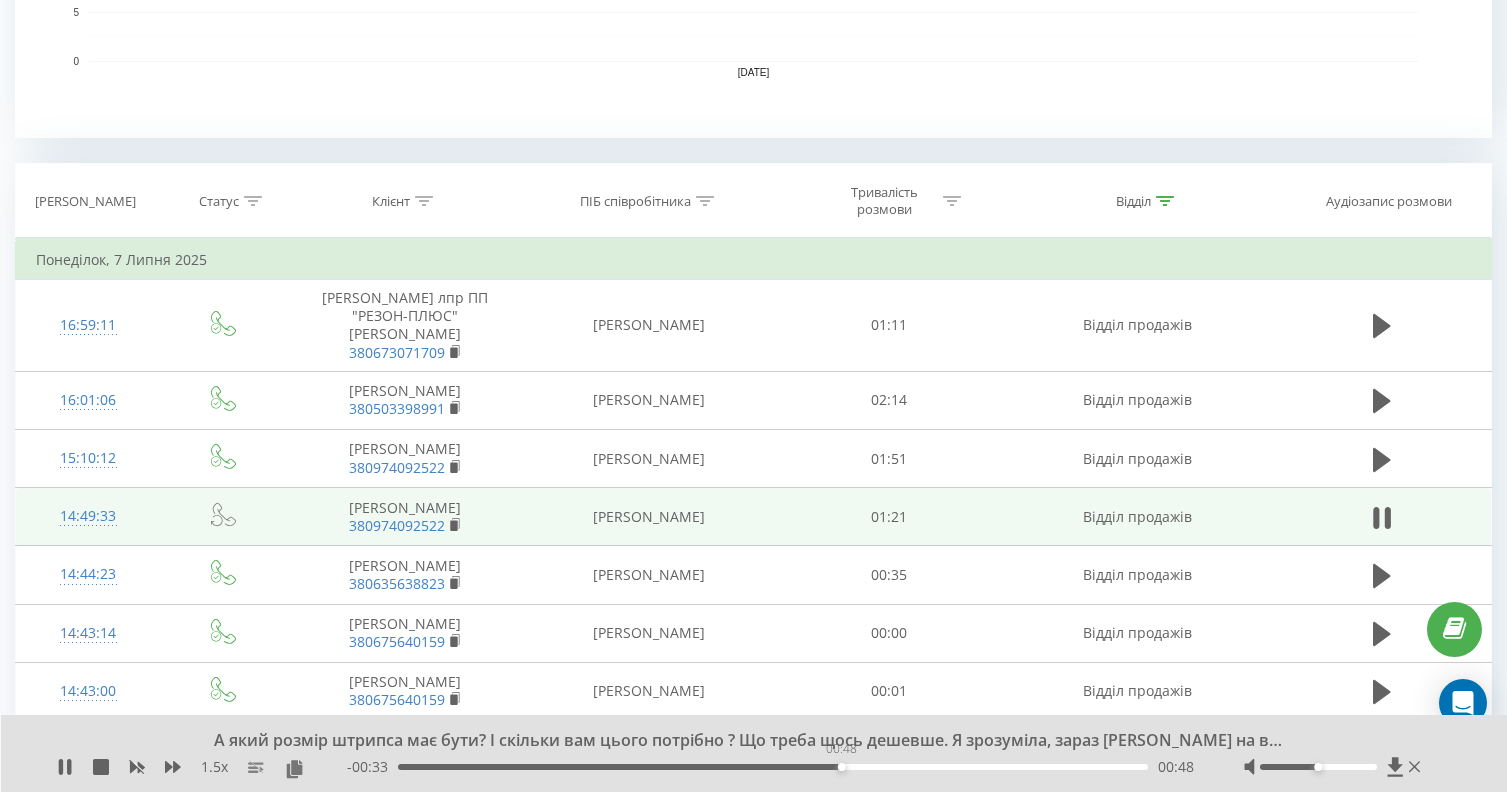 click on "00:48" at bounding box center [773, 767] 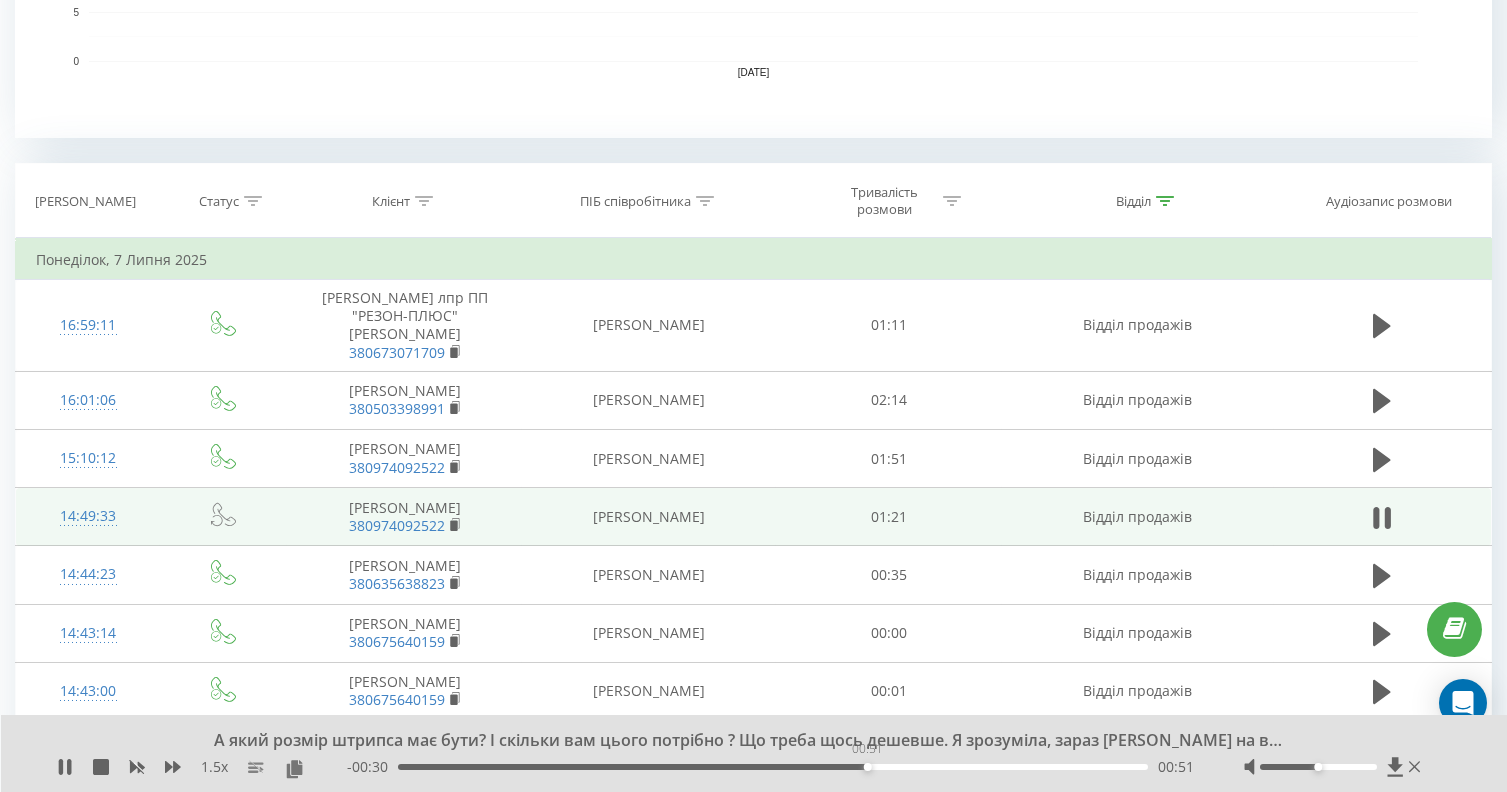 click on "00:51" at bounding box center (773, 767) 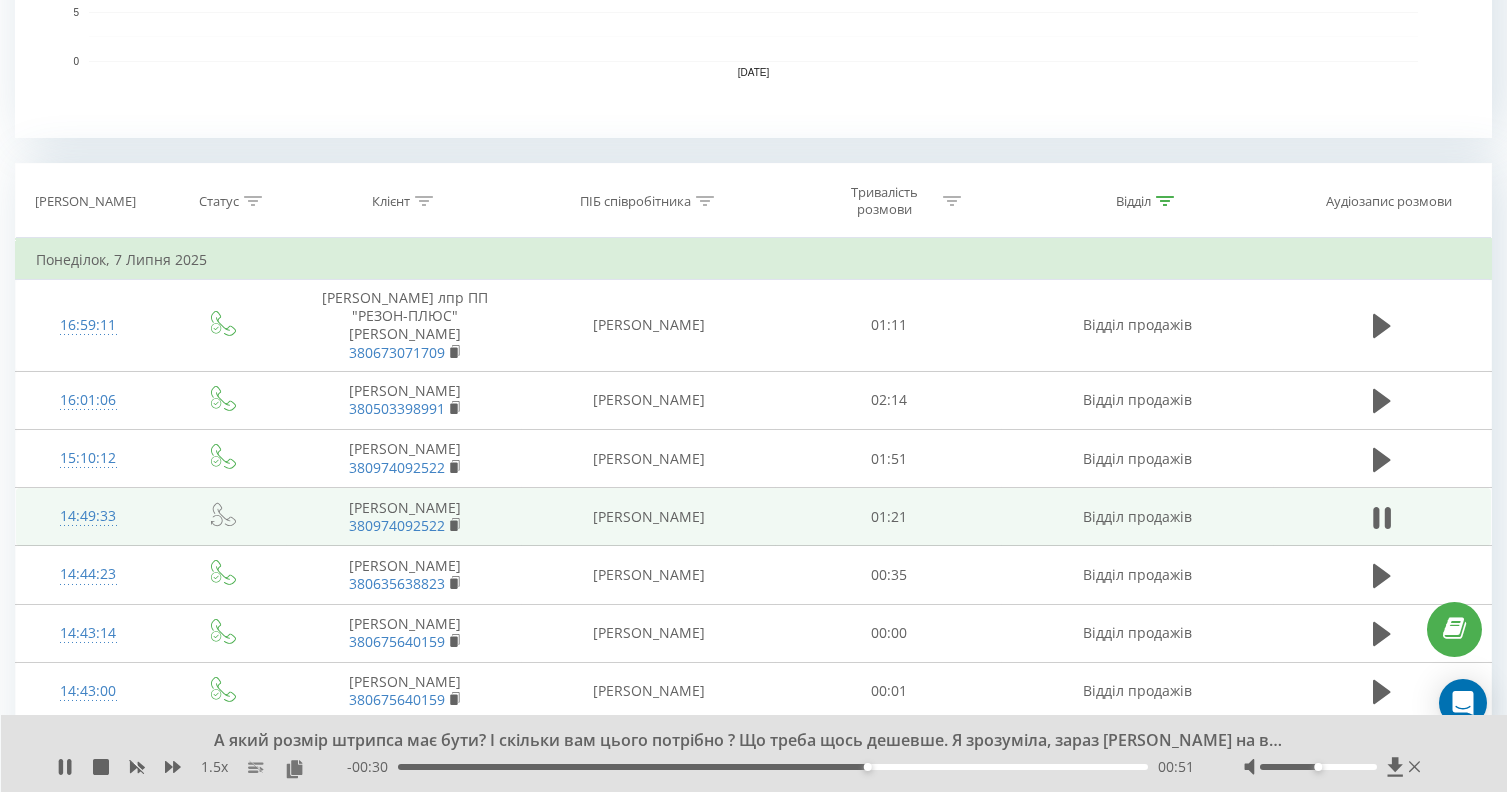 click on "00:51" at bounding box center (773, 767) 